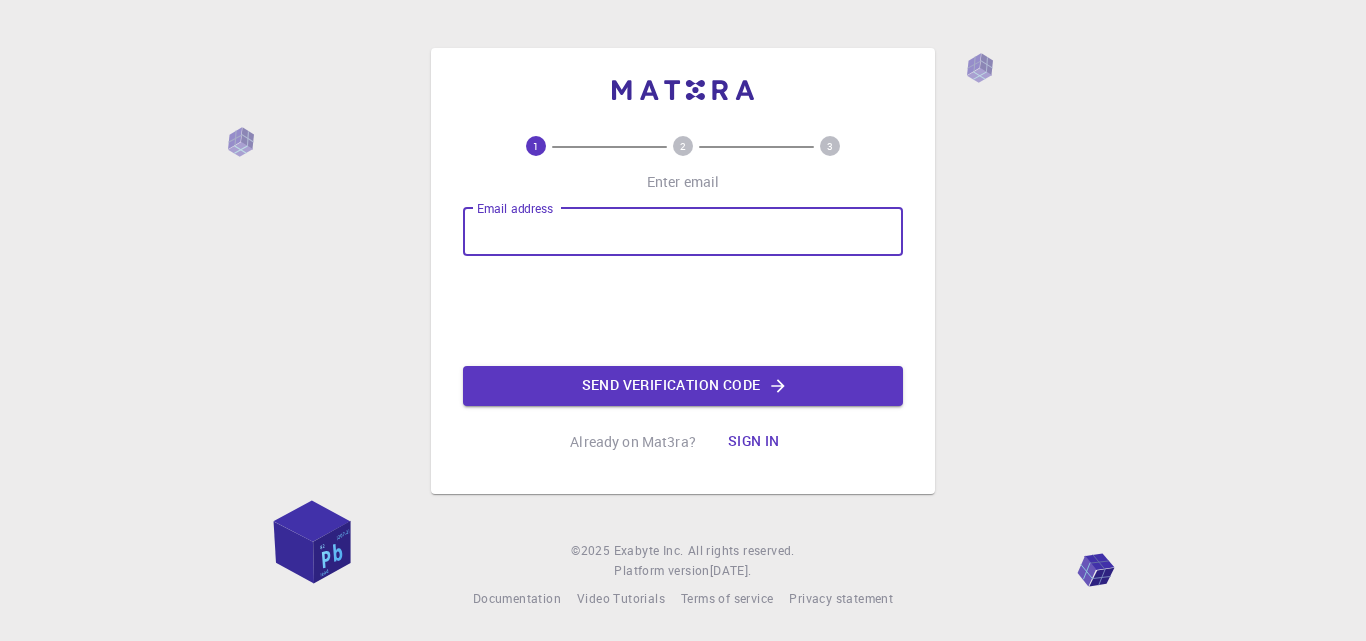 scroll, scrollTop: 0, scrollLeft: 0, axis: both 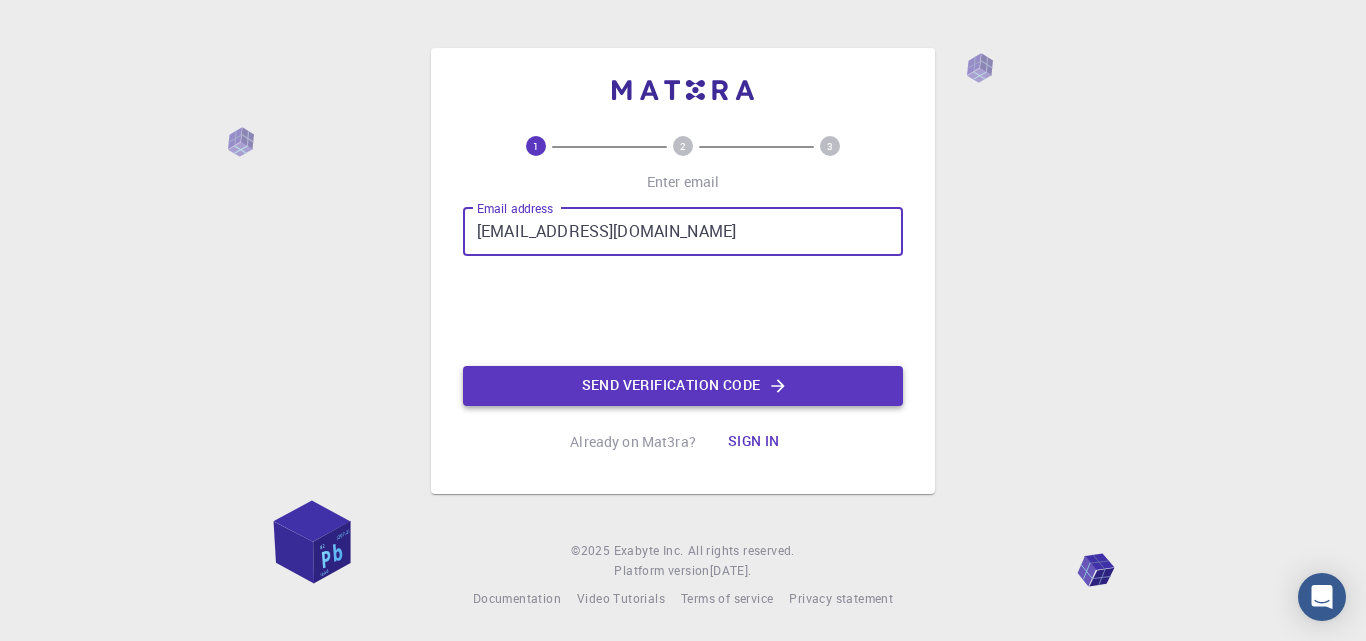 type on "[EMAIL_ADDRESS][DOMAIN_NAME]" 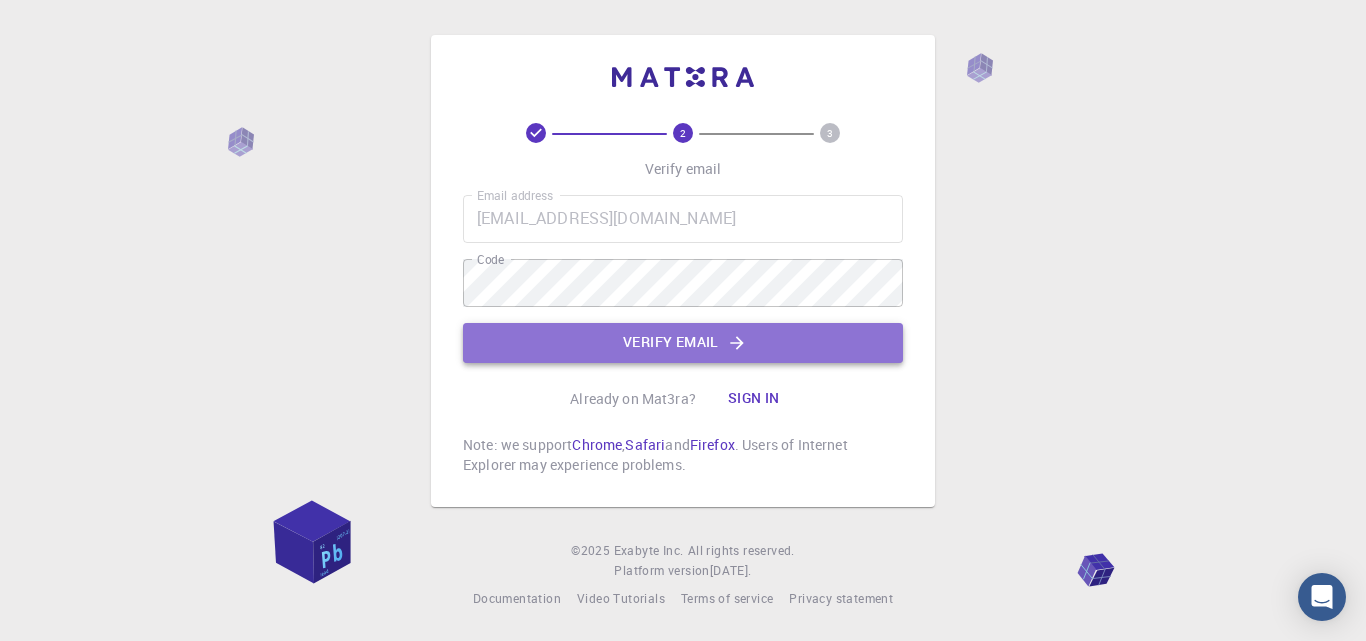 click on "Verify email" 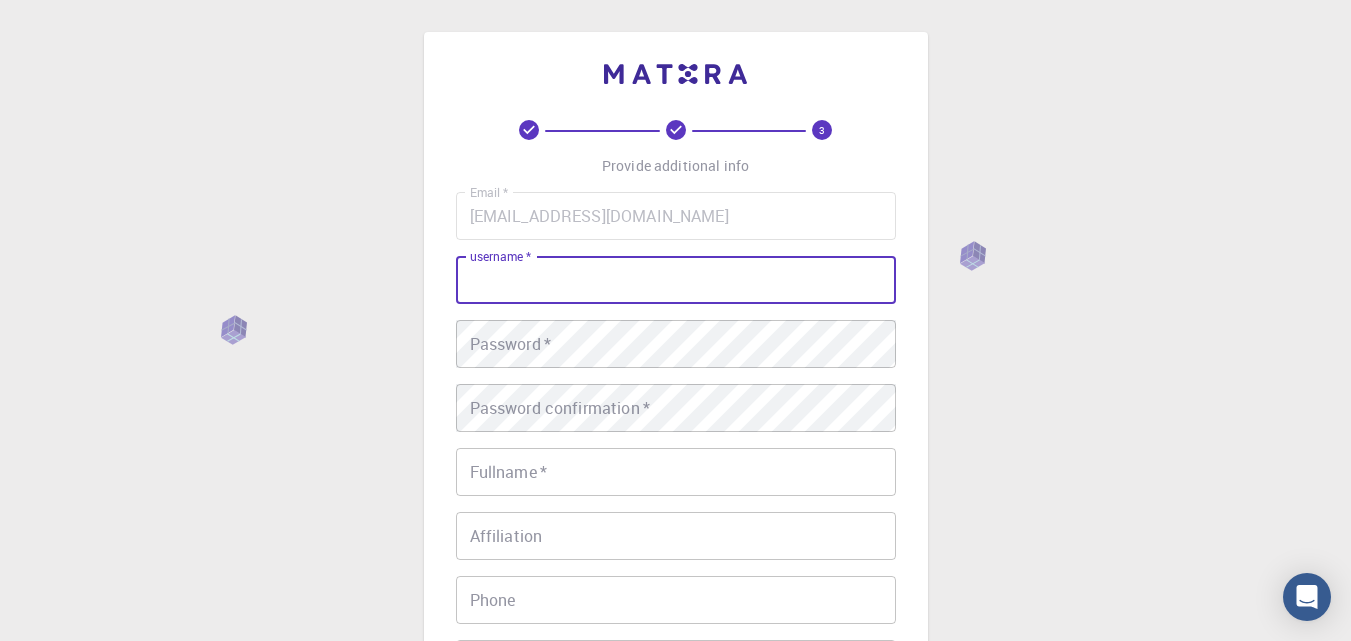 click on "username   *" at bounding box center [676, 280] 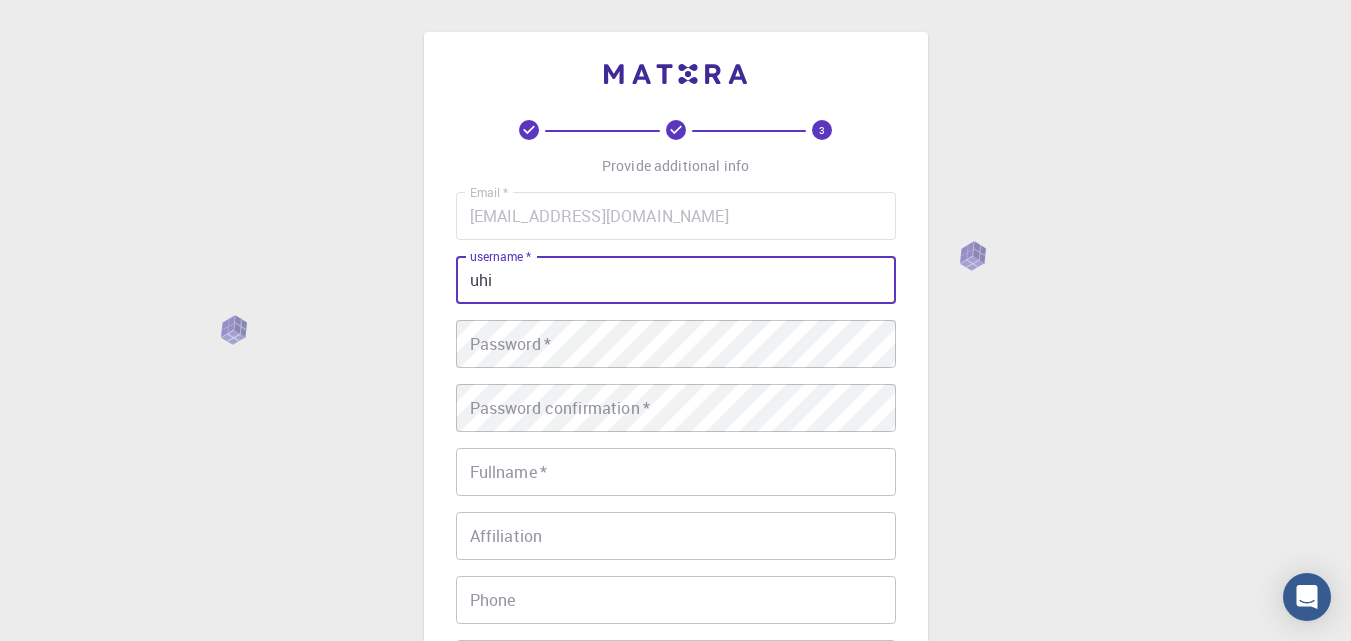 type on "uhi" 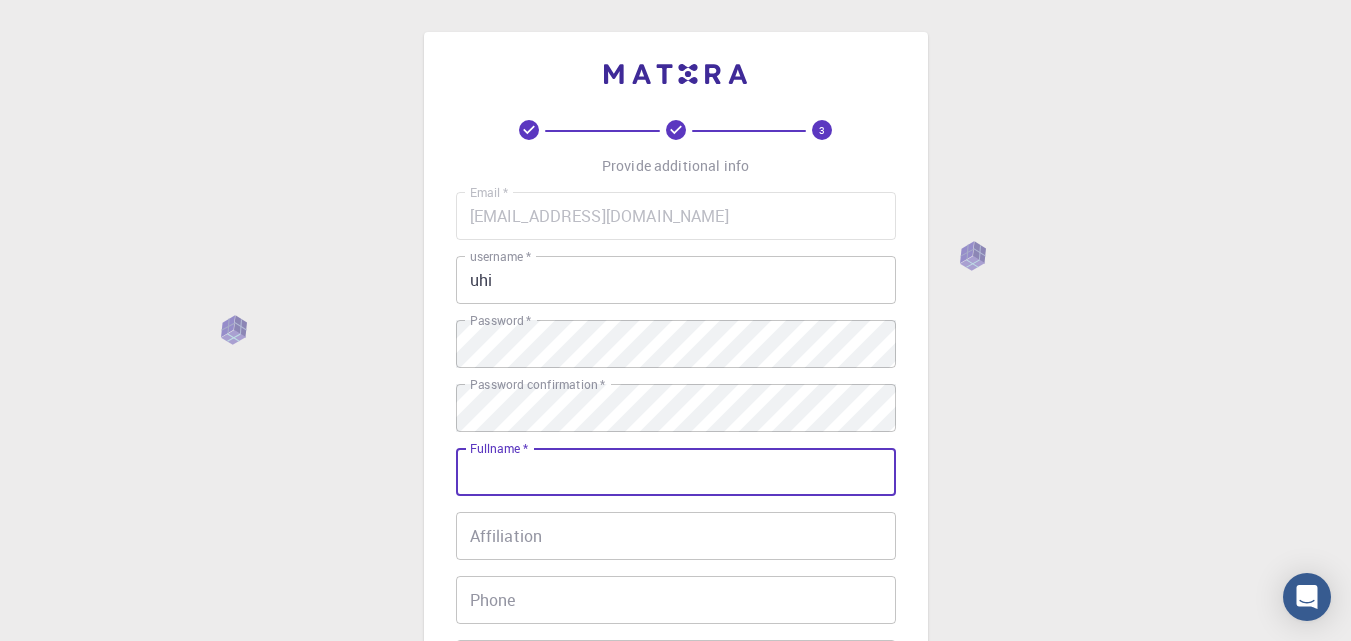 click on "Fullname   *" at bounding box center (676, 472) 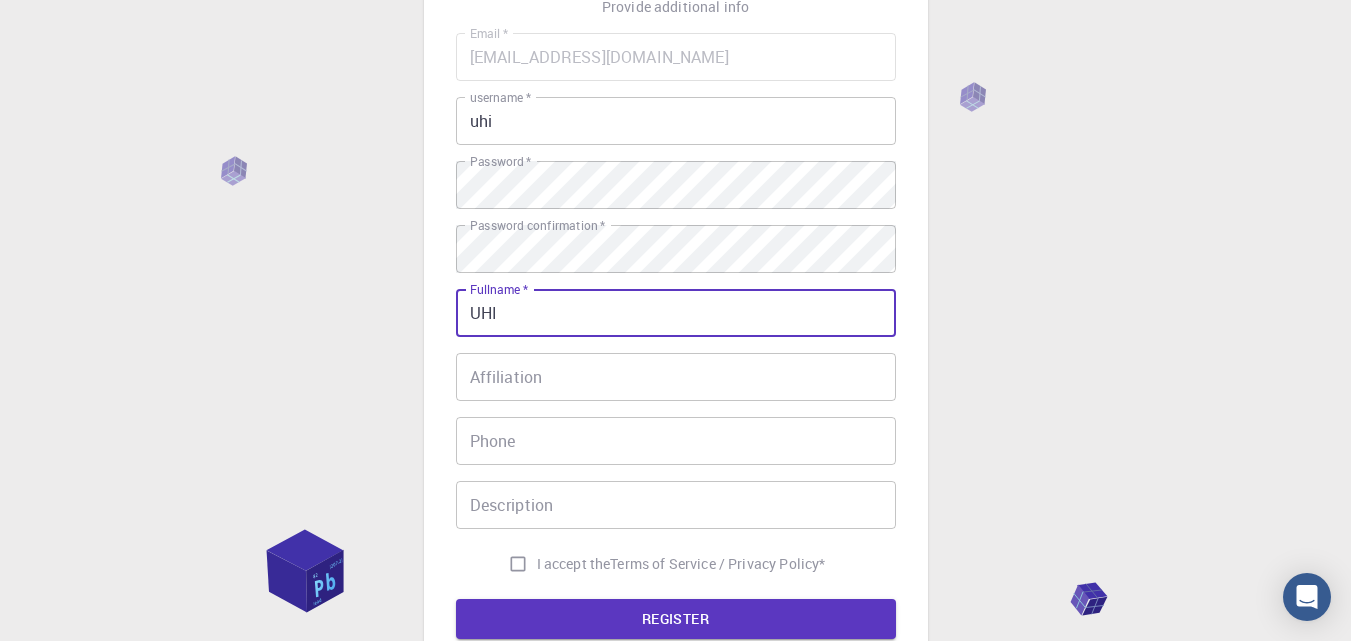 scroll, scrollTop: 377, scrollLeft: 0, axis: vertical 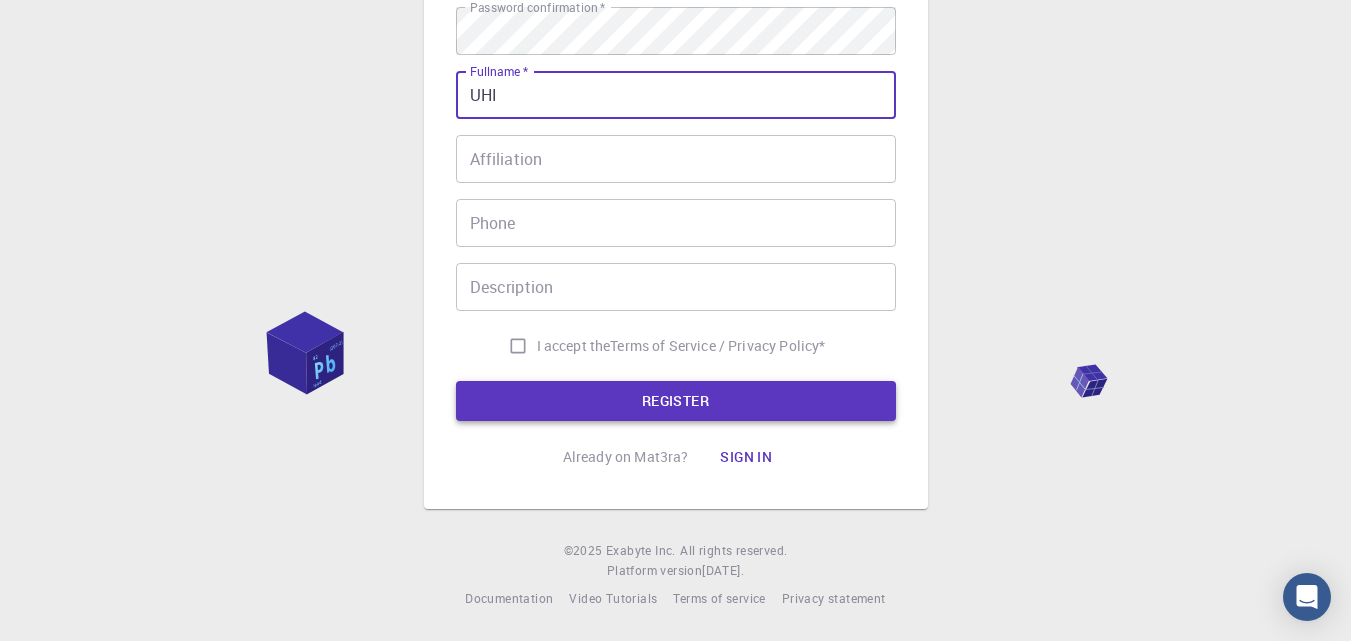 type on "UHI" 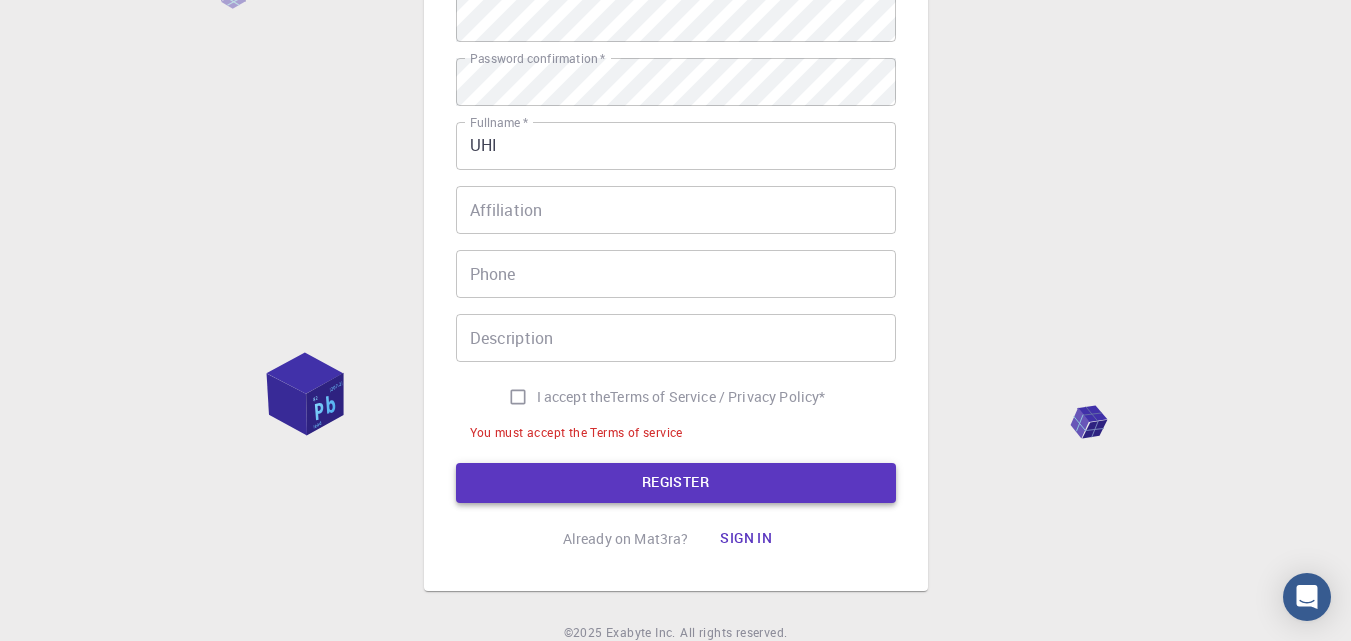 scroll, scrollTop: 428, scrollLeft: 0, axis: vertical 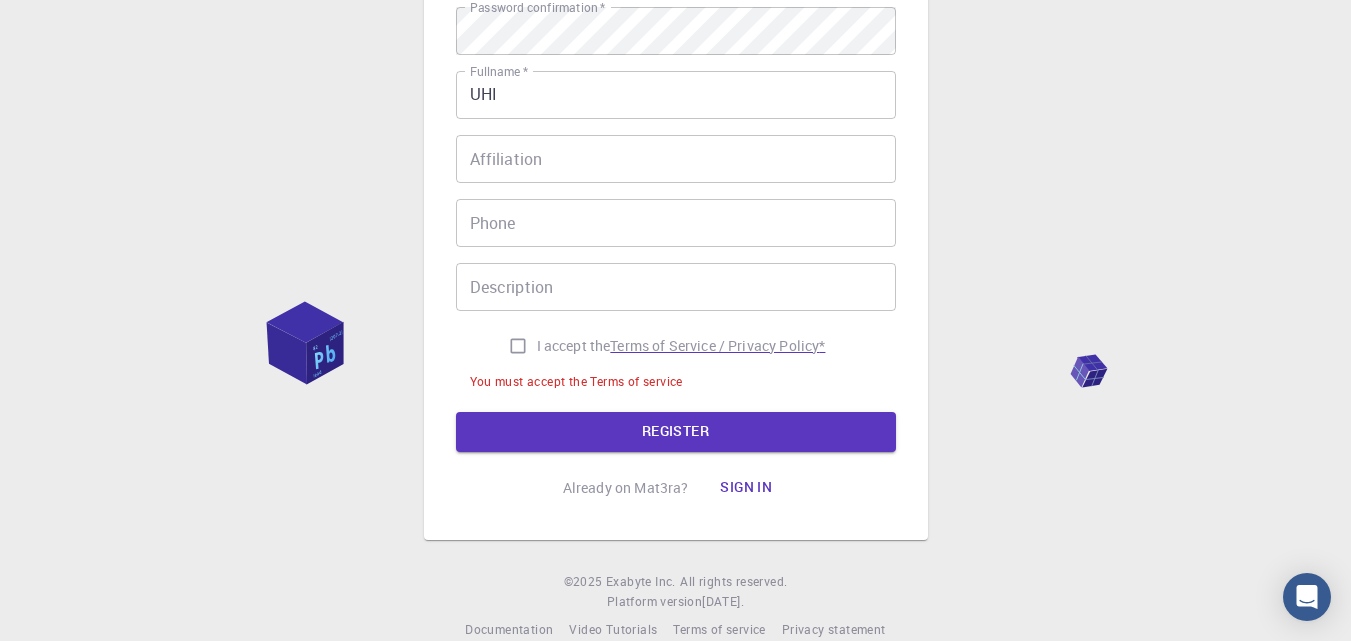 click on "Terms of Service / Privacy Policy  *" at bounding box center (717, 346) 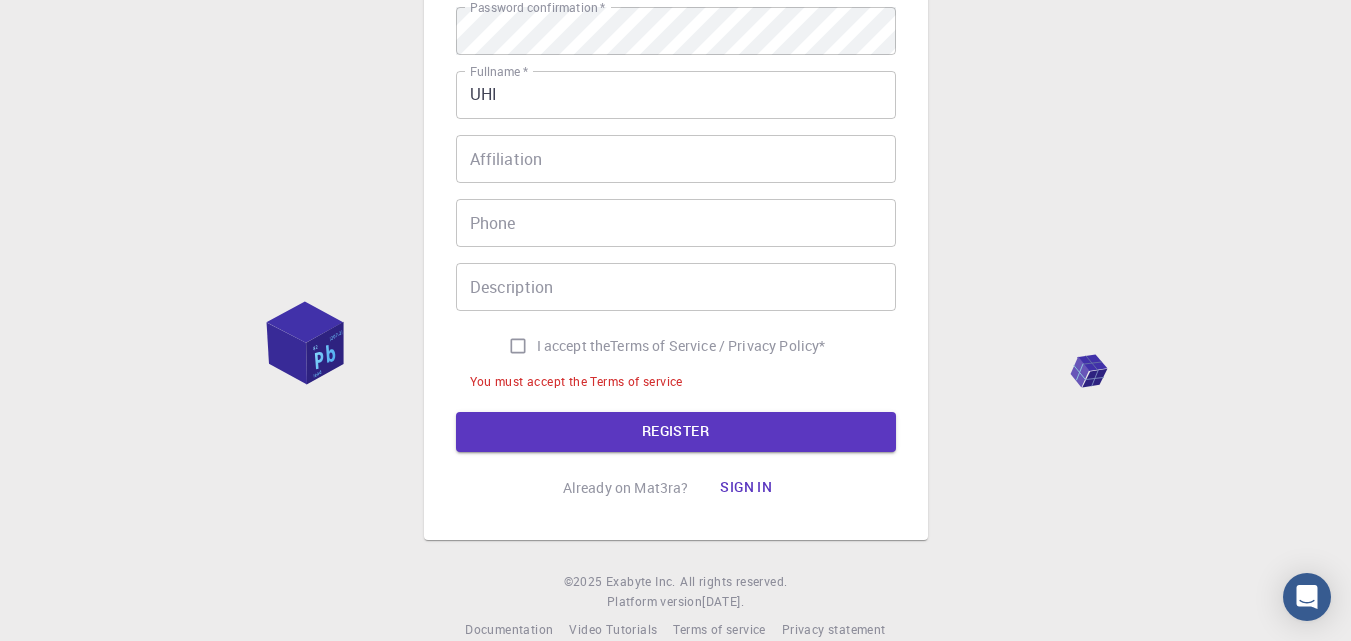 click on "I accept the  Terms of Service / Privacy Policy  *" at bounding box center (518, 346) 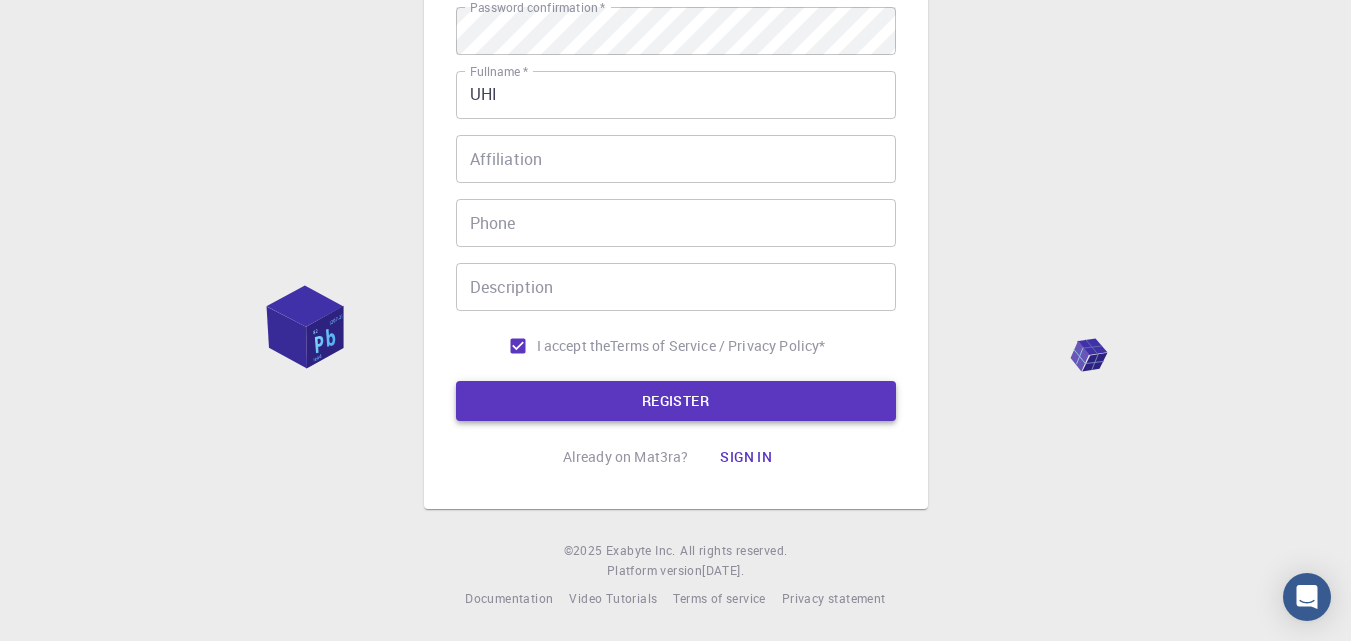 click on "REGISTER" at bounding box center [676, 401] 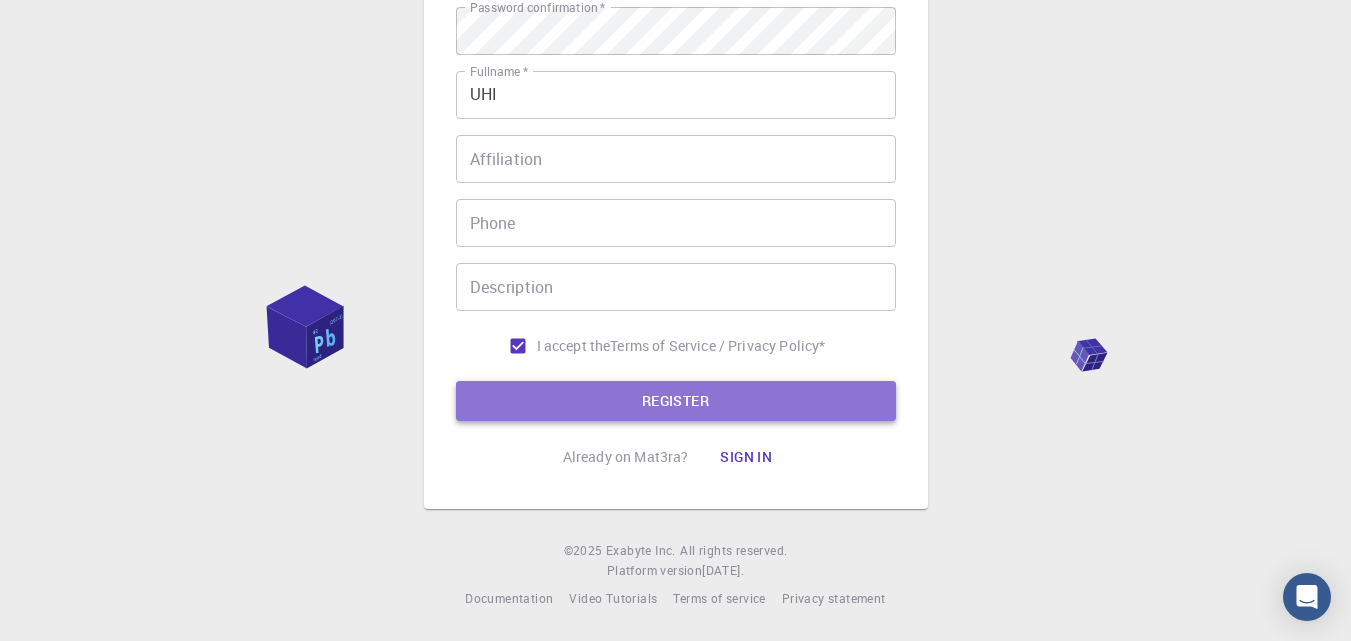 click on "REGISTER" at bounding box center (676, 401) 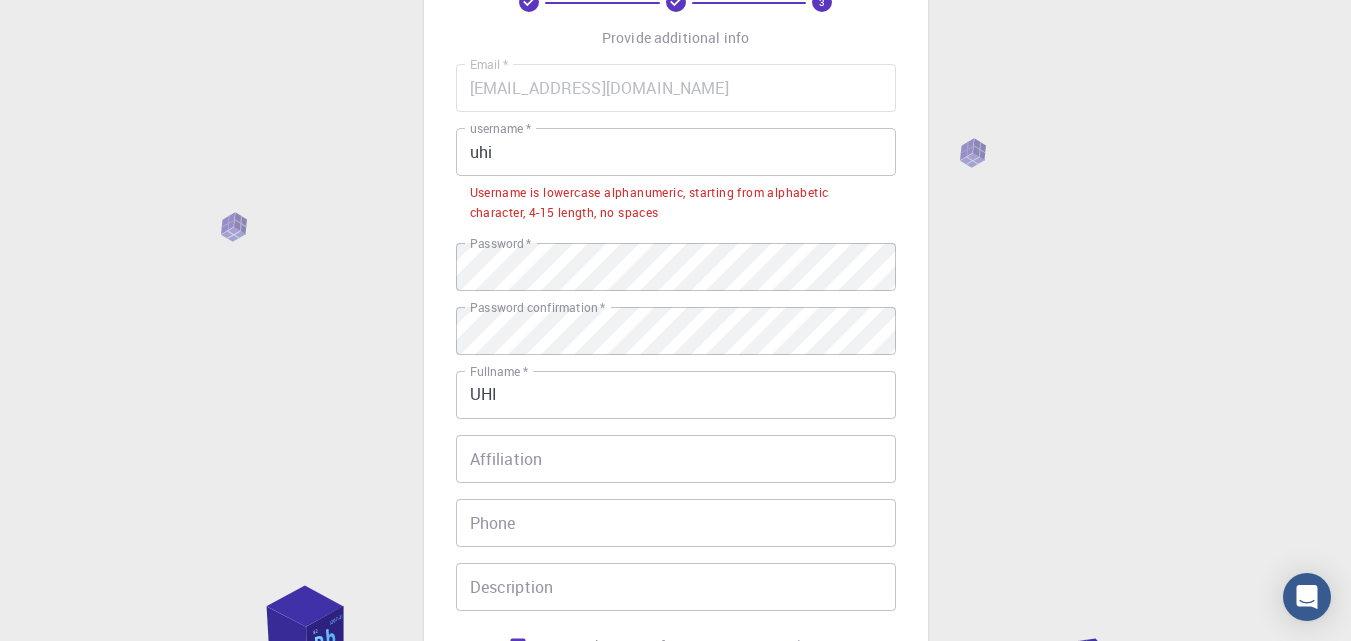 scroll, scrollTop: 28, scrollLeft: 0, axis: vertical 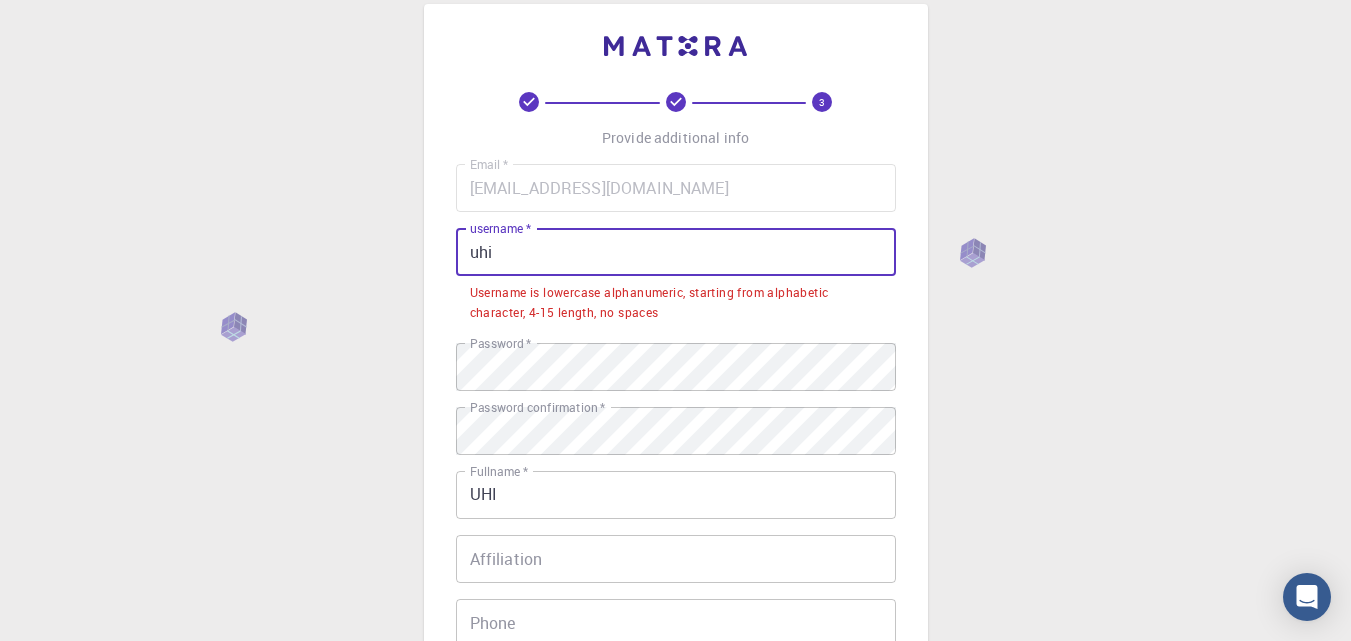 click on "uhi" at bounding box center [676, 252] 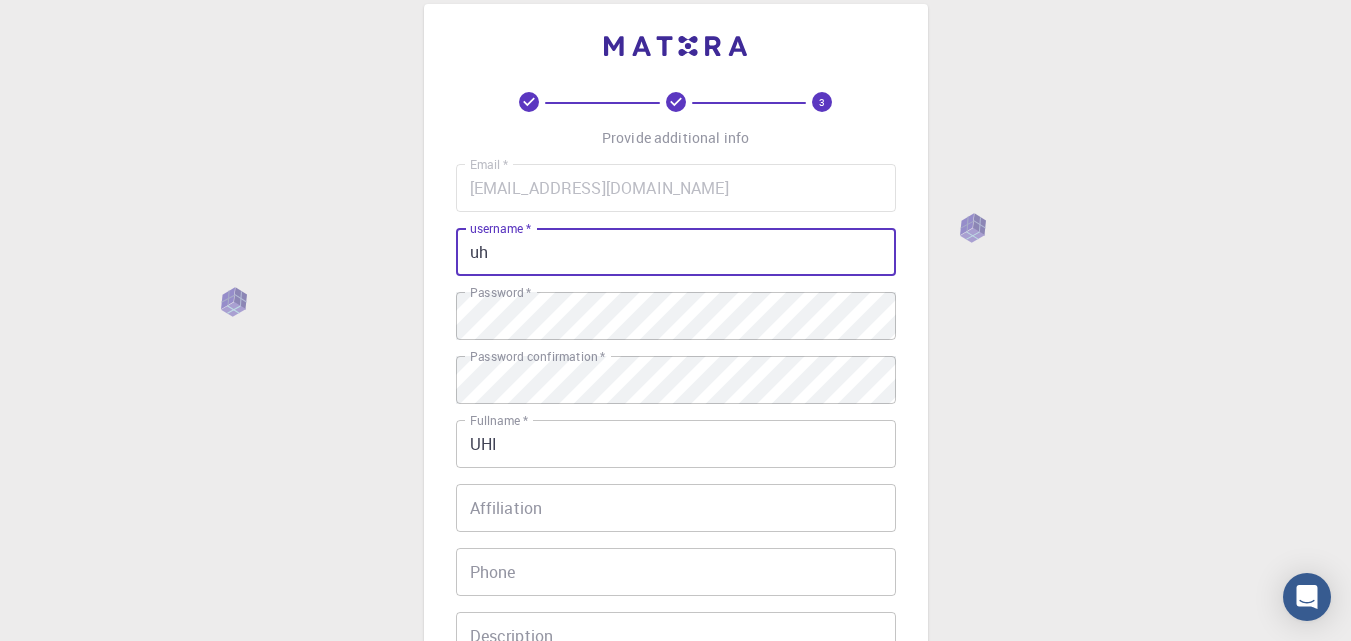 type on "u" 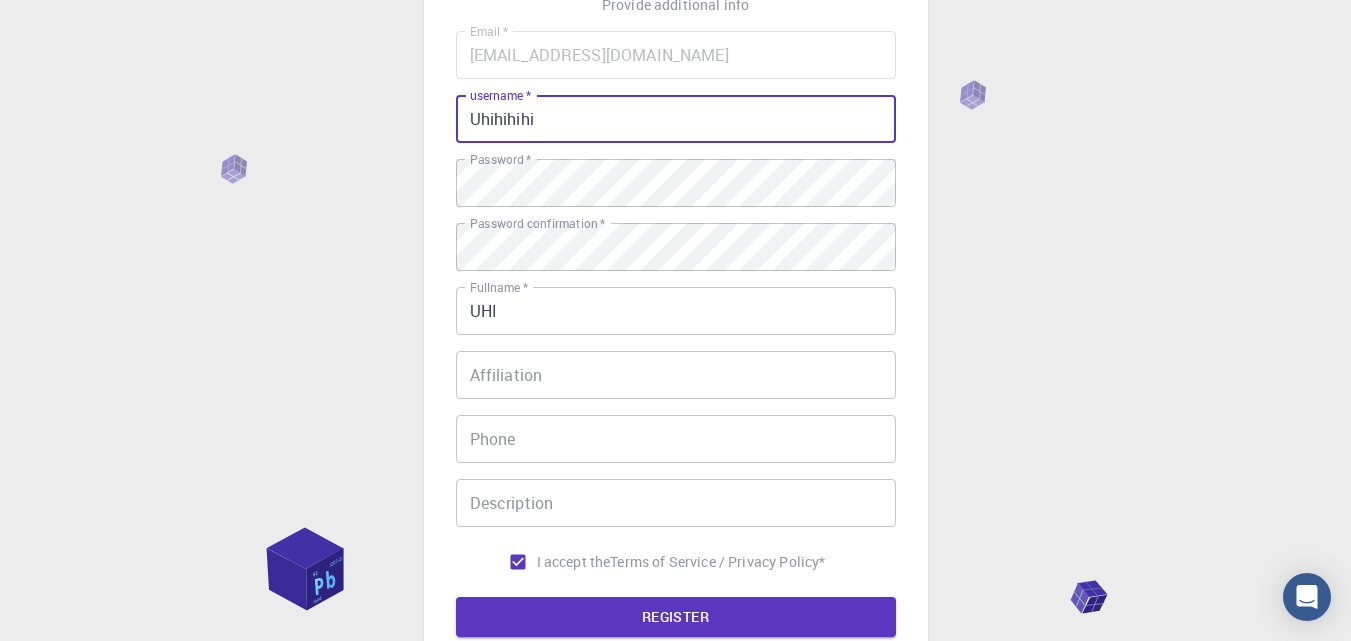 scroll, scrollTop: 377, scrollLeft: 0, axis: vertical 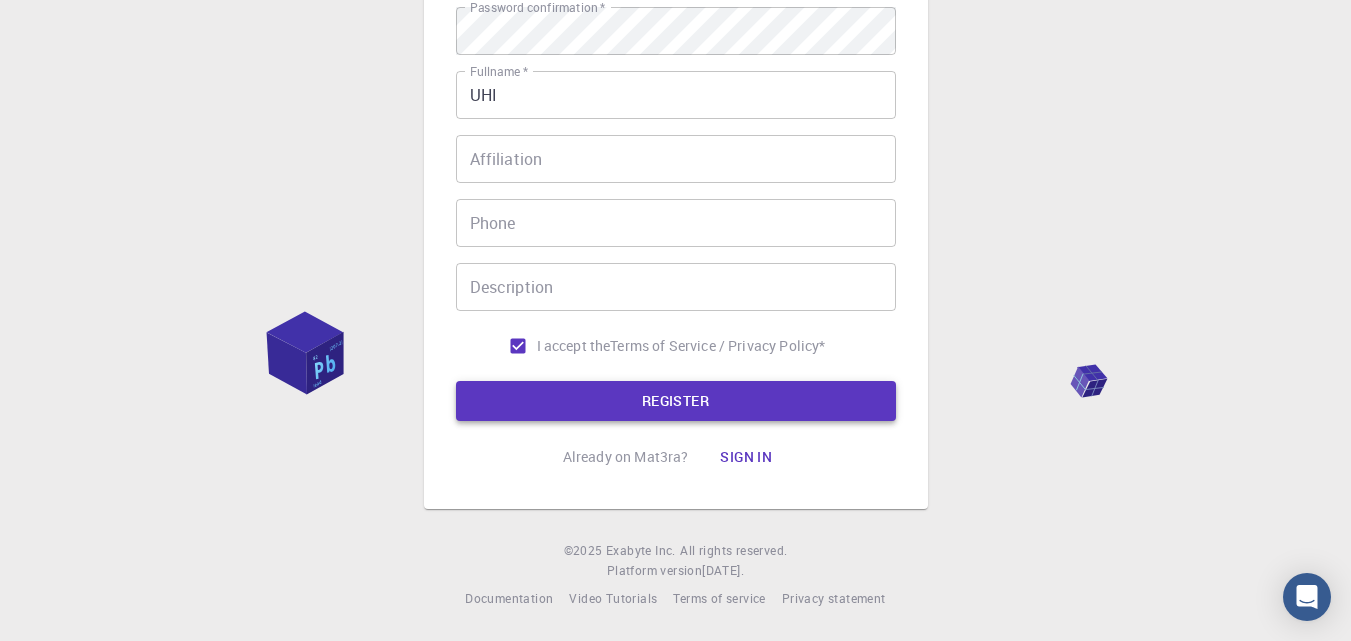 click on "REGISTER" at bounding box center (676, 401) 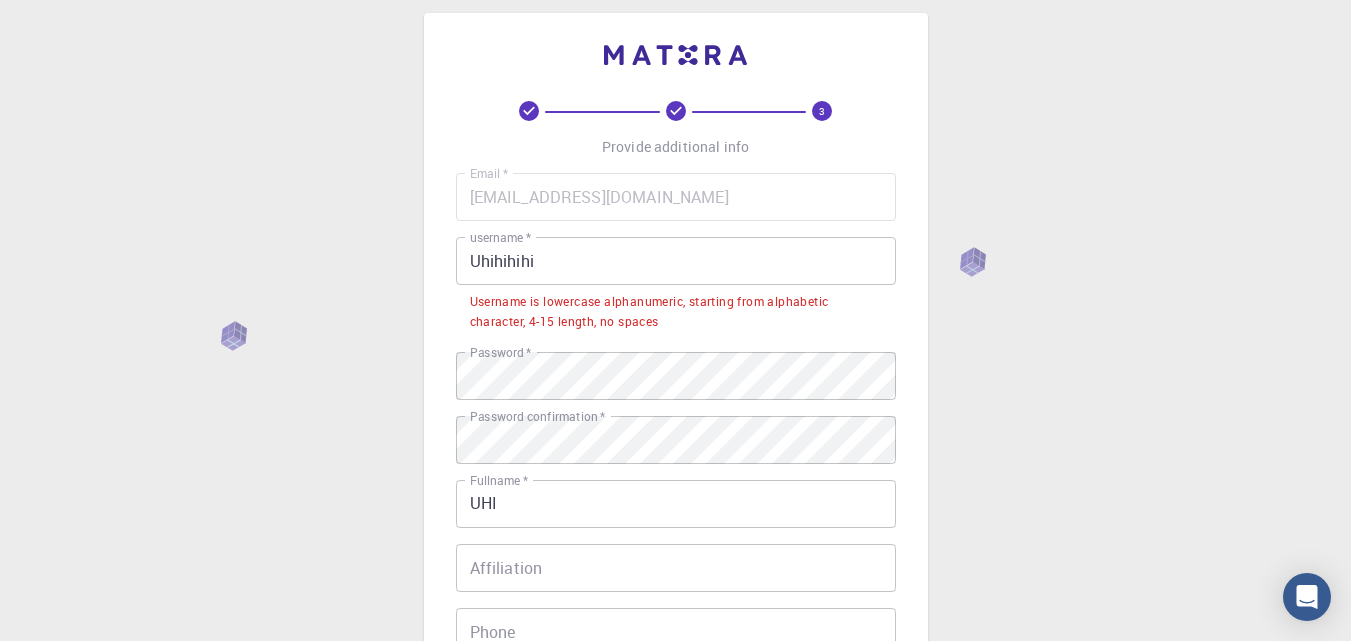 scroll, scrollTop: 0, scrollLeft: 0, axis: both 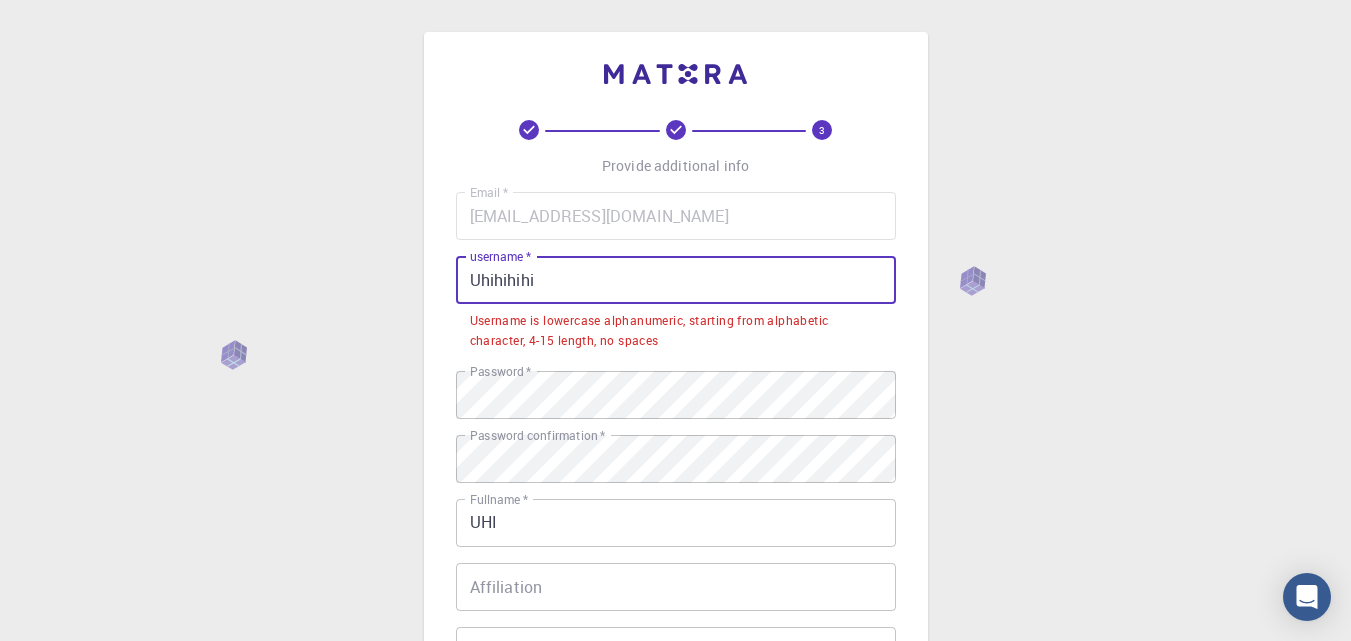 click on "Uhihihihi" at bounding box center [676, 280] 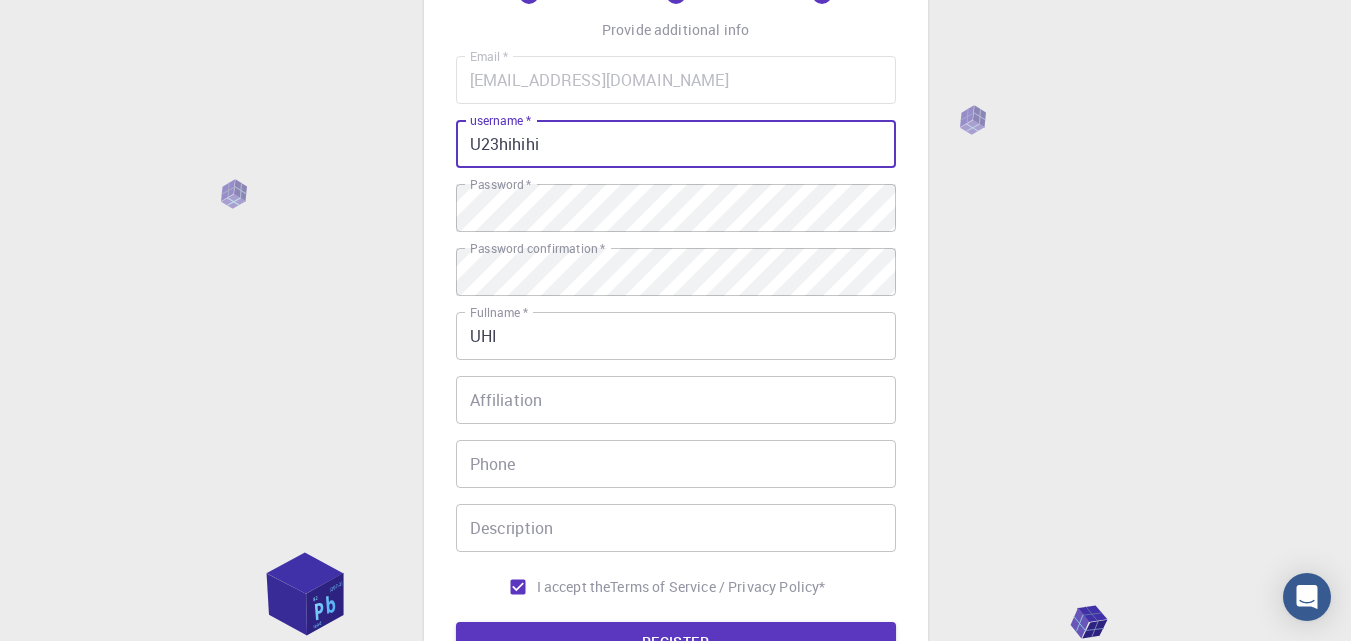 scroll, scrollTop: 377, scrollLeft: 0, axis: vertical 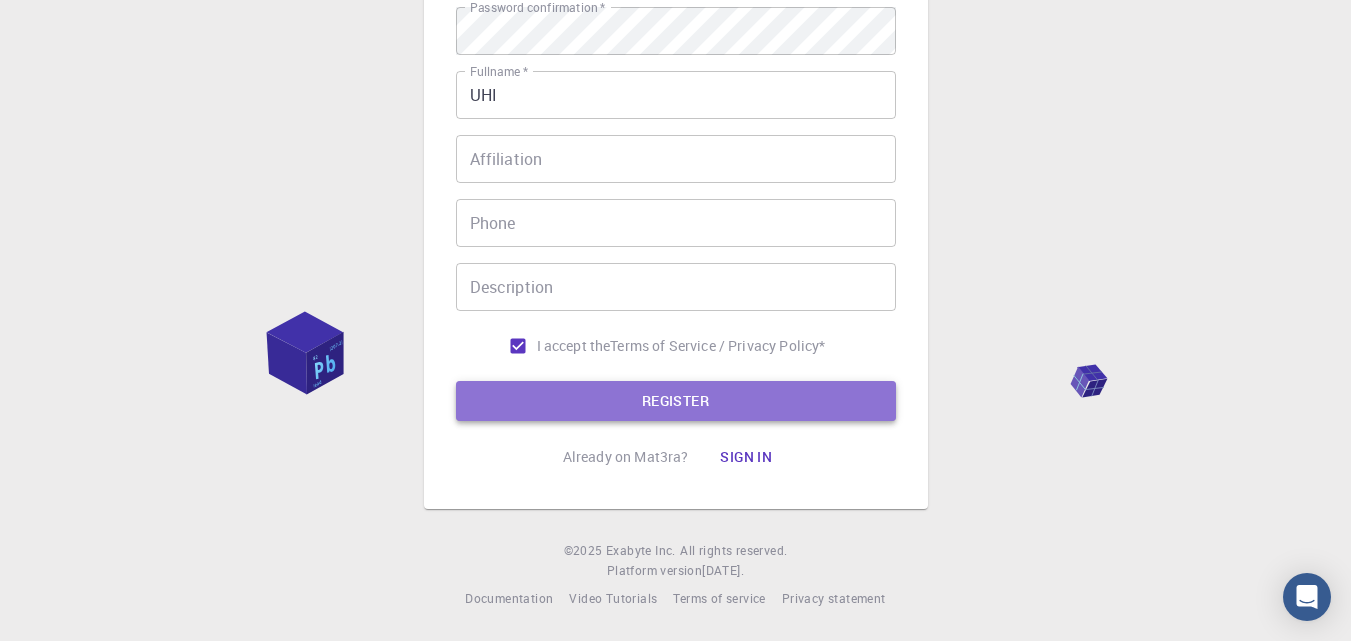 click on "REGISTER" at bounding box center [676, 401] 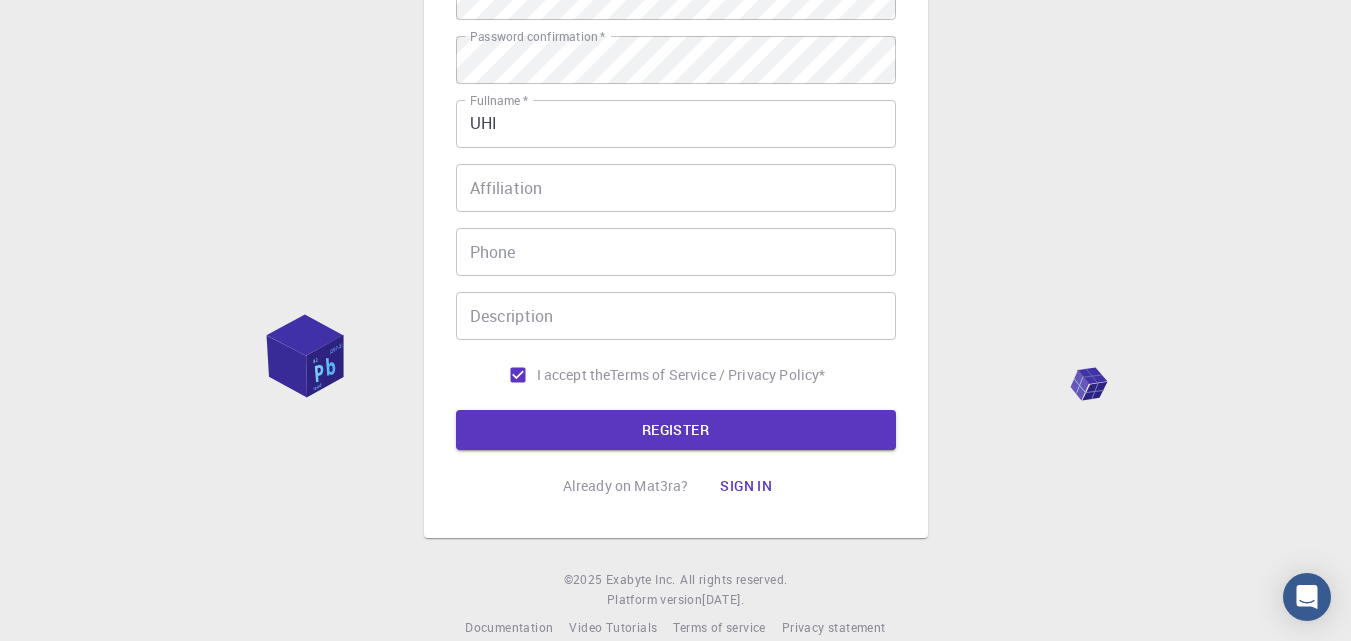 scroll, scrollTop: 128, scrollLeft: 0, axis: vertical 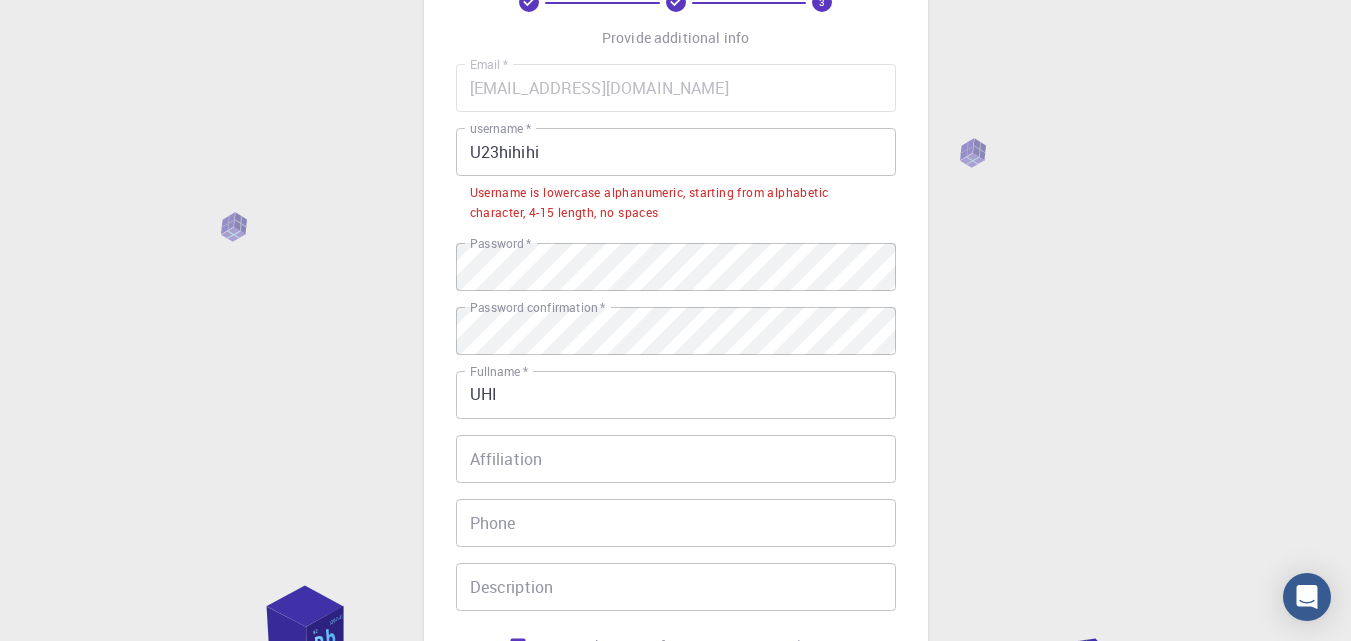 click on "U23hihihi" at bounding box center (676, 152) 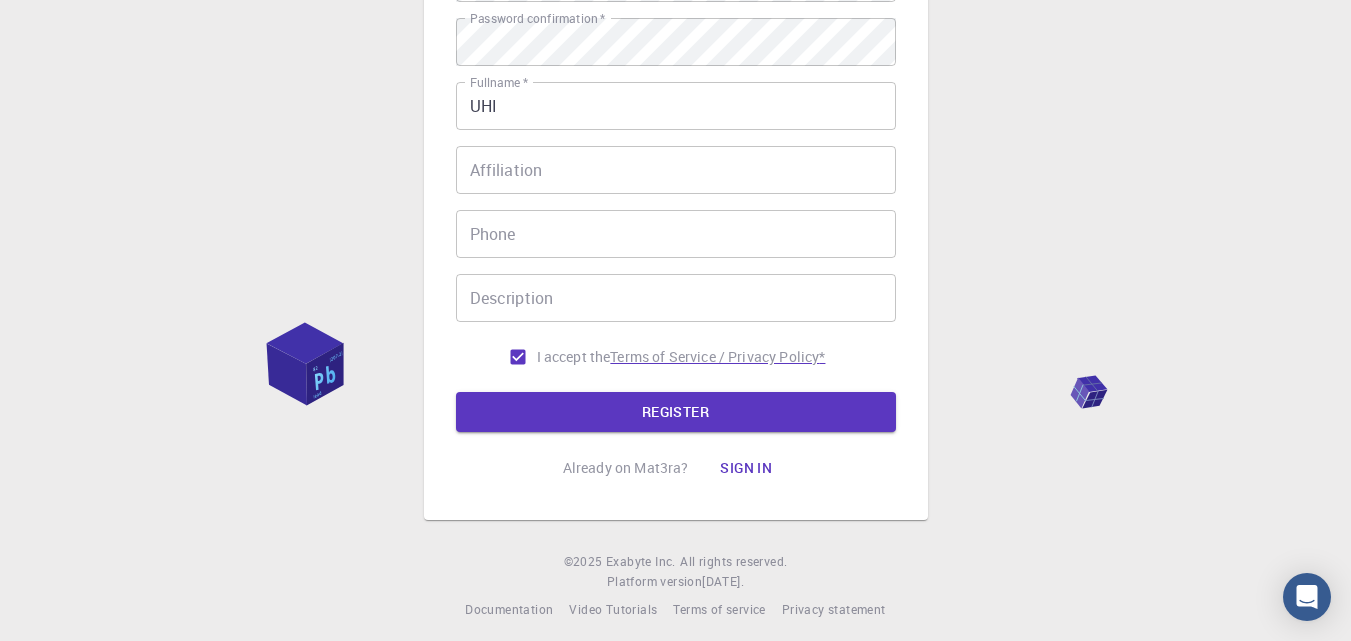 scroll, scrollTop: 377, scrollLeft: 0, axis: vertical 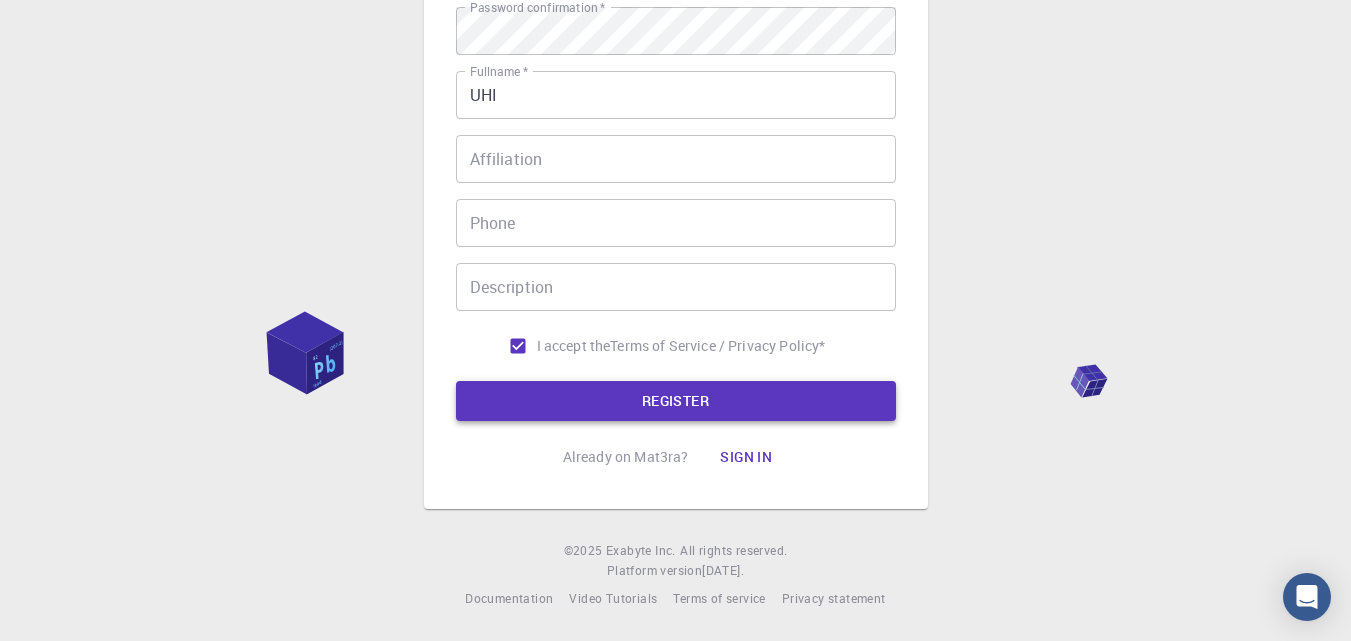 type on "u23hihihi" 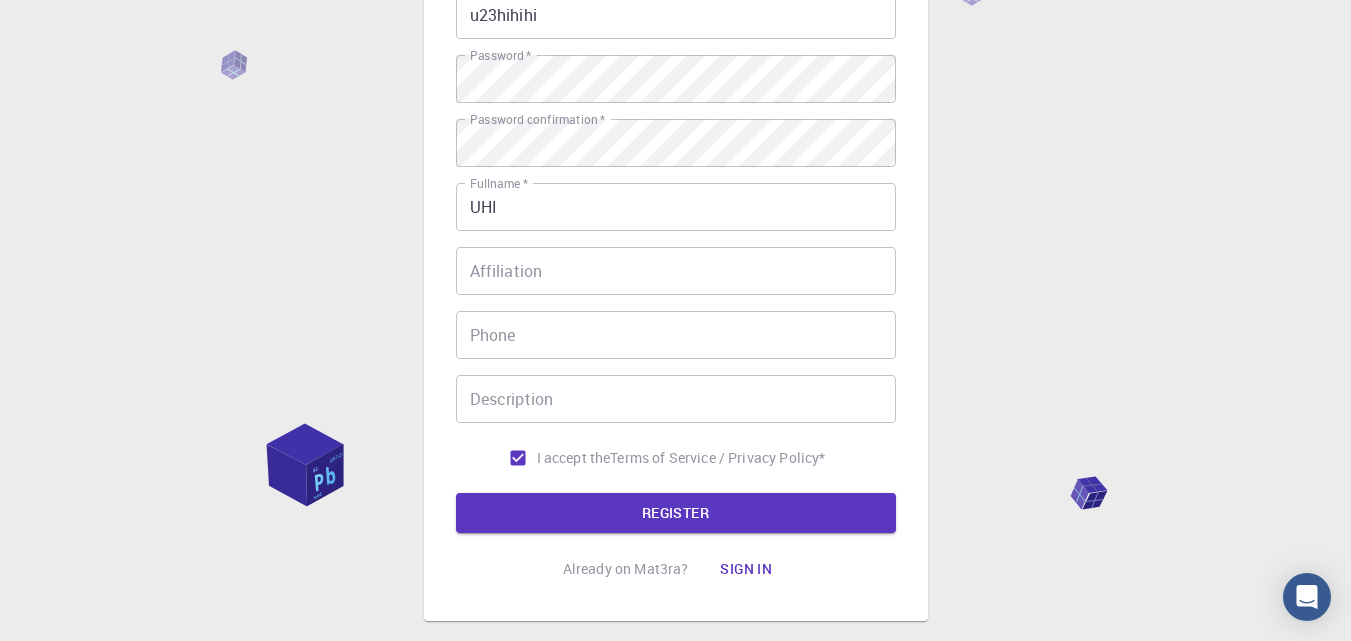 scroll, scrollTop: 300, scrollLeft: 0, axis: vertical 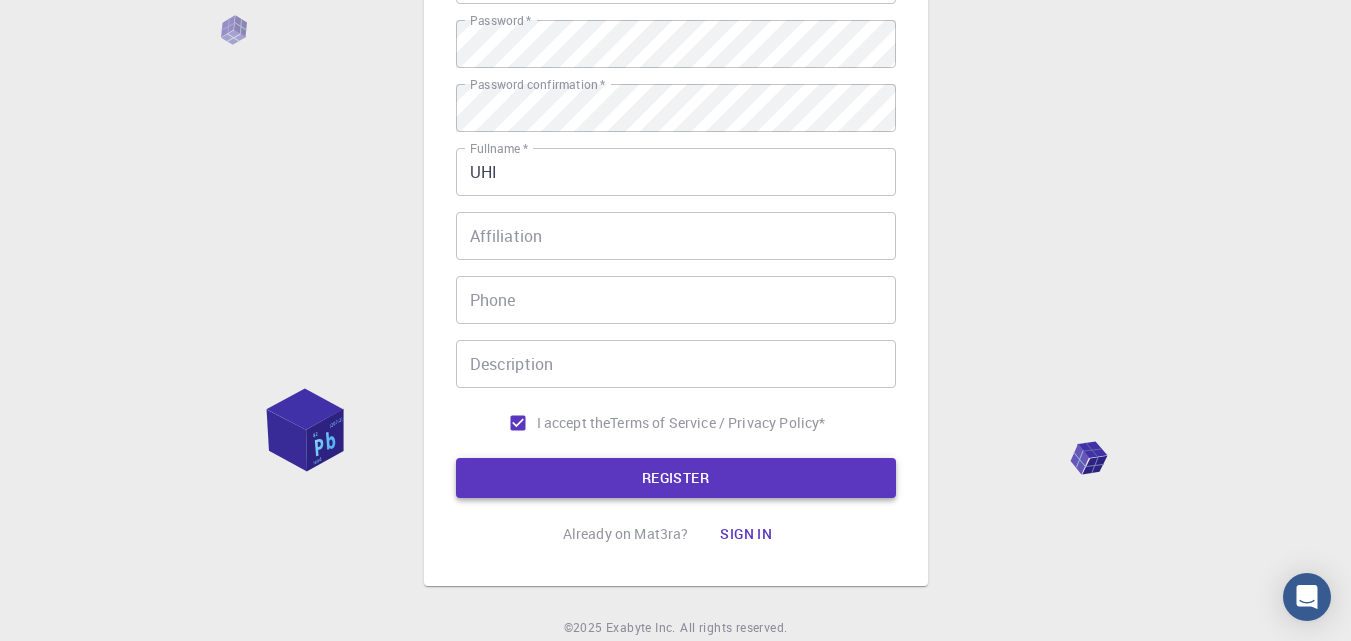 click on "REGISTER" at bounding box center (676, 478) 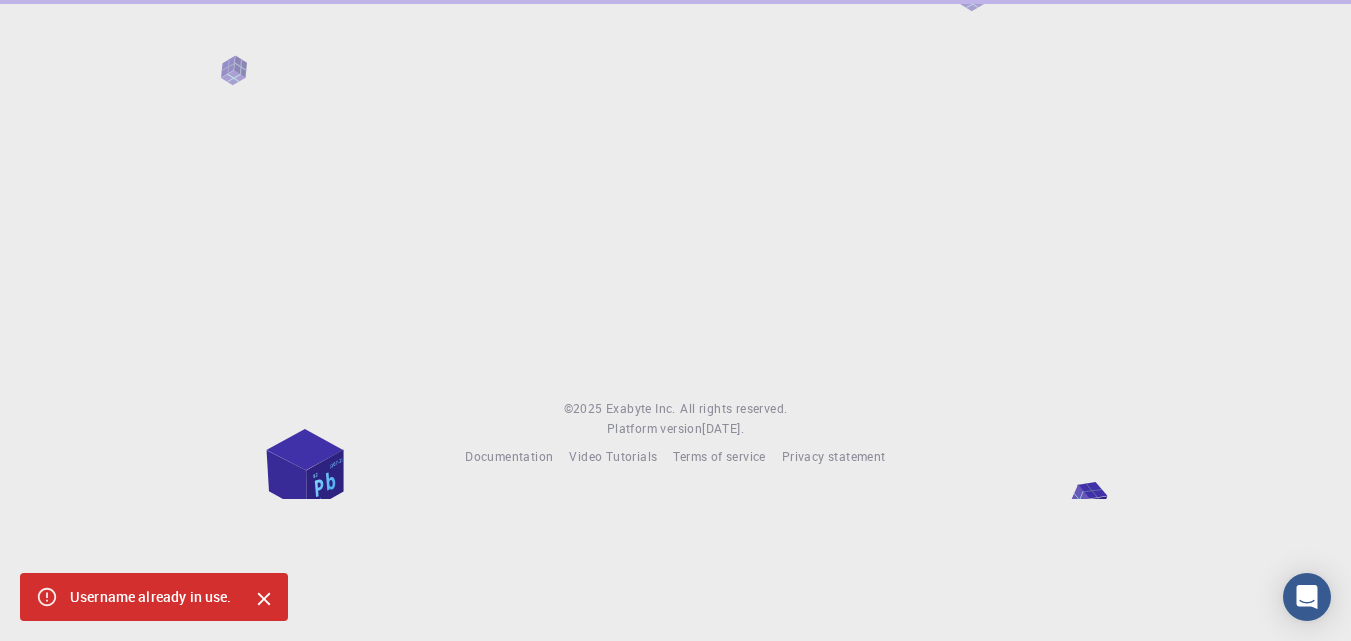 scroll, scrollTop: 0, scrollLeft: 0, axis: both 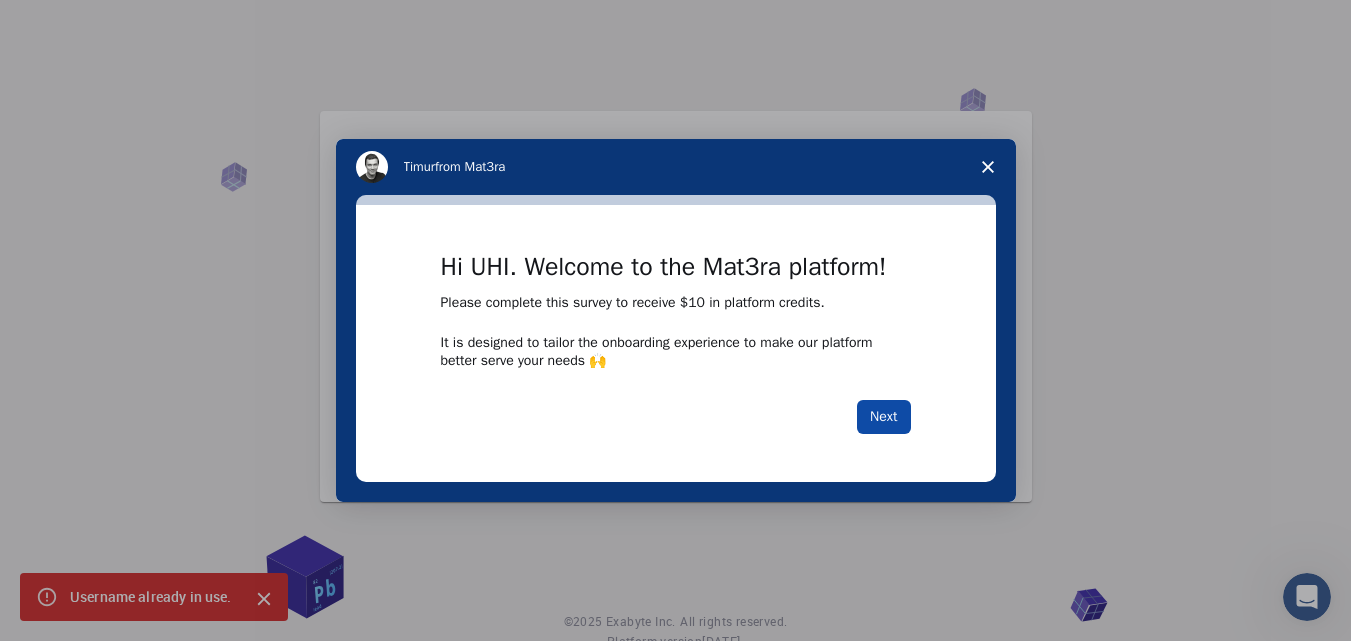 click on "Next" at bounding box center (883, 417) 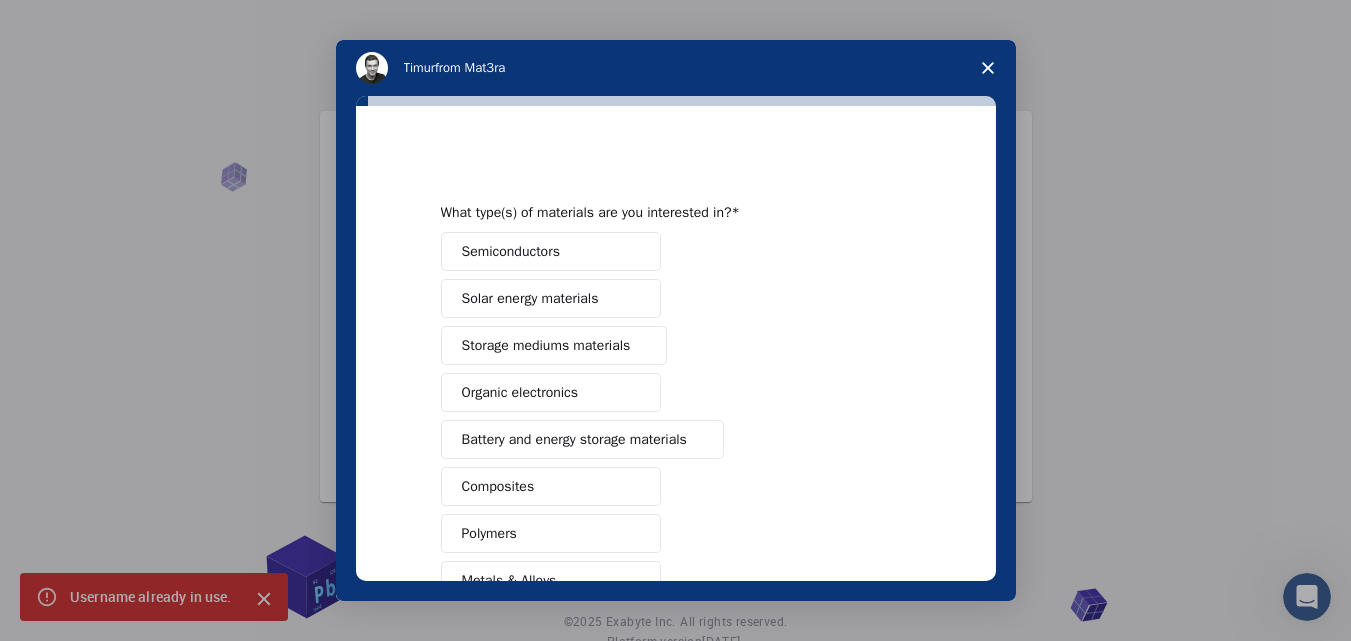 click on "Semiconductors Solar energy materials Storage mediums materials Organic electronics Battery and energy storage materials Composites Polymers Metals & Alloys Chemicals & Solvents Catalysis and reactivity Glasses Other (Please specify)" at bounding box center (676, 510) 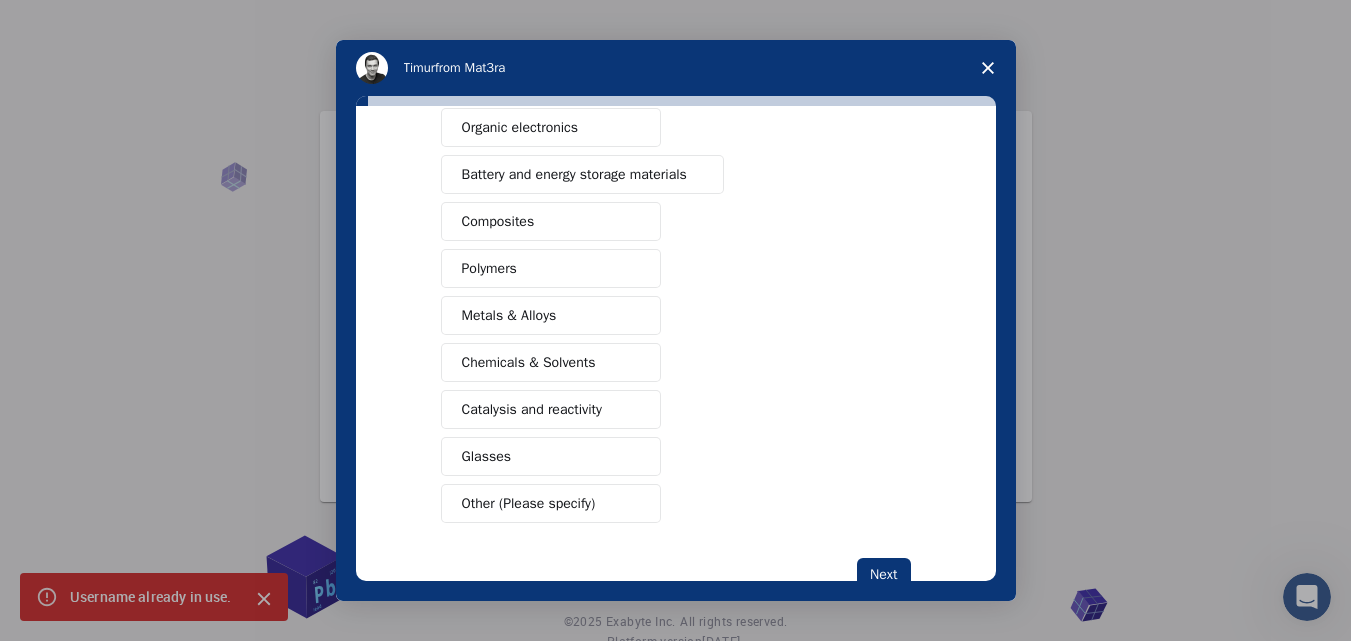 scroll, scrollTop: 324, scrollLeft: 0, axis: vertical 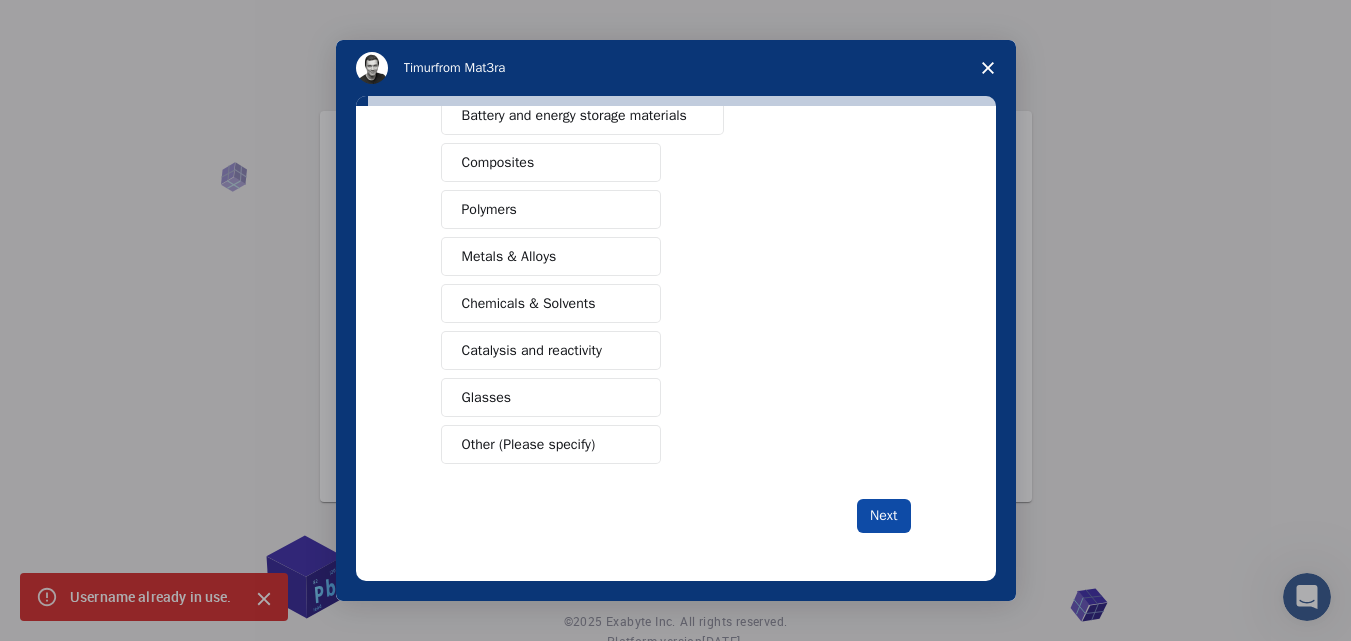 click on "Next" at bounding box center [883, 516] 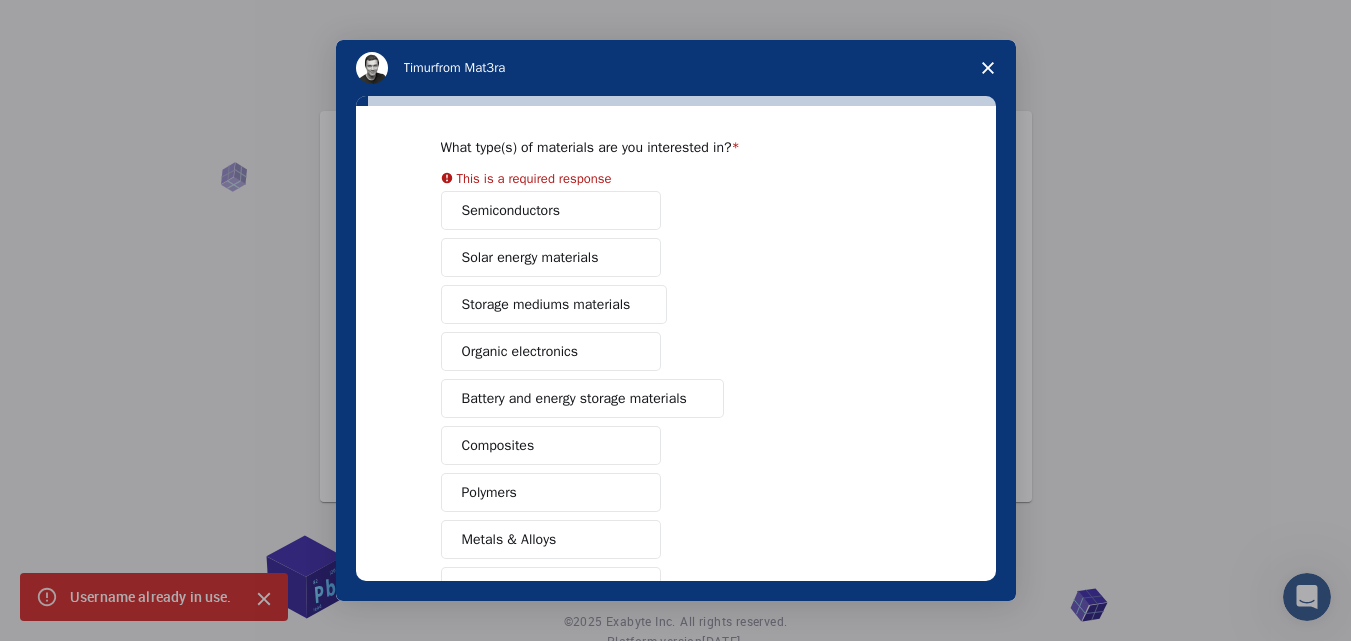 scroll, scrollTop: 31, scrollLeft: 0, axis: vertical 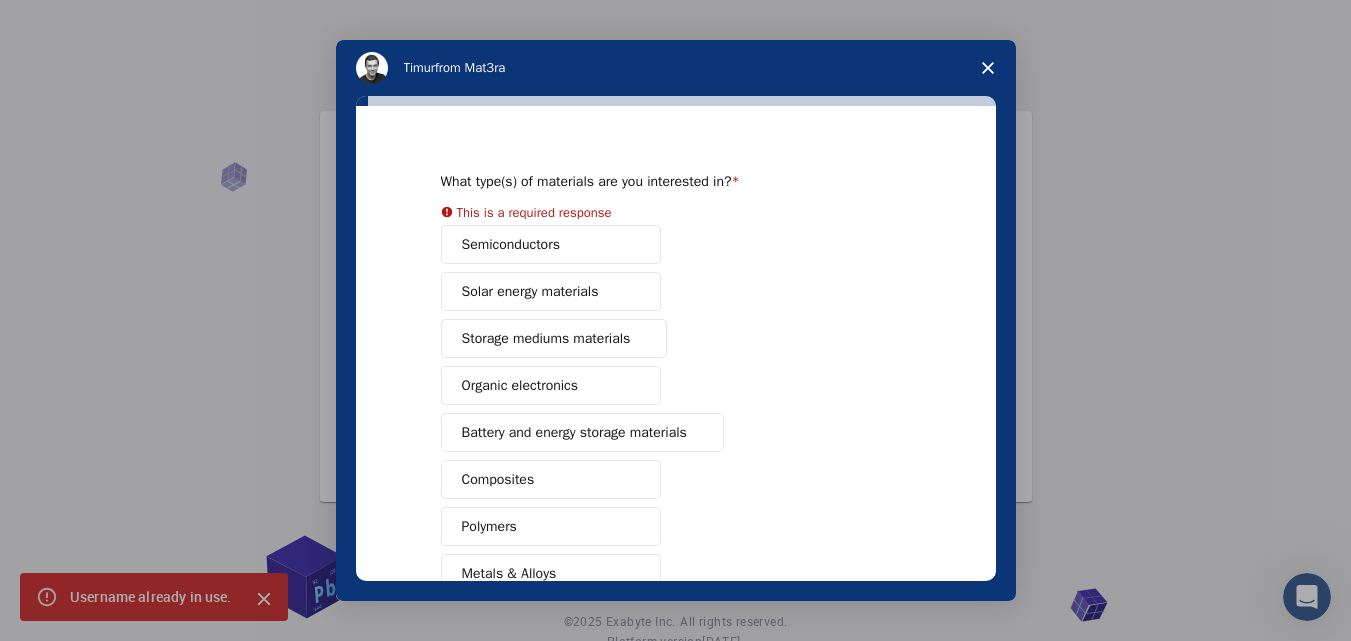 click on "Semiconductors Solar energy materials Storage mediums materials Organic electronics Battery and energy storage materials Composites Polymers Metals & Alloys Chemicals & Solvents Catalysis and reactivity Glasses Other (Please specify)" at bounding box center [676, 503] 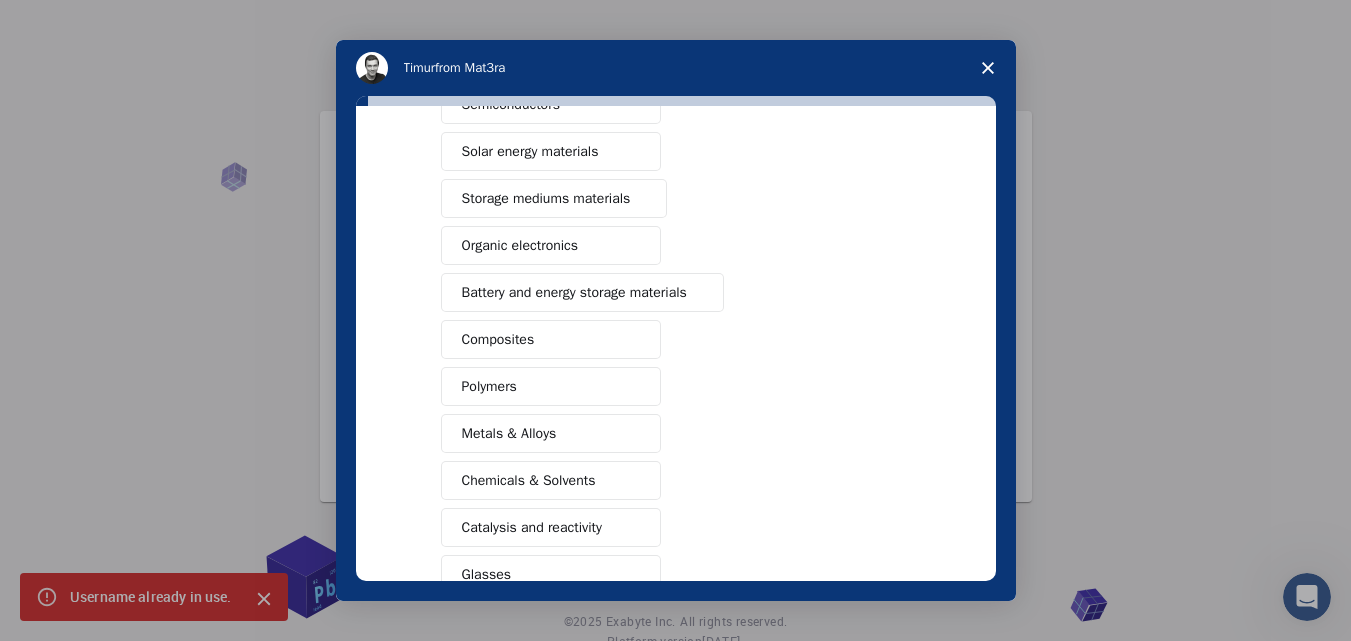 scroll, scrollTop: 324, scrollLeft: 0, axis: vertical 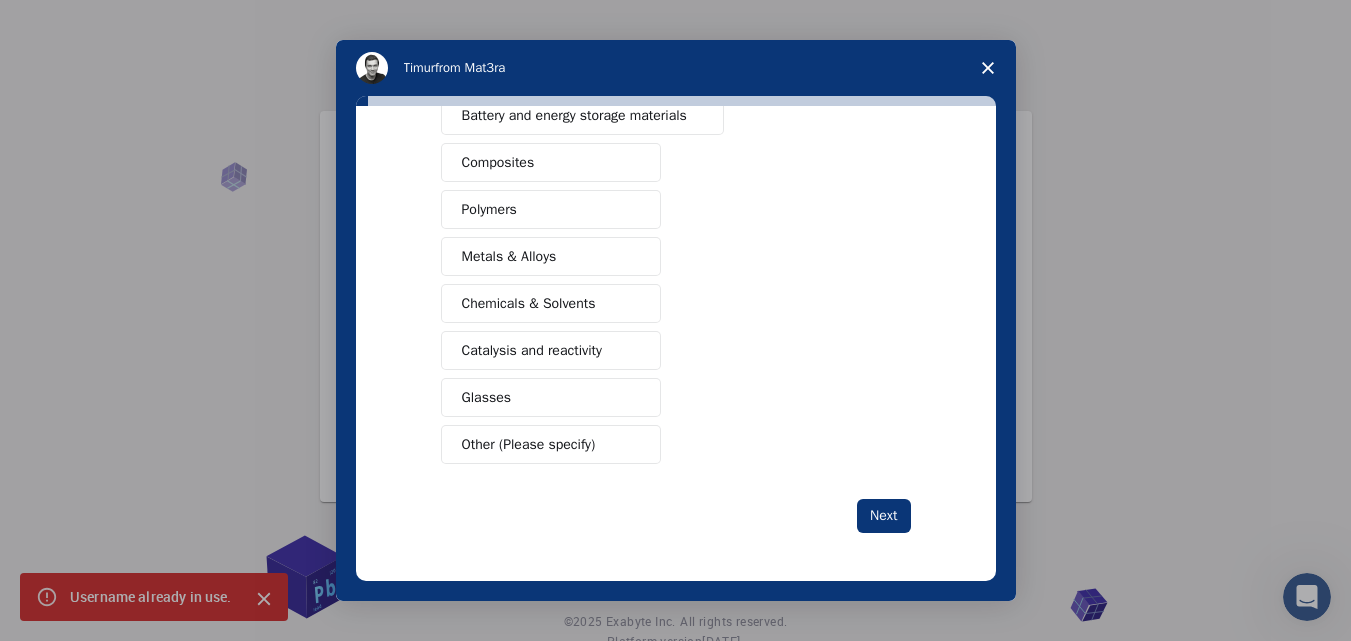click on "Next" at bounding box center [883, 516] 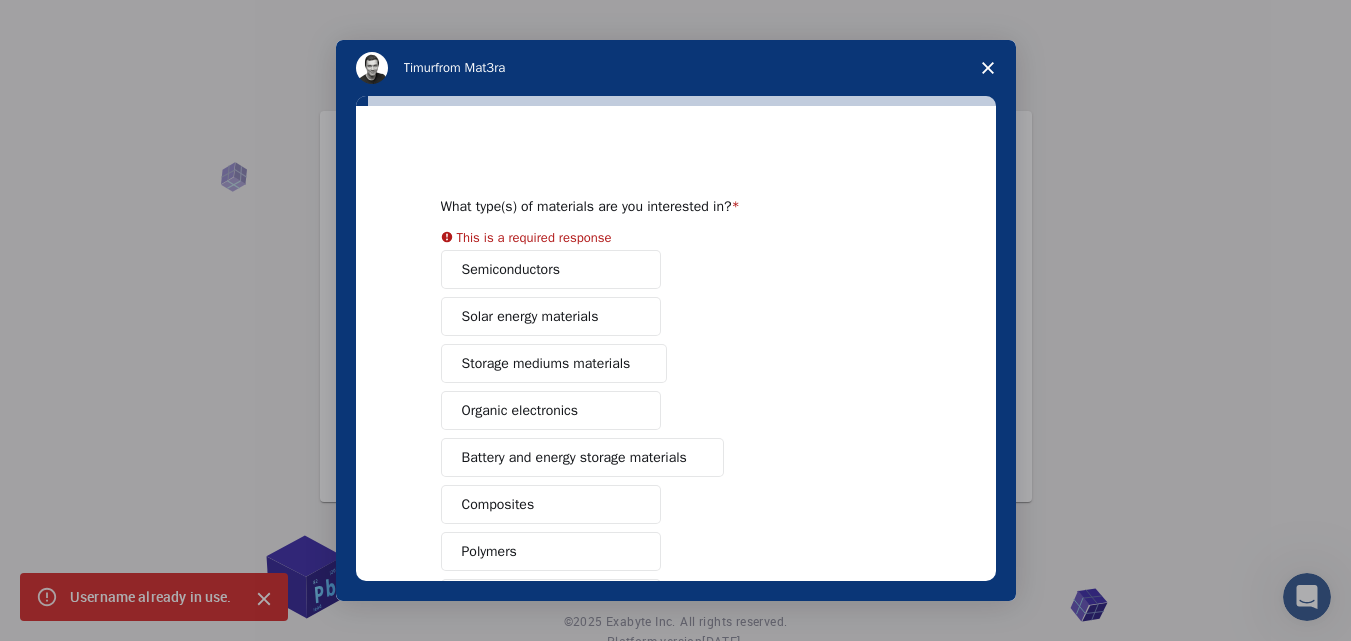 scroll, scrollTop: 0, scrollLeft: 0, axis: both 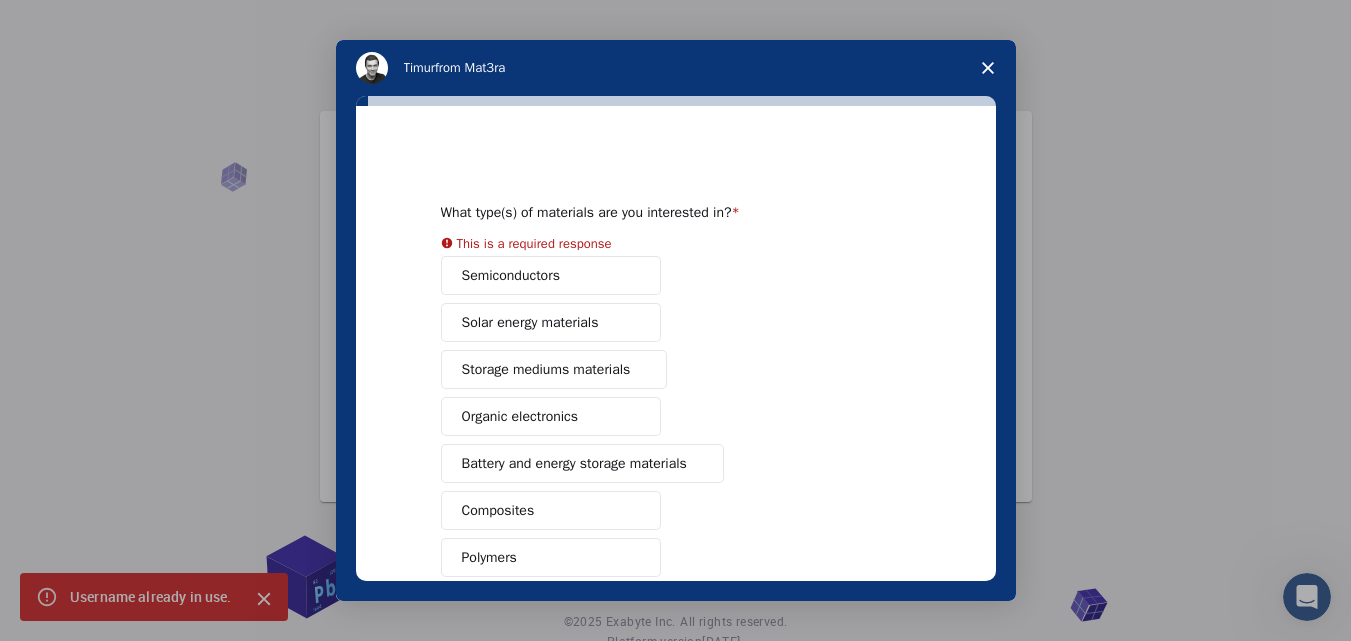 click on "Semiconductors" at bounding box center [551, 275] 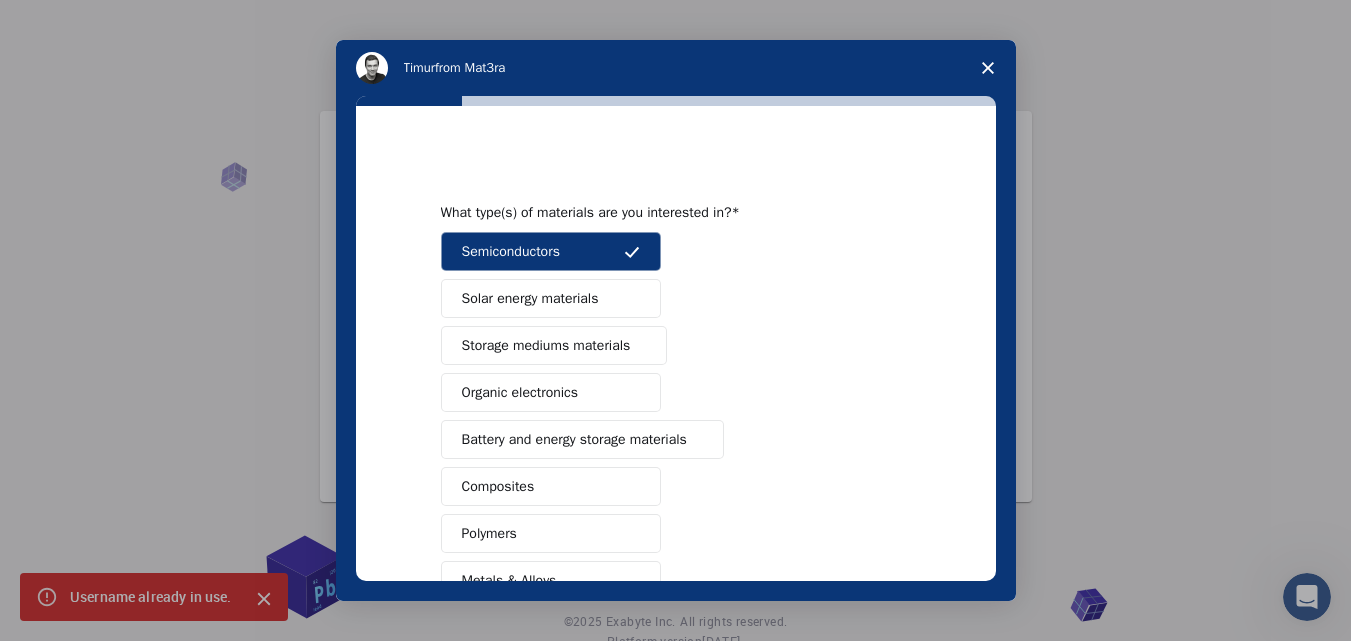 click on "Solar energy materials" at bounding box center (551, 298) 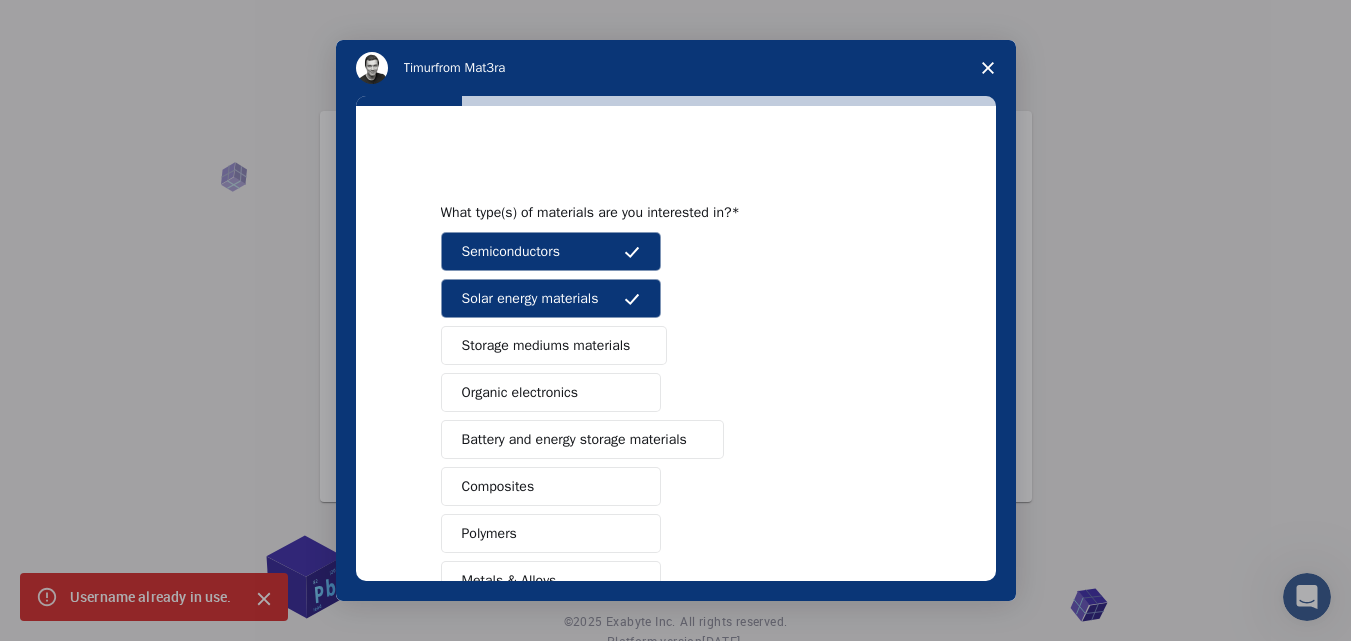 click on "Storage mediums materials" at bounding box center [546, 345] 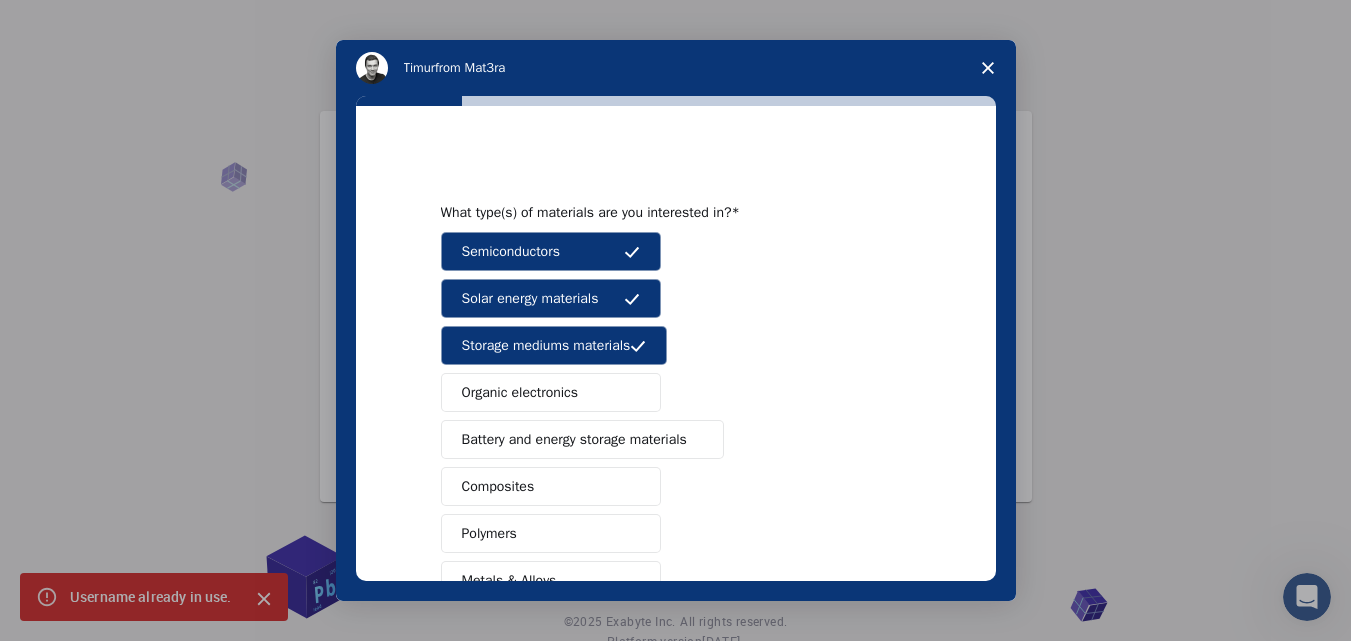 click on "Organic electronics" at bounding box center (551, 392) 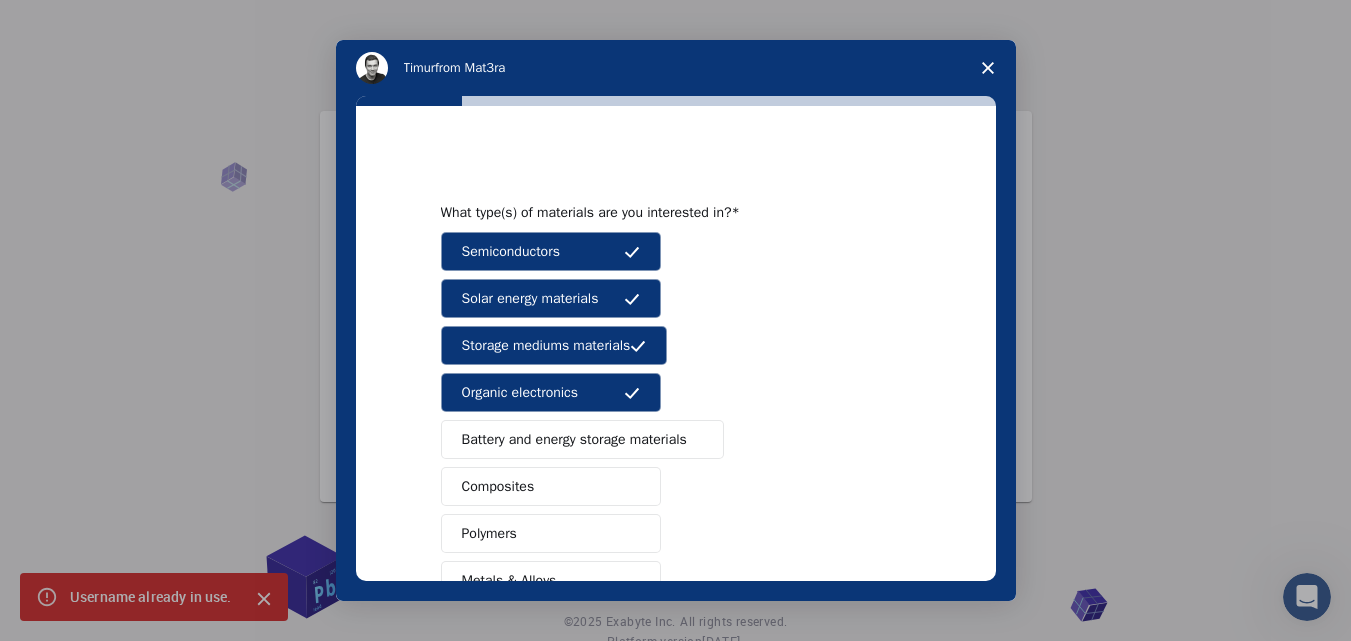 click on "Battery and energy storage materials" at bounding box center [574, 439] 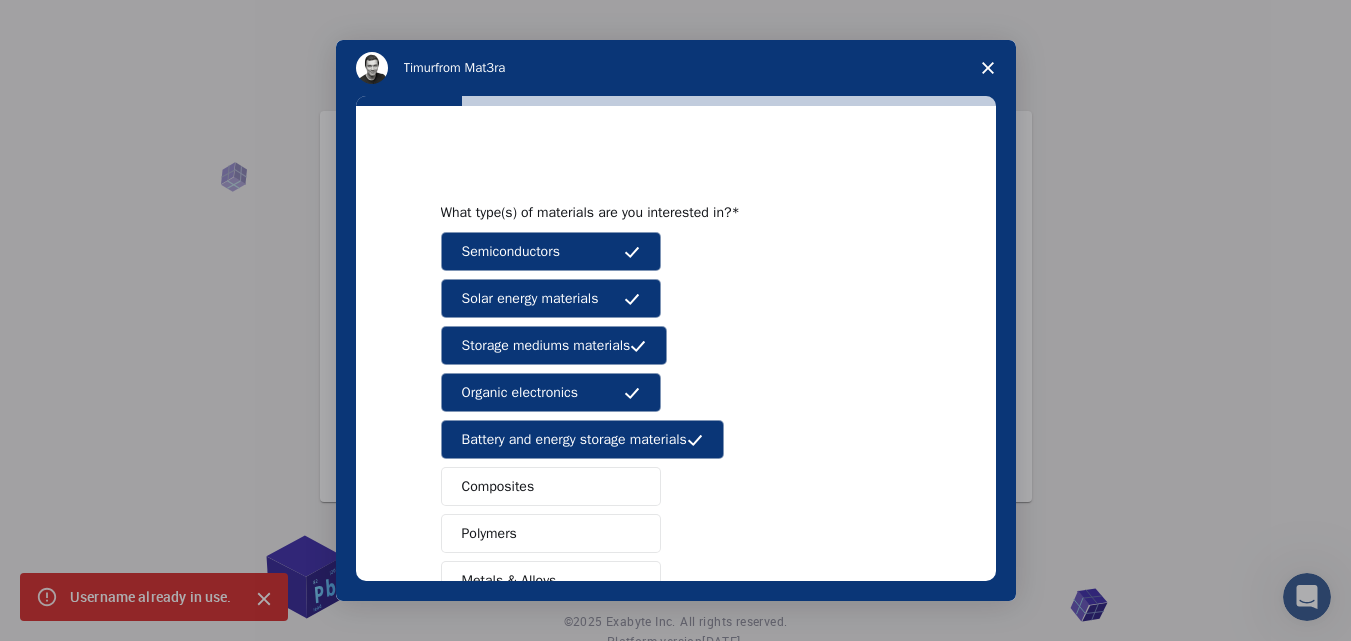 click on "Composites" at bounding box center [551, 486] 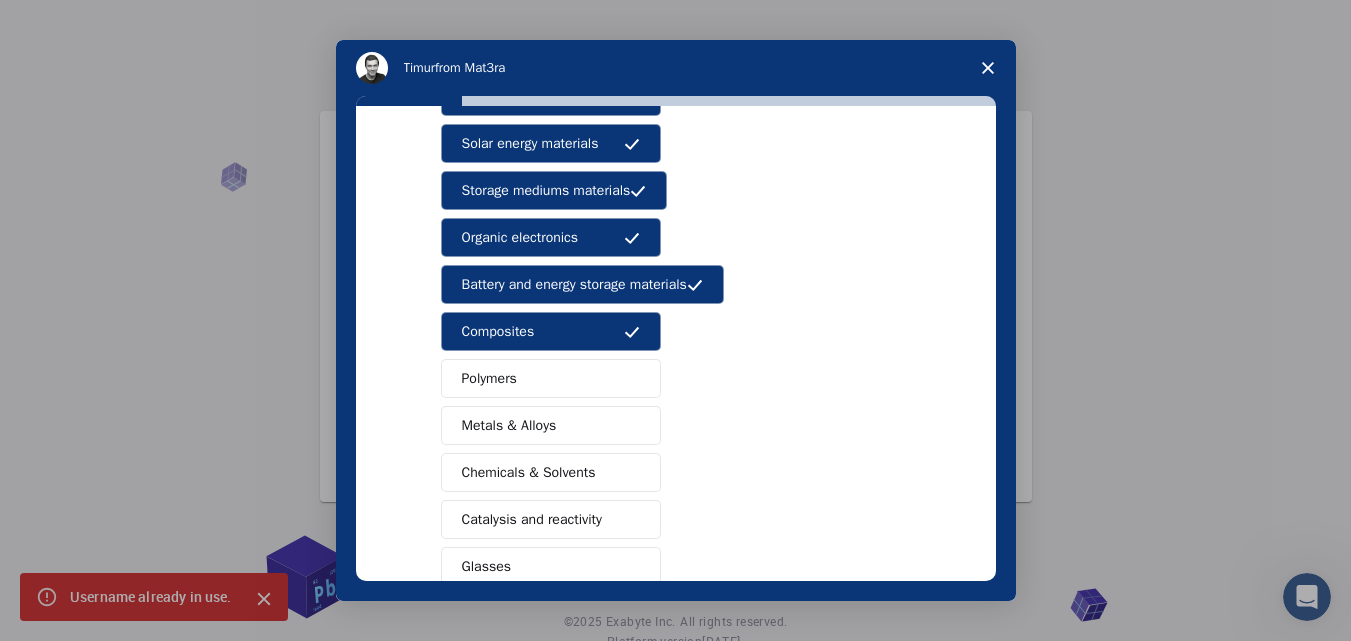 scroll, scrollTop: 200, scrollLeft: 0, axis: vertical 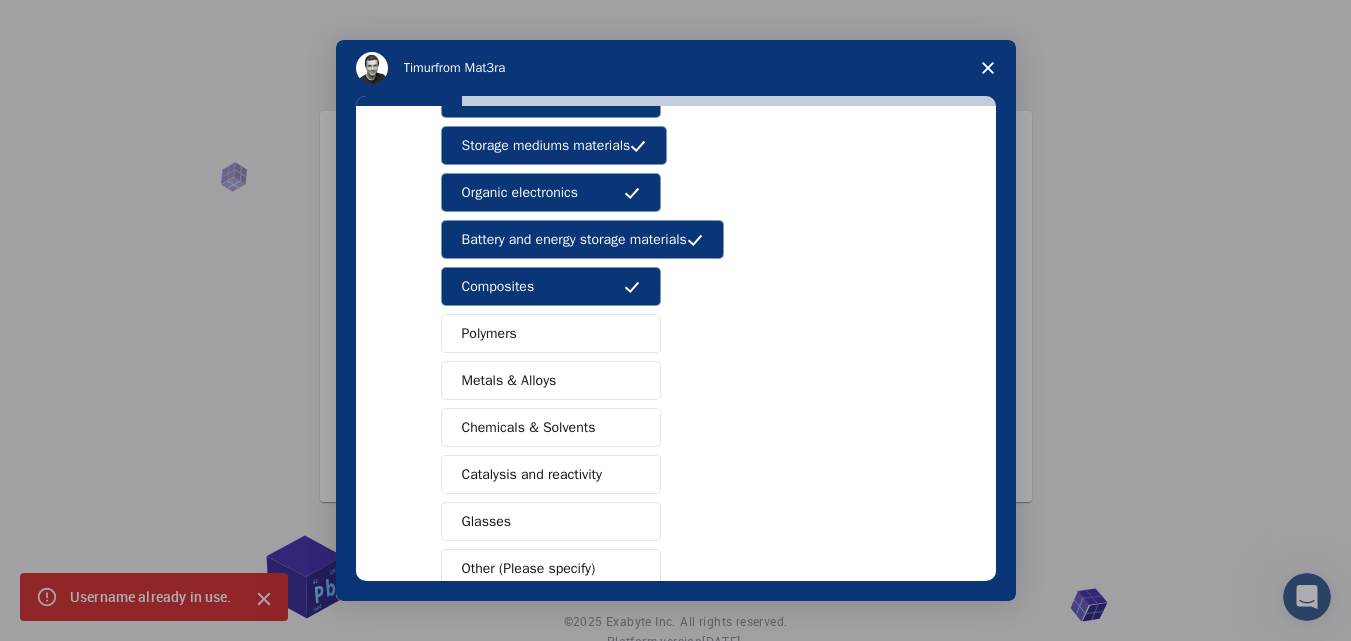 click on "Polymers" at bounding box center (551, 333) 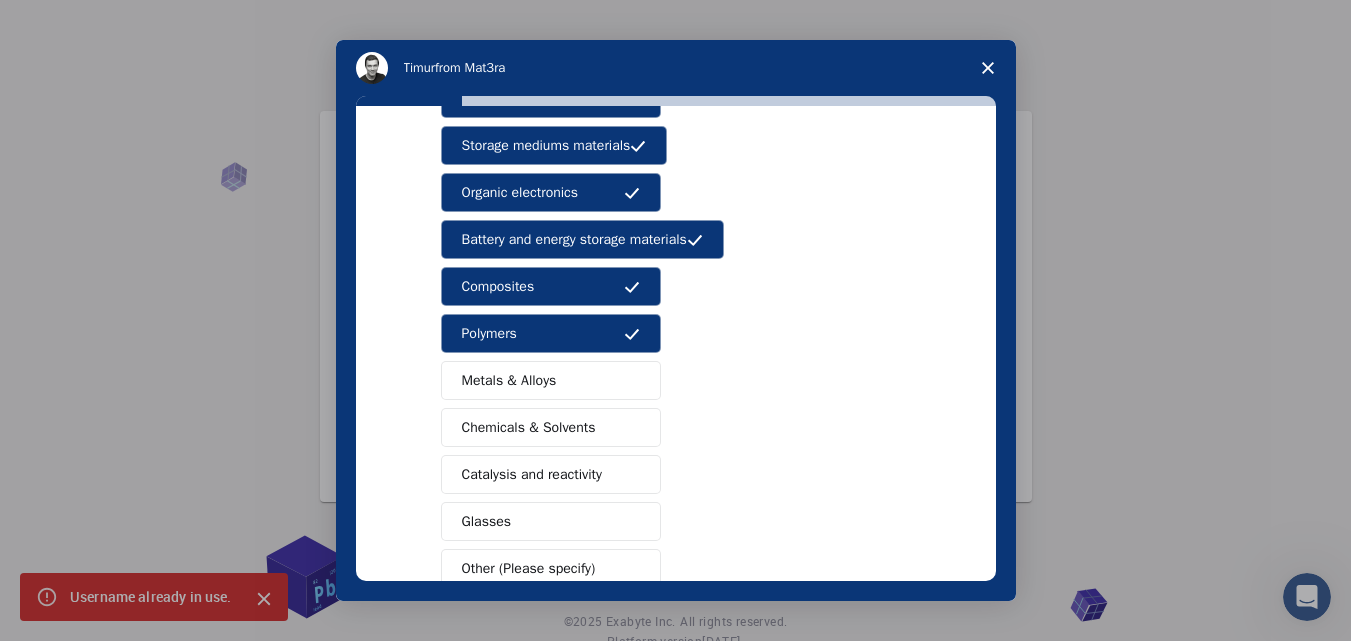 drag, startPoint x: 591, startPoint y: 380, endPoint x: 589, endPoint y: 396, distance: 16.124516 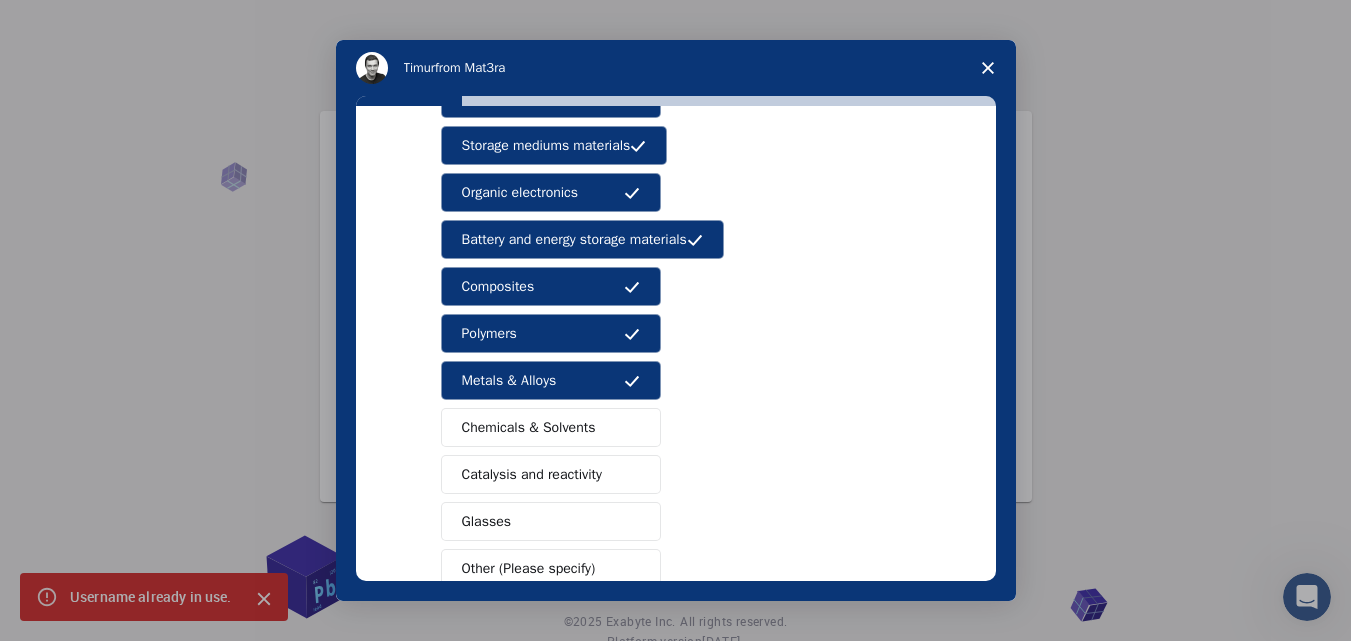 click on "Chemicals & Solvents" at bounding box center [529, 427] 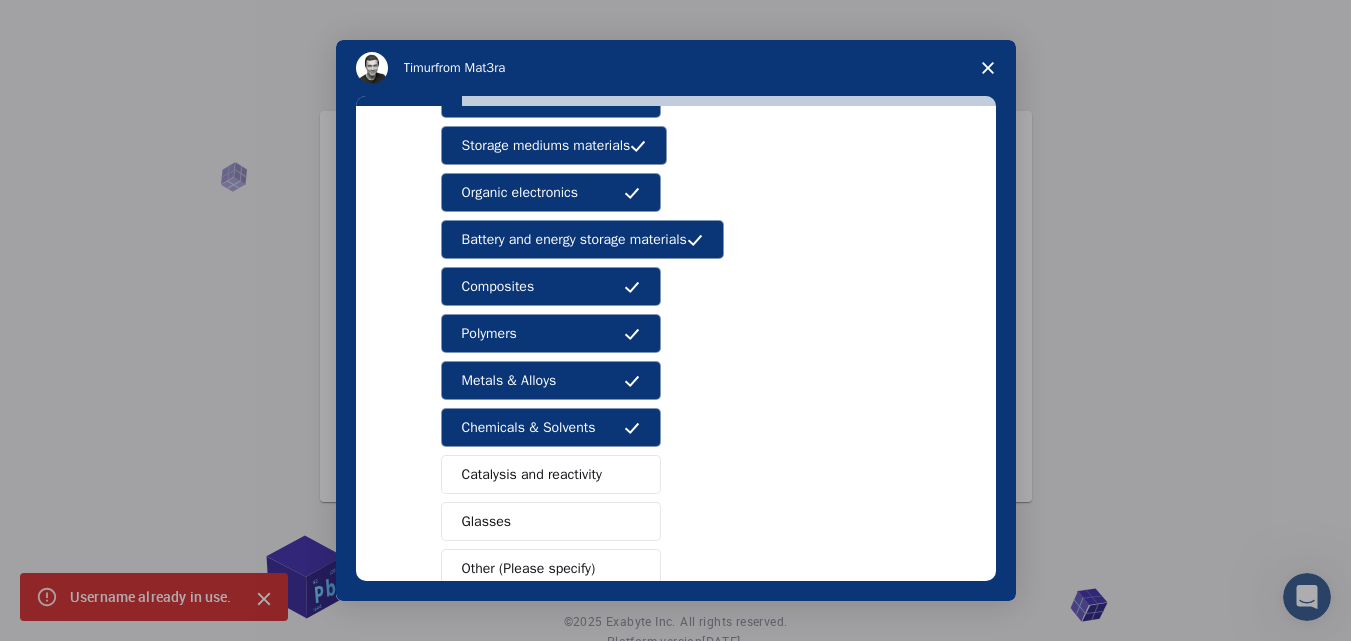 click on "Catalysis and reactivity" at bounding box center (532, 474) 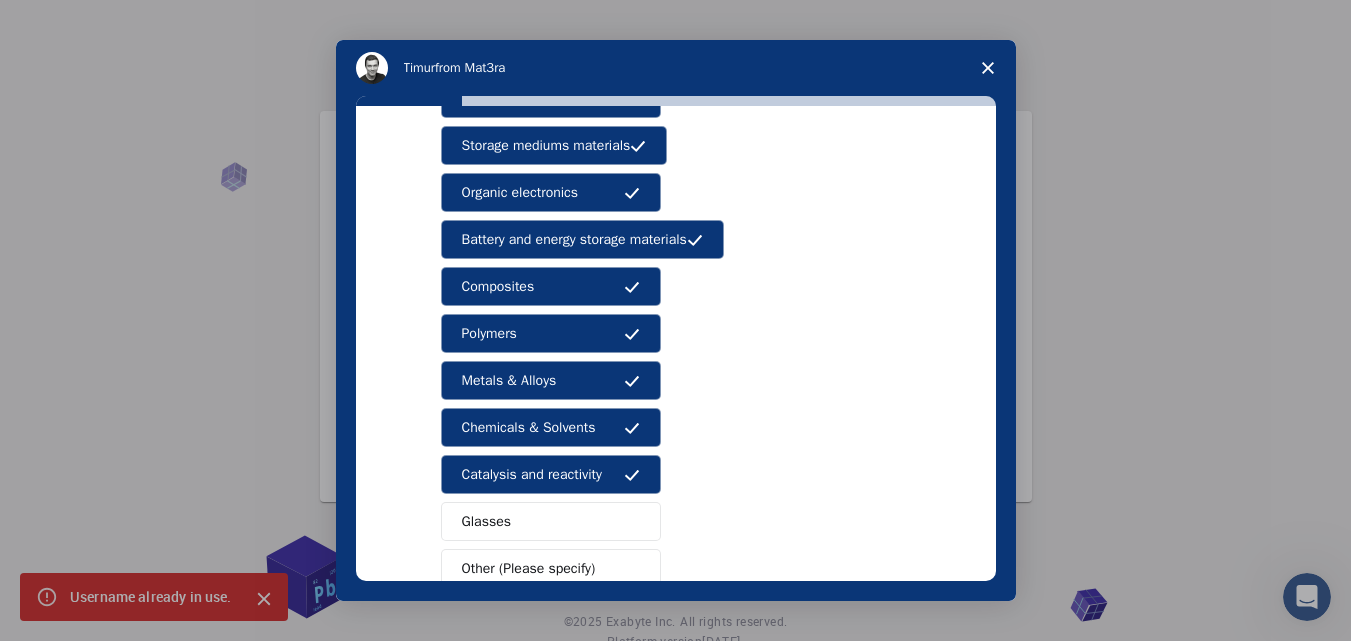 click on "Glasses" at bounding box center [551, 521] 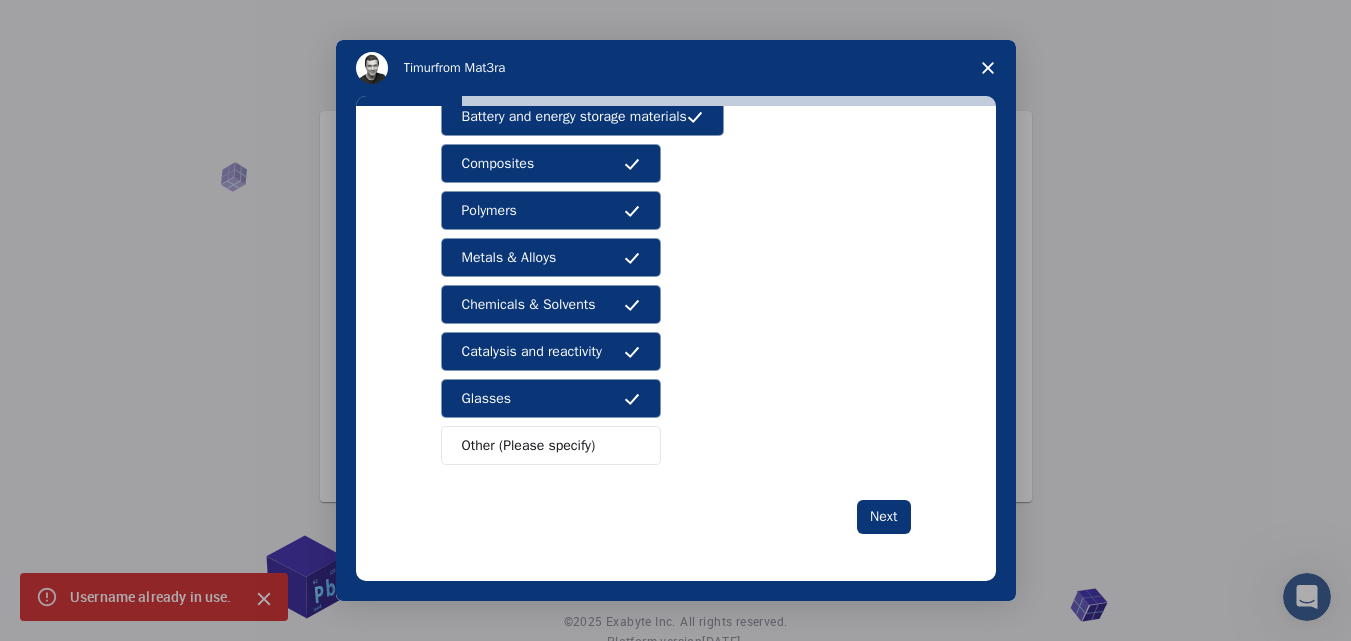scroll, scrollTop: 324, scrollLeft: 0, axis: vertical 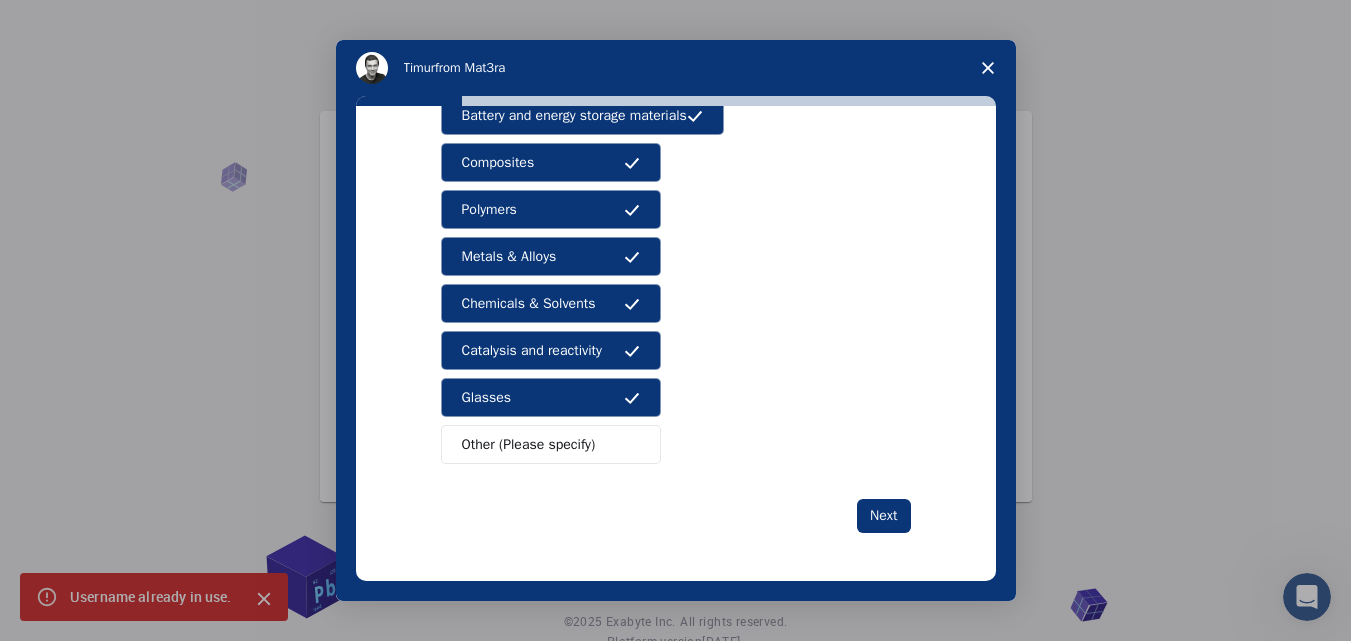 click on "Other (Please specify)" at bounding box center [529, 444] 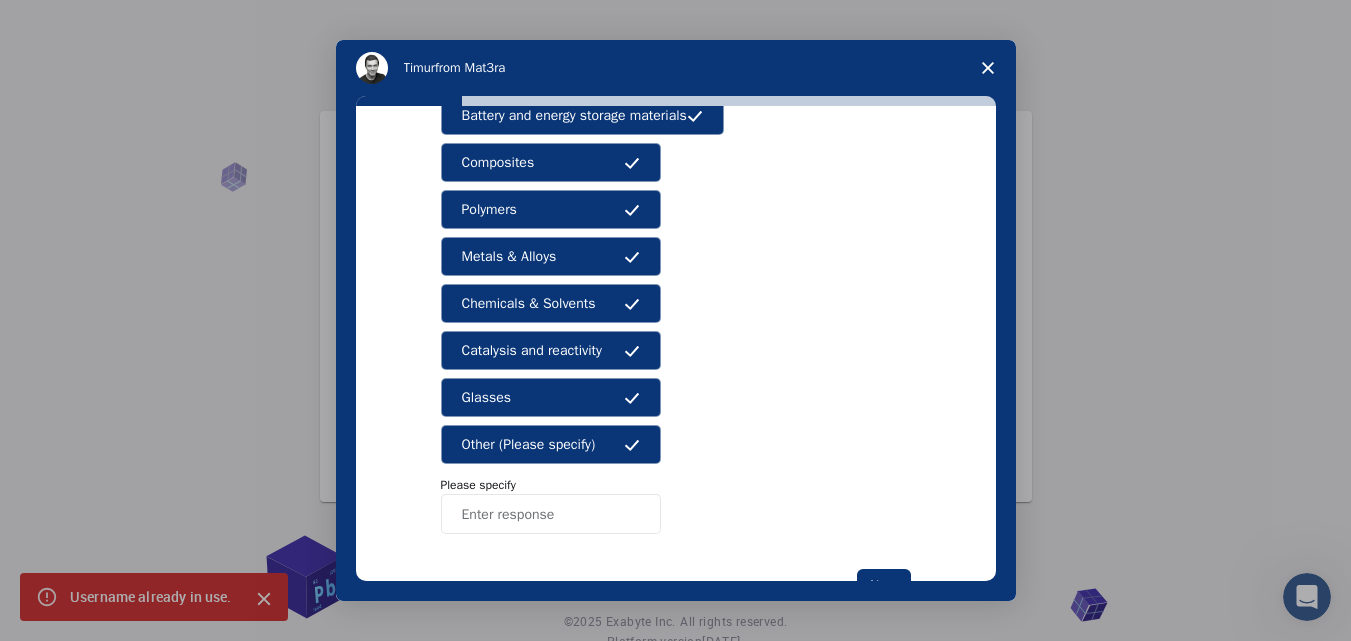 click on "Other (Please specify)" at bounding box center [551, 444] 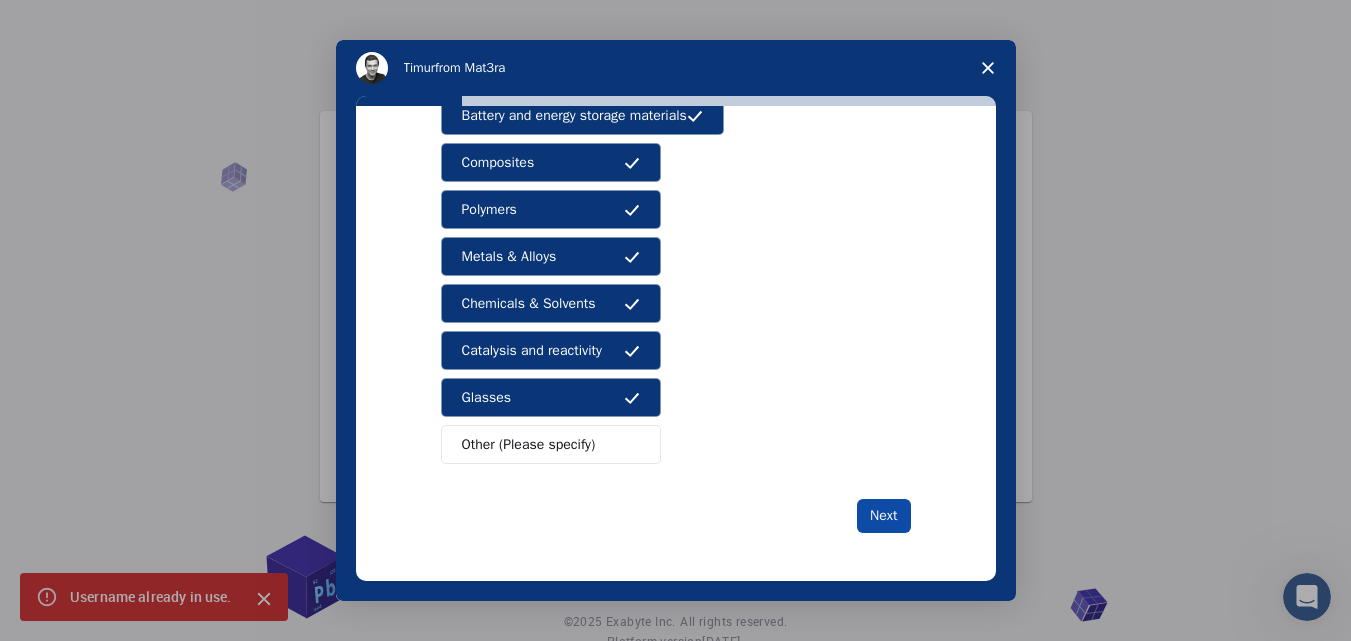 click on "Next" at bounding box center [883, 516] 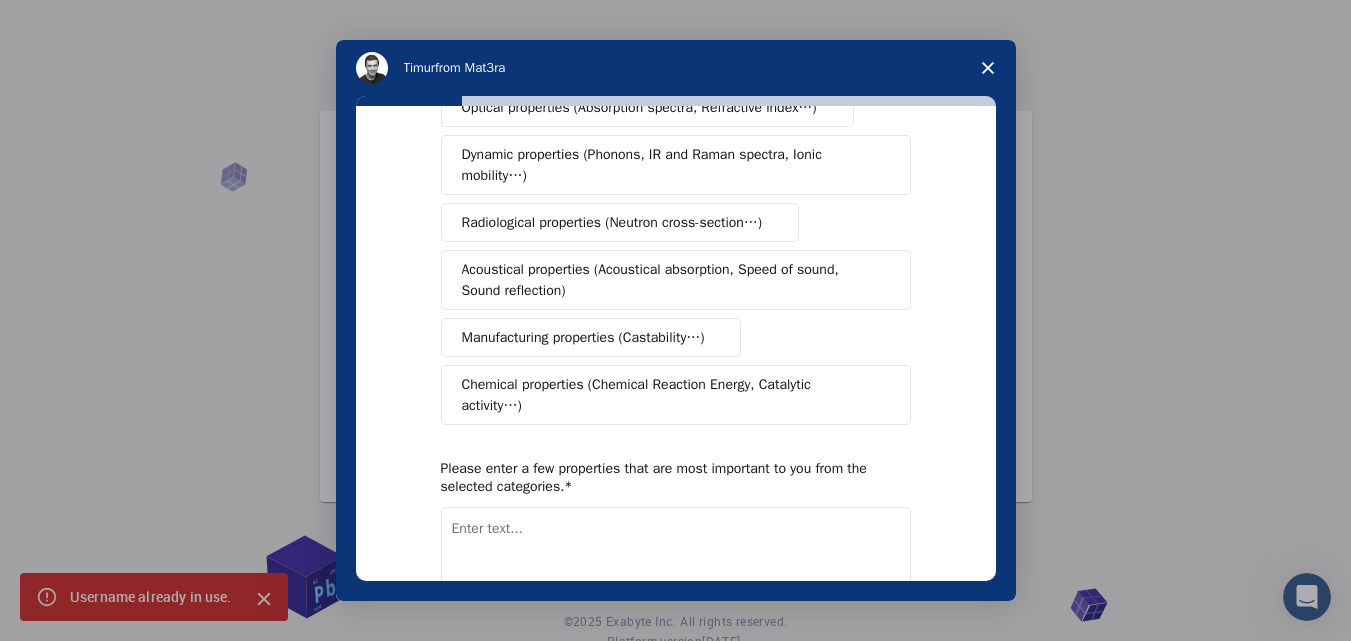 scroll, scrollTop: 0, scrollLeft: 0, axis: both 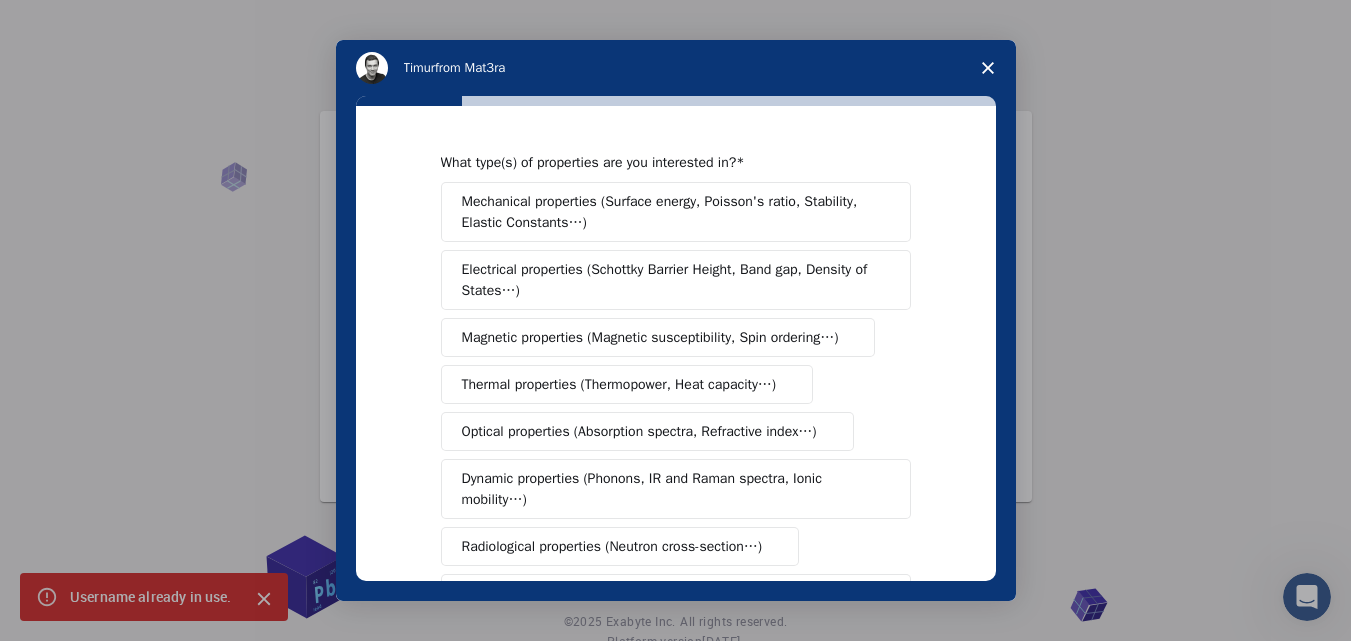 click on "Mechanical properties (Surface energy, Poisson's ratio, Stability, Elastic Constants…)" at bounding box center [669, 212] 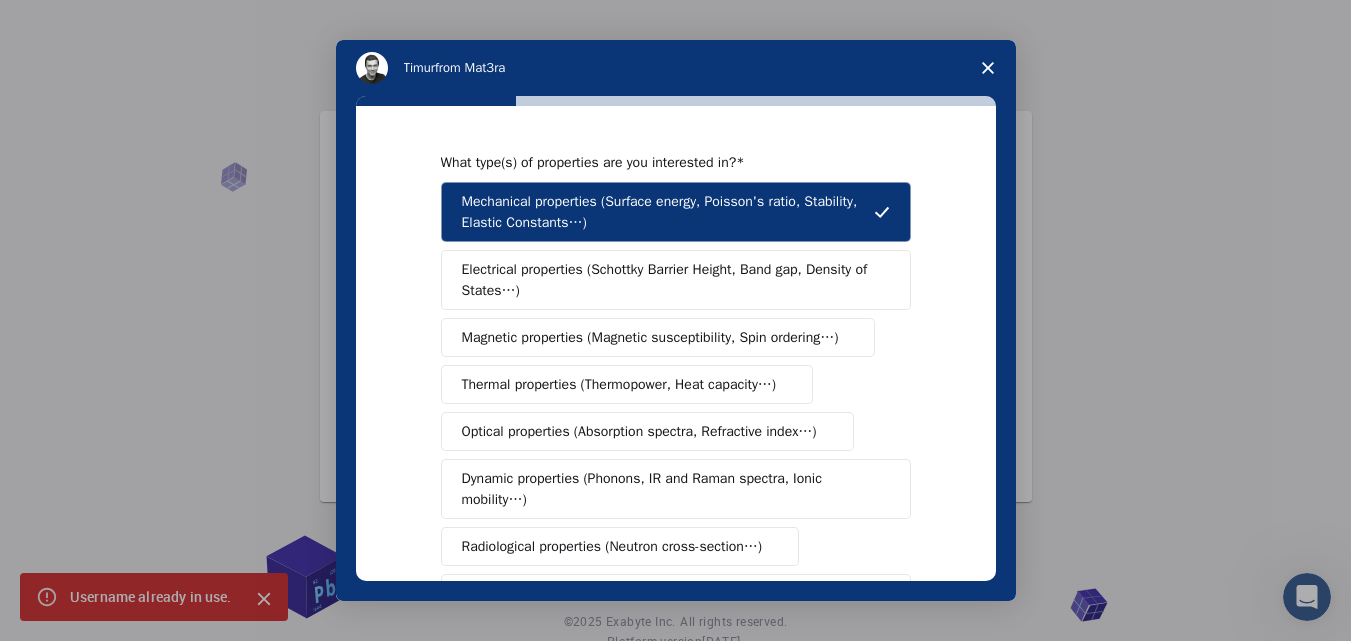 click on "Electrical properties (Schottky Barrier Height, Band gap, Density of States…)" at bounding box center [669, 280] 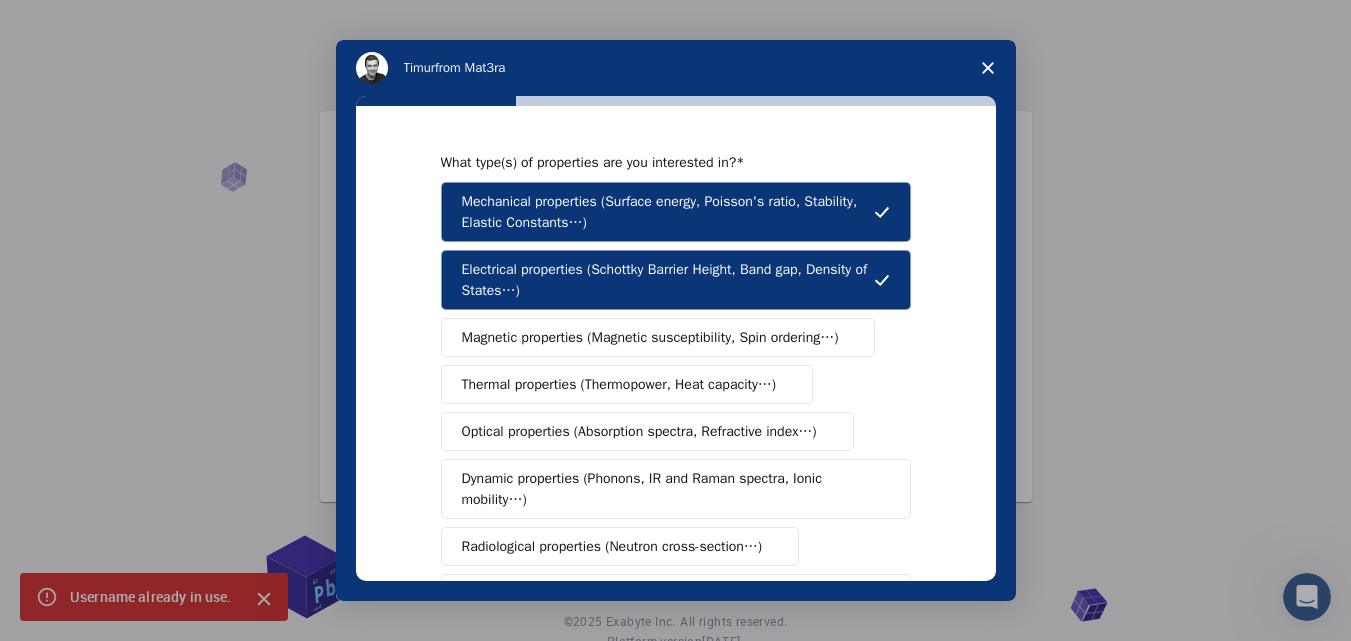 drag, startPoint x: 694, startPoint y: 332, endPoint x: 670, endPoint y: 346, distance: 27.784887 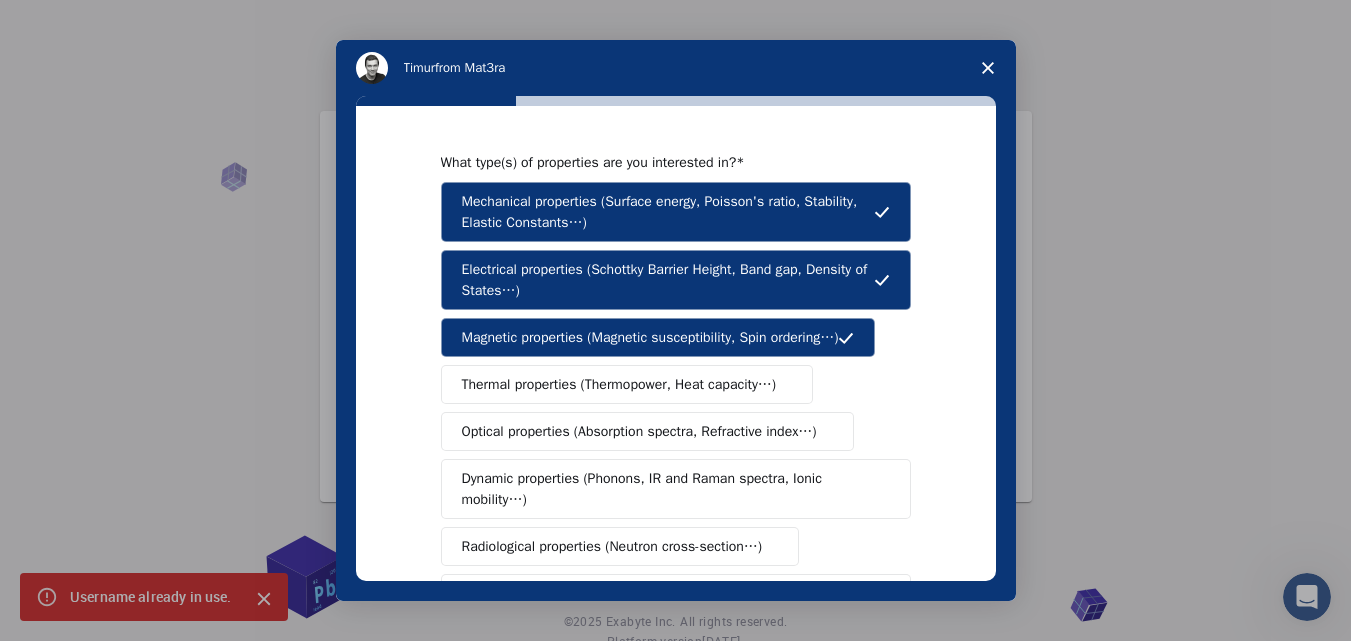 click on "Thermal properties (Thermopower, Heat capacity…)" at bounding box center [619, 384] 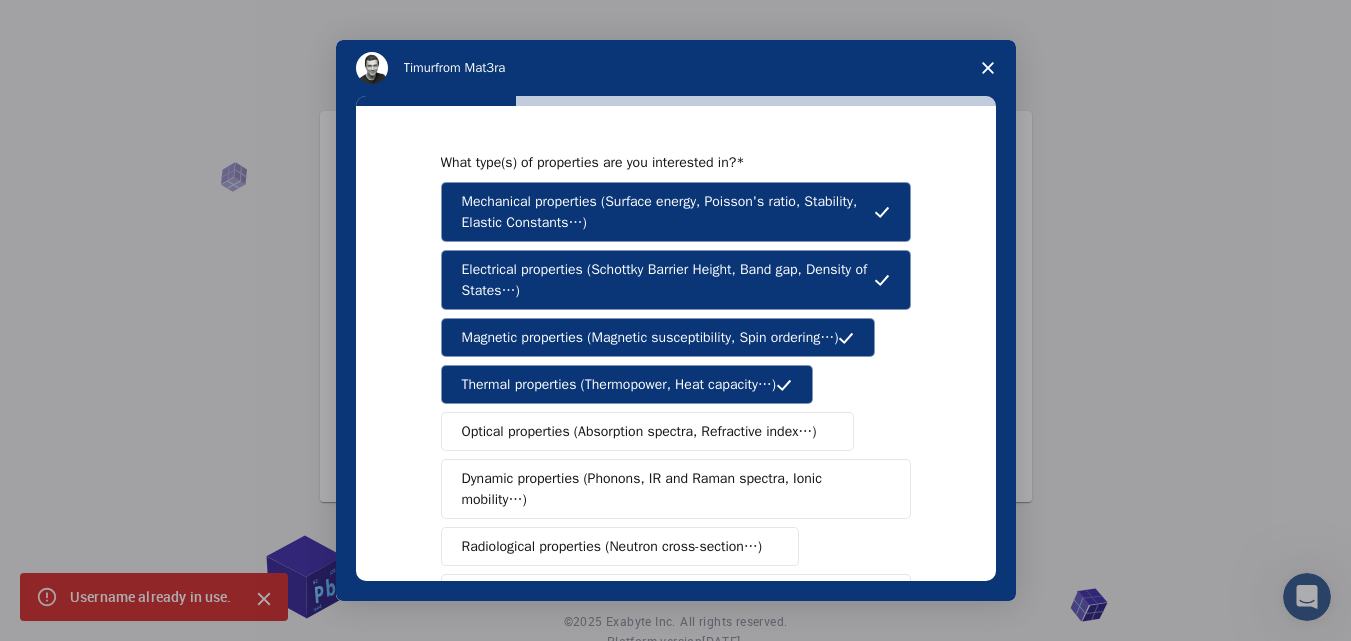 click on "Optical properties (Absorption spectra, Refractive index…)" at bounding box center (639, 431) 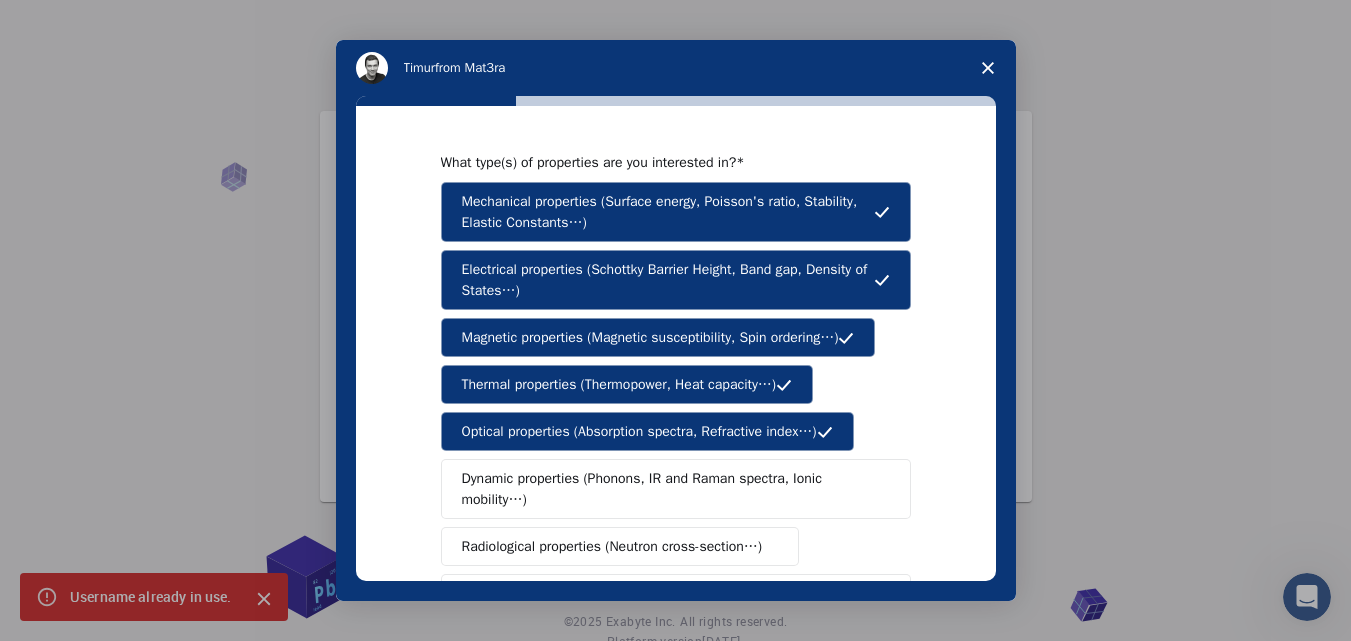 click on "Dynamic properties (Phonons, IR and Raman spectra, Ionic mobility…)" at bounding box center (668, 489) 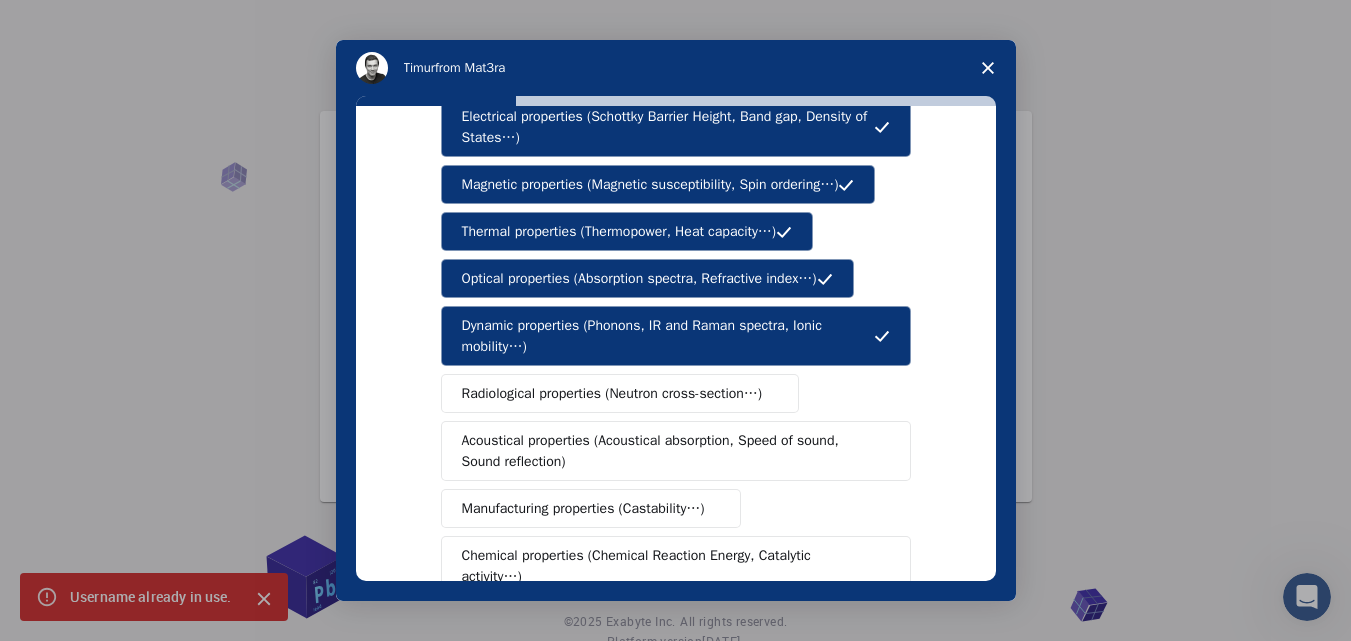 scroll, scrollTop: 200, scrollLeft: 0, axis: vertical 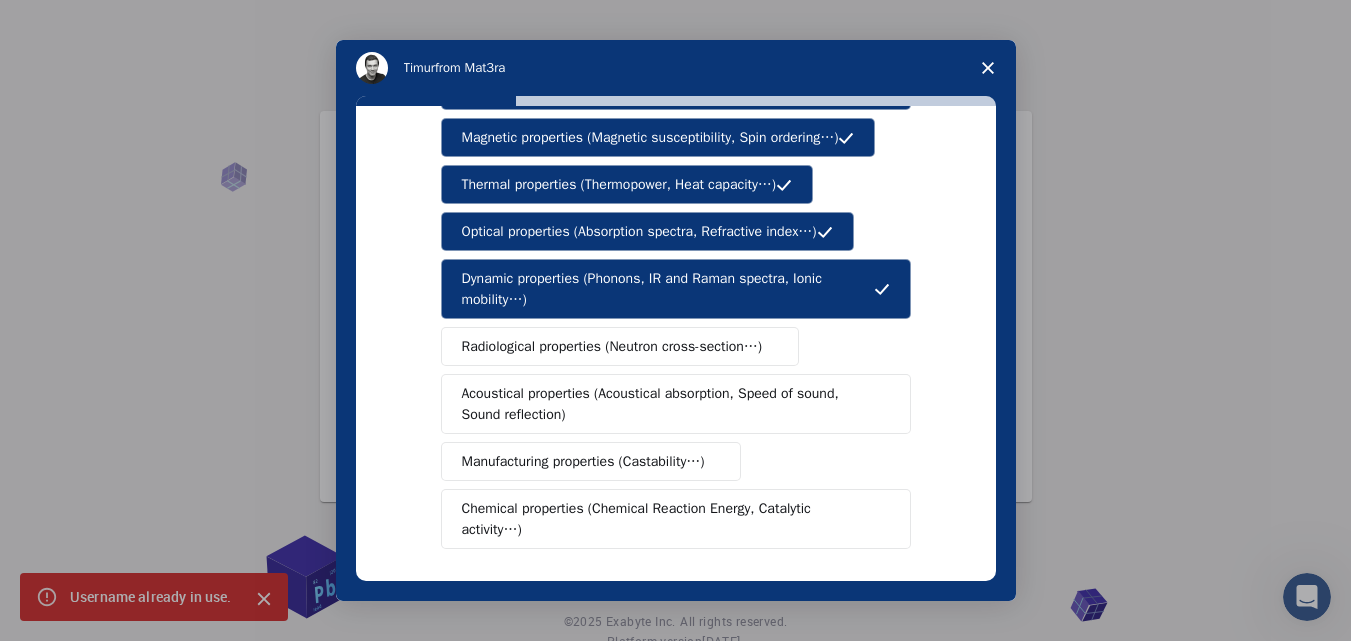 click on "Radiological properties (Neutron cross-section…)" at bounding box center (612, 346) 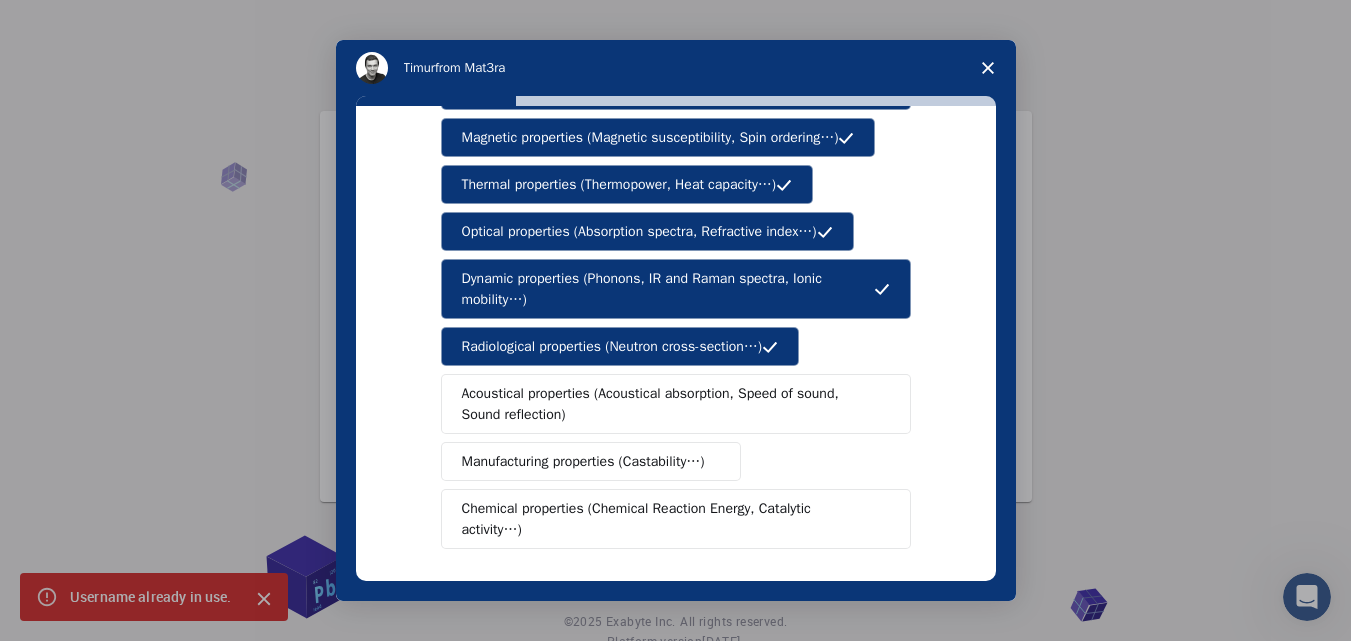 drag, startPoint x: 727, startPoint y: 392, endPoint x: 695, endPoint y: 412, distance: 37.735924 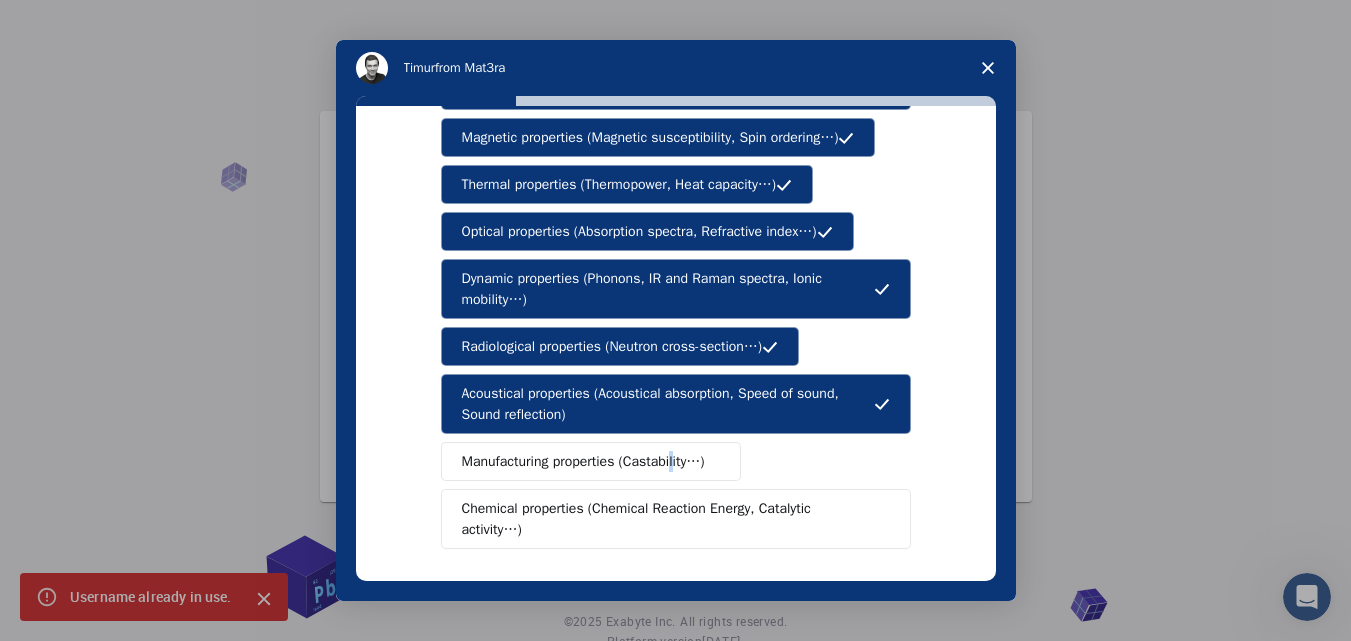 click on "Mechanical properties (Surface energy, Poisson's ratio, Stability, Elastic Constants…) Electrical properties (Schottky Barrier Height, Band gap, Density of States…) Magnetic properties (Magnetic susceptibility, Spin ordering…) Thermal properties (Thermopower, Heat capacity…) Optical properties (Absorption spectra, Refractive index…) Dynamic properties (Phonons, IR and Raman spectra, Ionic mobility…) Radiological properties (Neutron cross-section…) Acoustical properties (Acoustical absorption, Speed of sound, Sound reflection) Manufacturing properties (Castability…) Chemical properties (Chemical Reaction Energy, Catalytic activity…)" at bounding box center [676, 265] 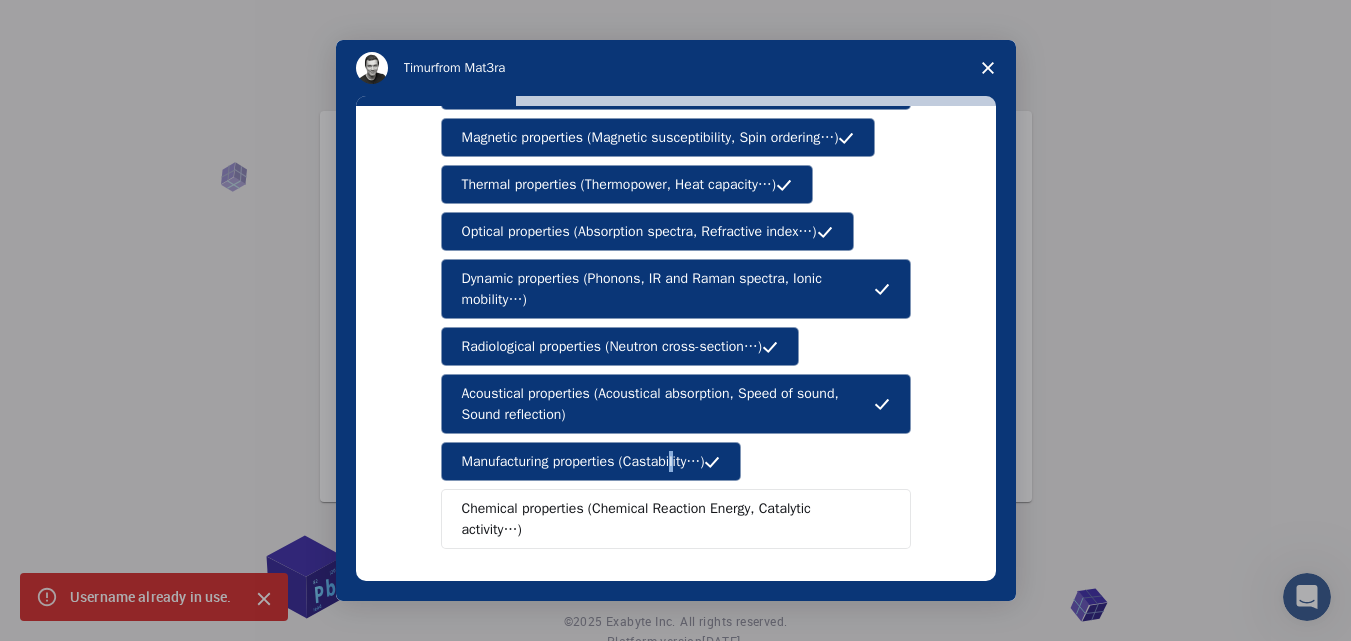 drag, startPoint x: 649, startPoint y: 489, endPoint x: 665, endPoint y: 495, distance: 17.088007 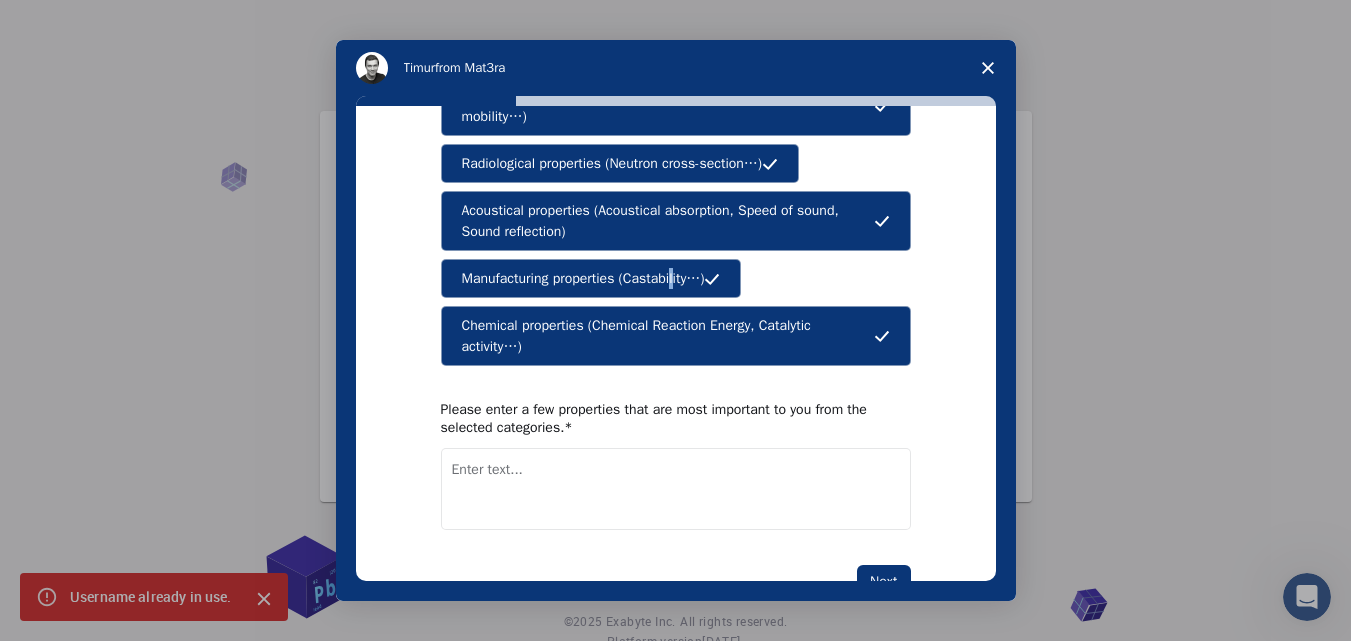 scroll, scrollTop: 400, scrollLeft: 0, axis: vertical 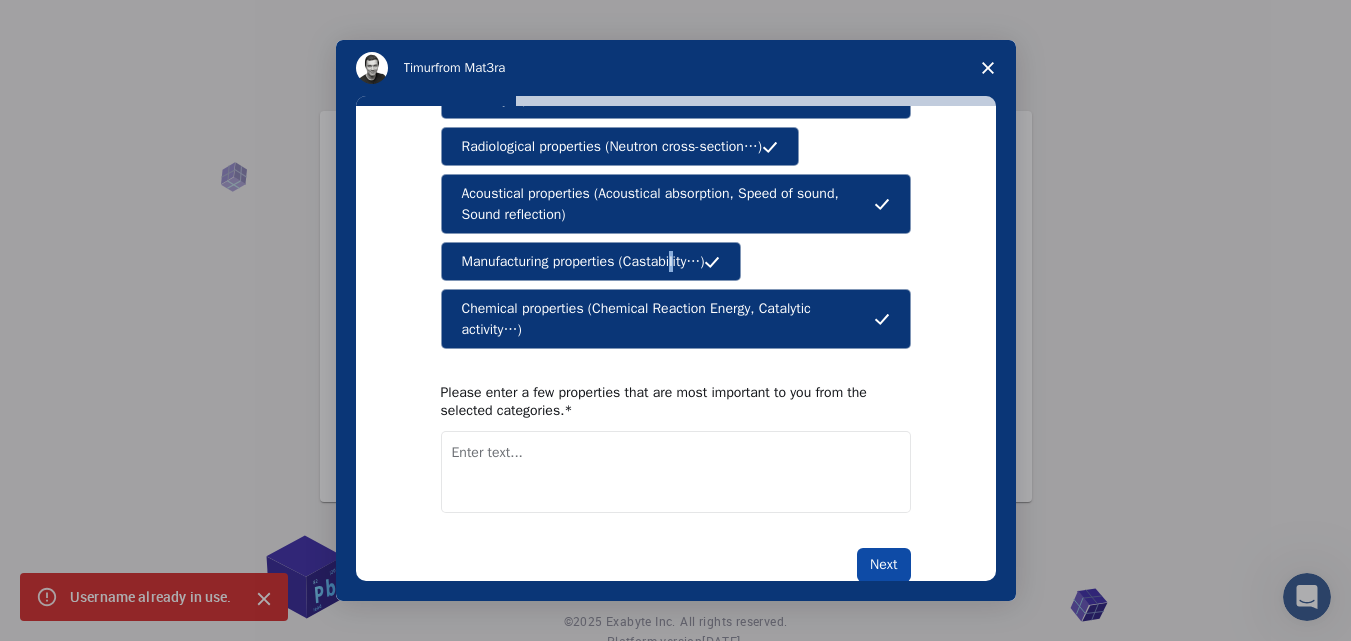 click on "Next" at bounding box center [883, 565] 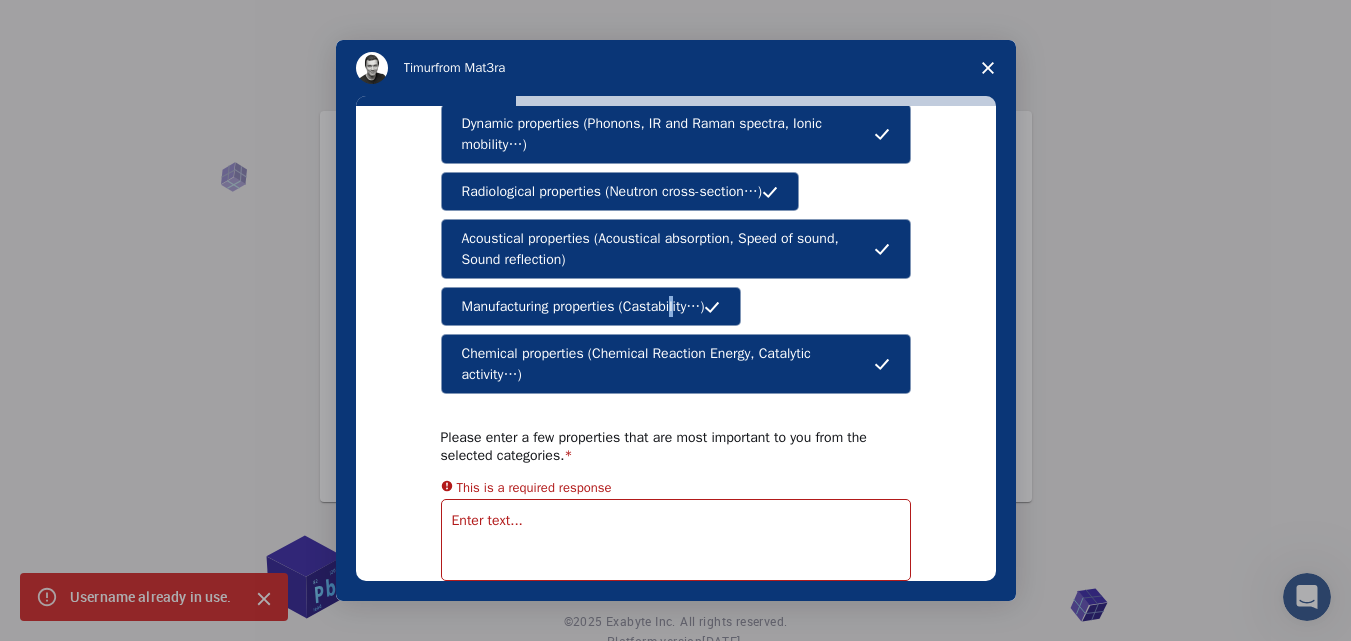 scroll, scrollTop: 400, scrollLeft: 0, axis: vertical 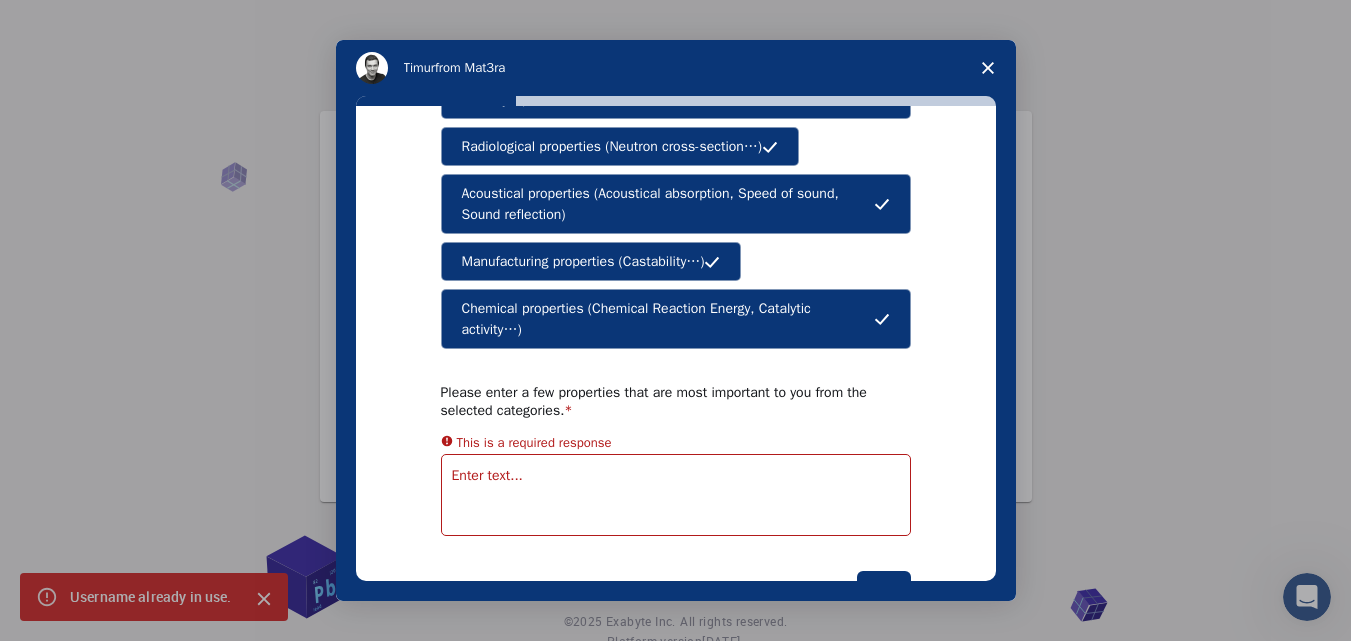 click at bounding box center (676, 495) 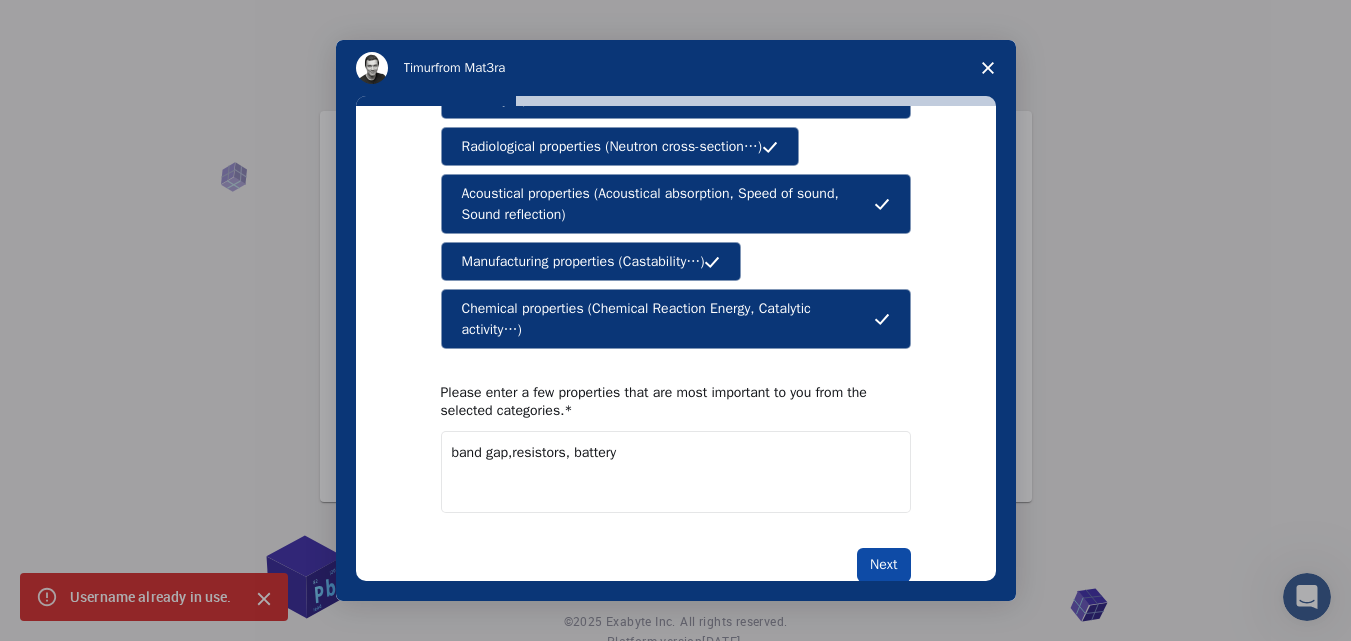 type on "band gap,resistors, battery" 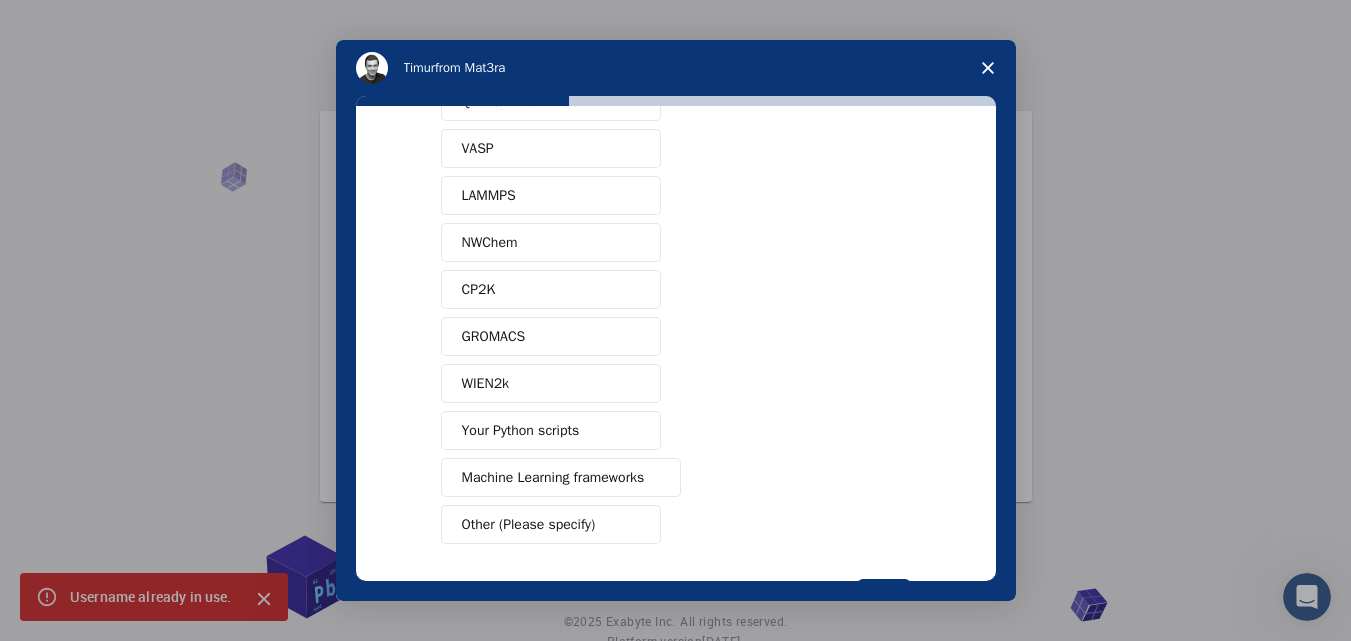 scroll, scrollTop: 180, scrollLeft: 0, axis: vertical 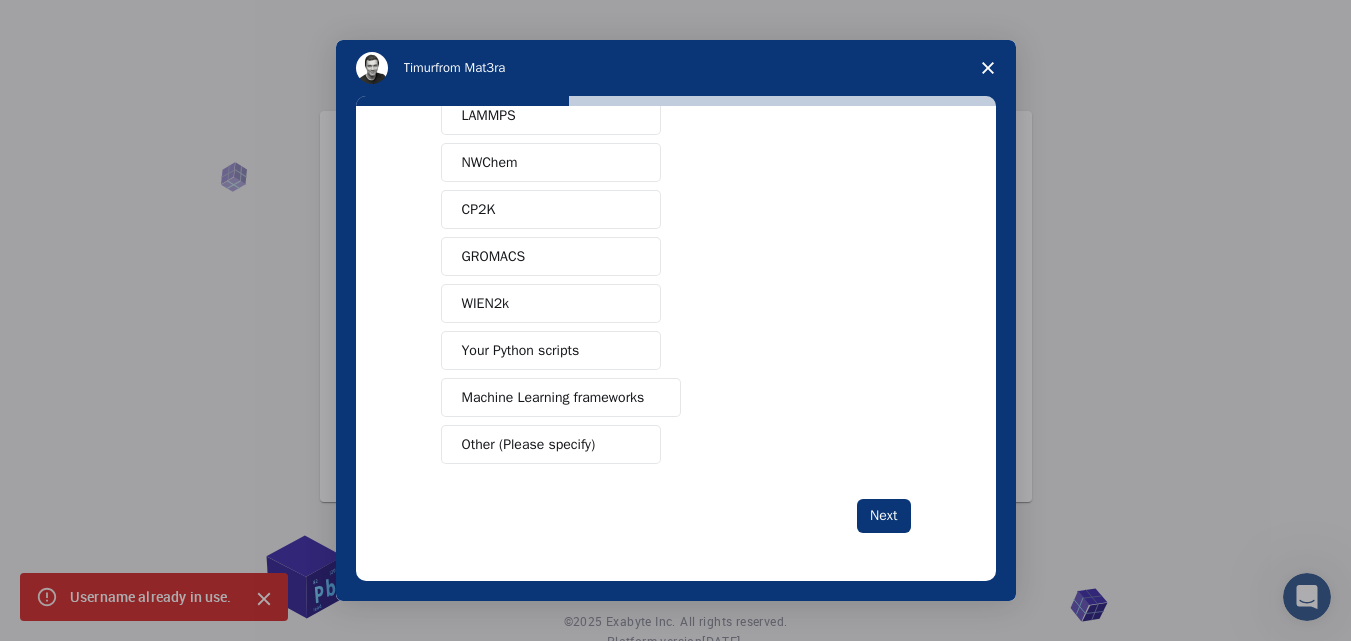 click on "Machine Learning frameworks" at bounding box center (553, 397) 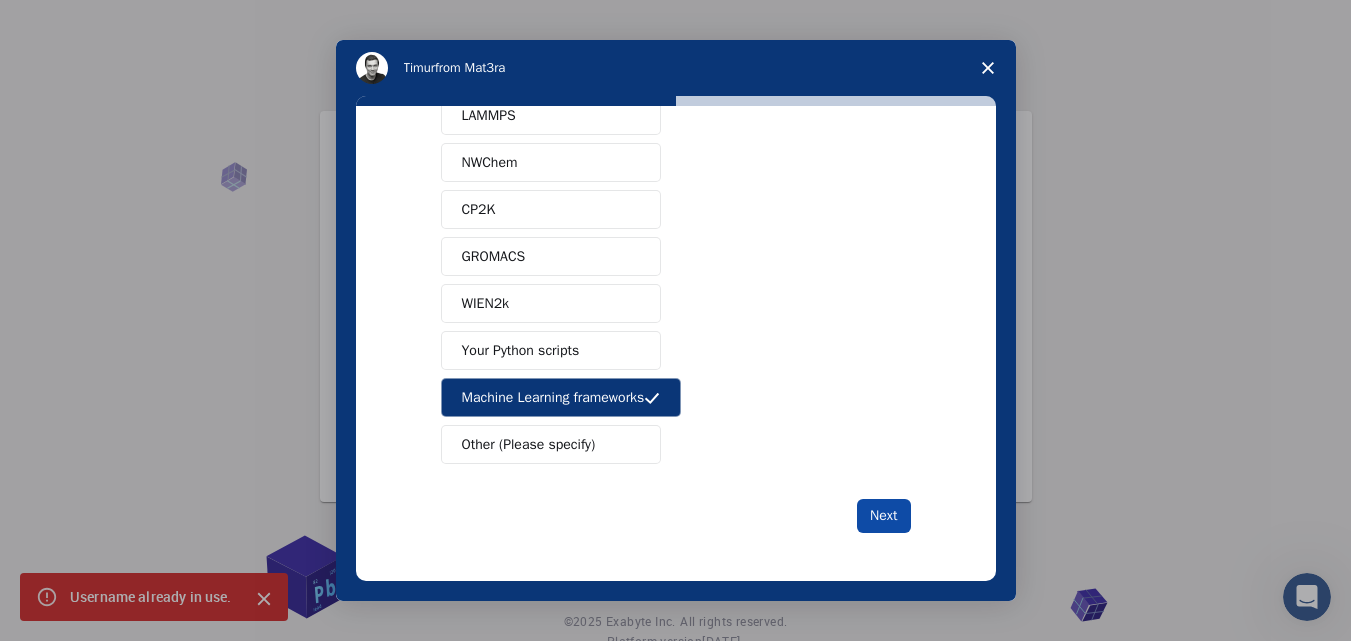 click on "Next" at bounding box center [883, 516] 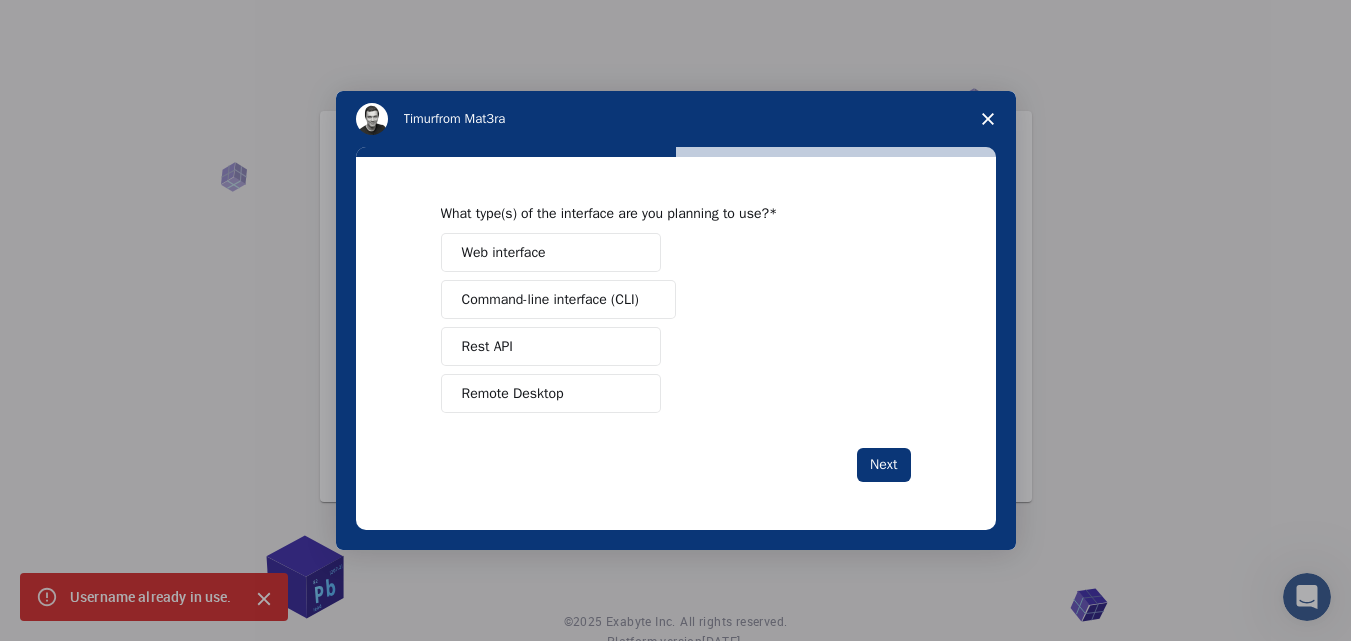 scroll, scrollTop: 0, scrollLeft: 0, axis: both 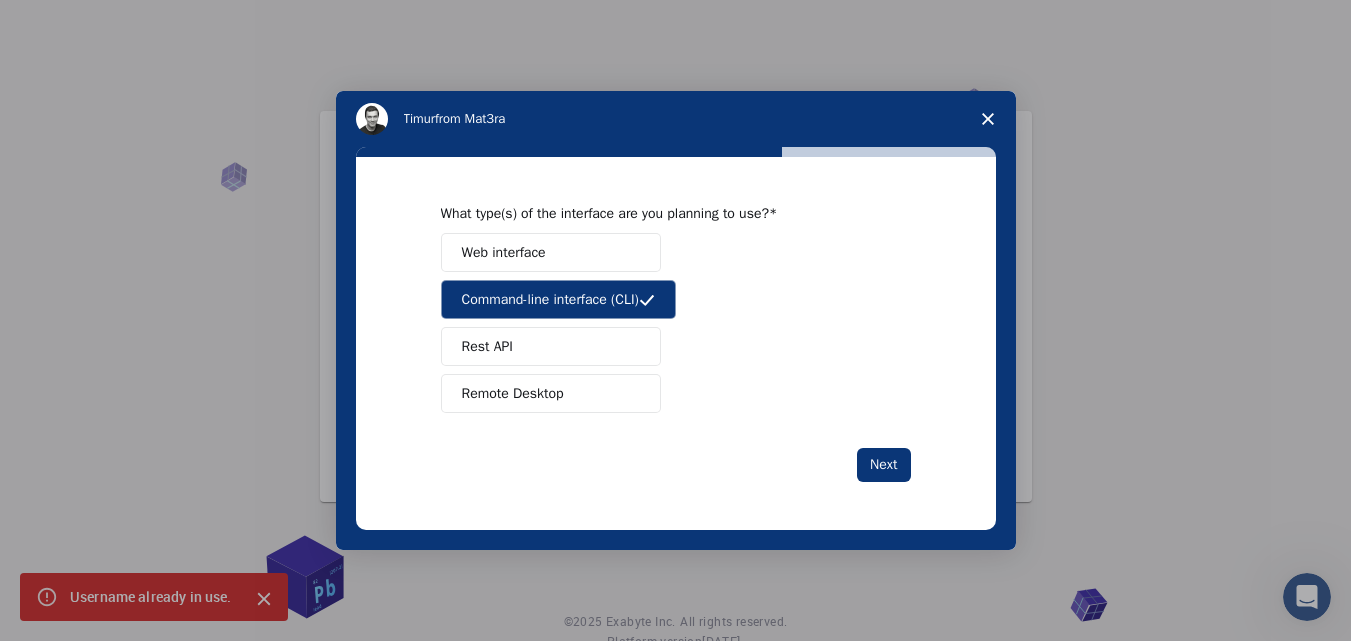 click at bounding box center [632, 394] 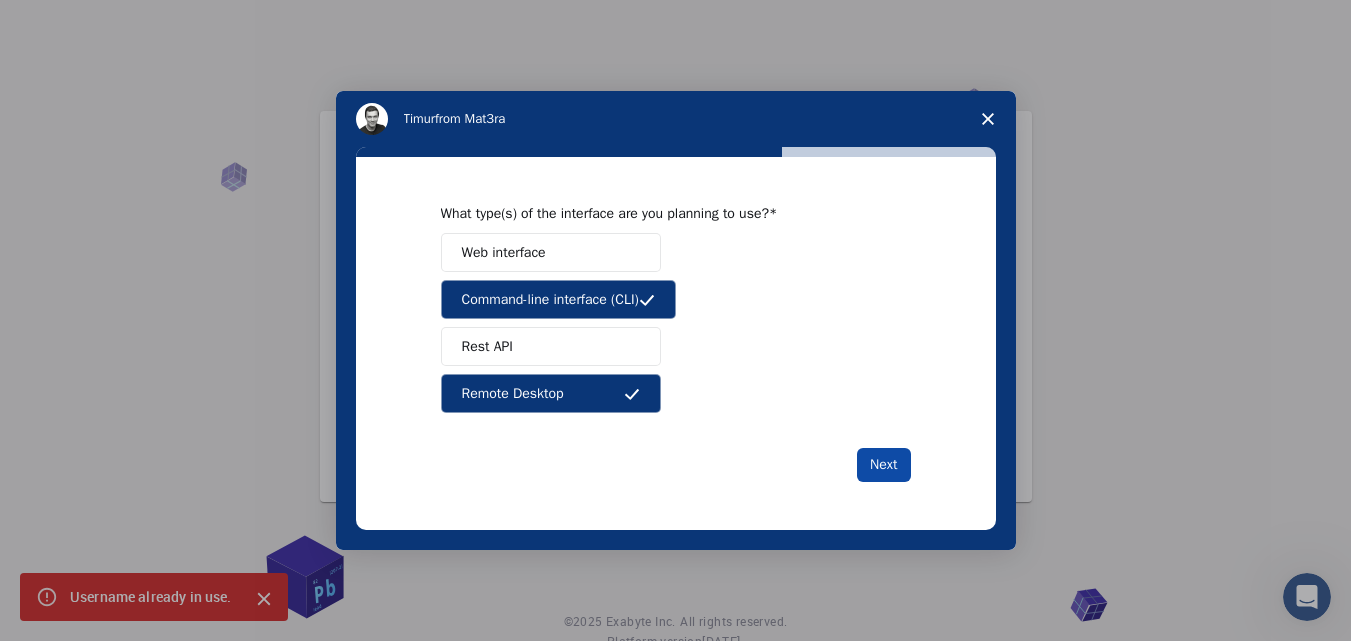 click on "Next" at bounding box center [883, 465] 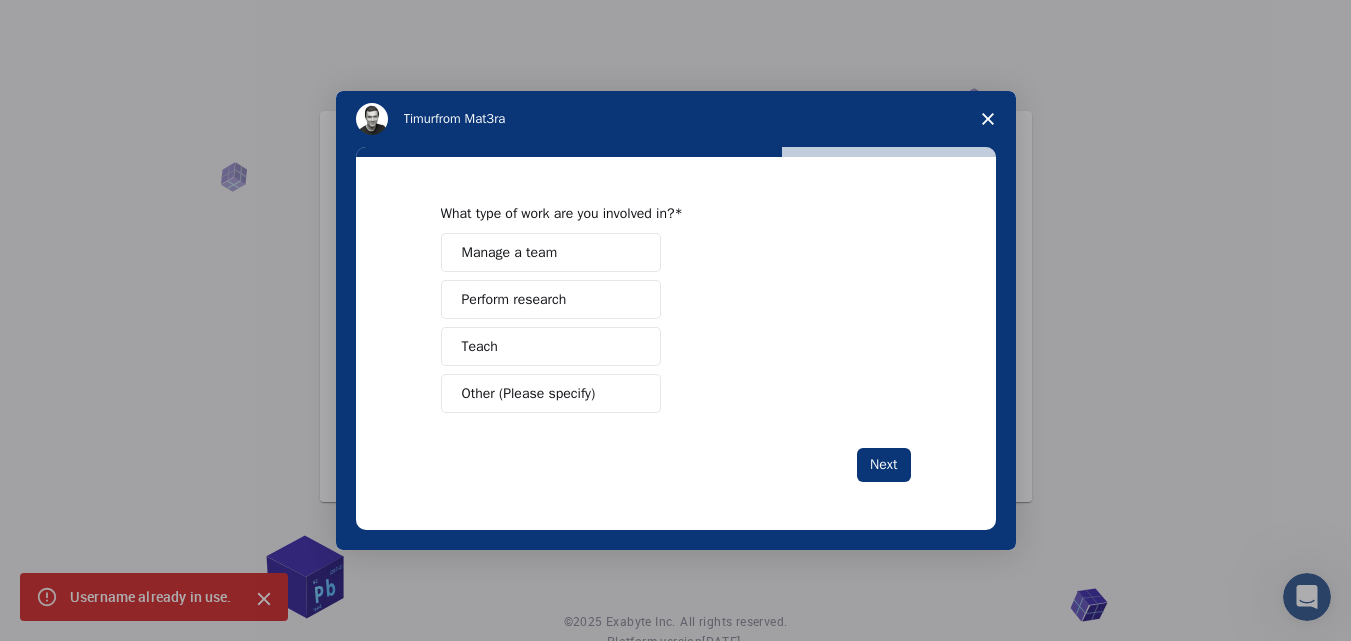 click on "Teach" at bounding box center (551, 346) 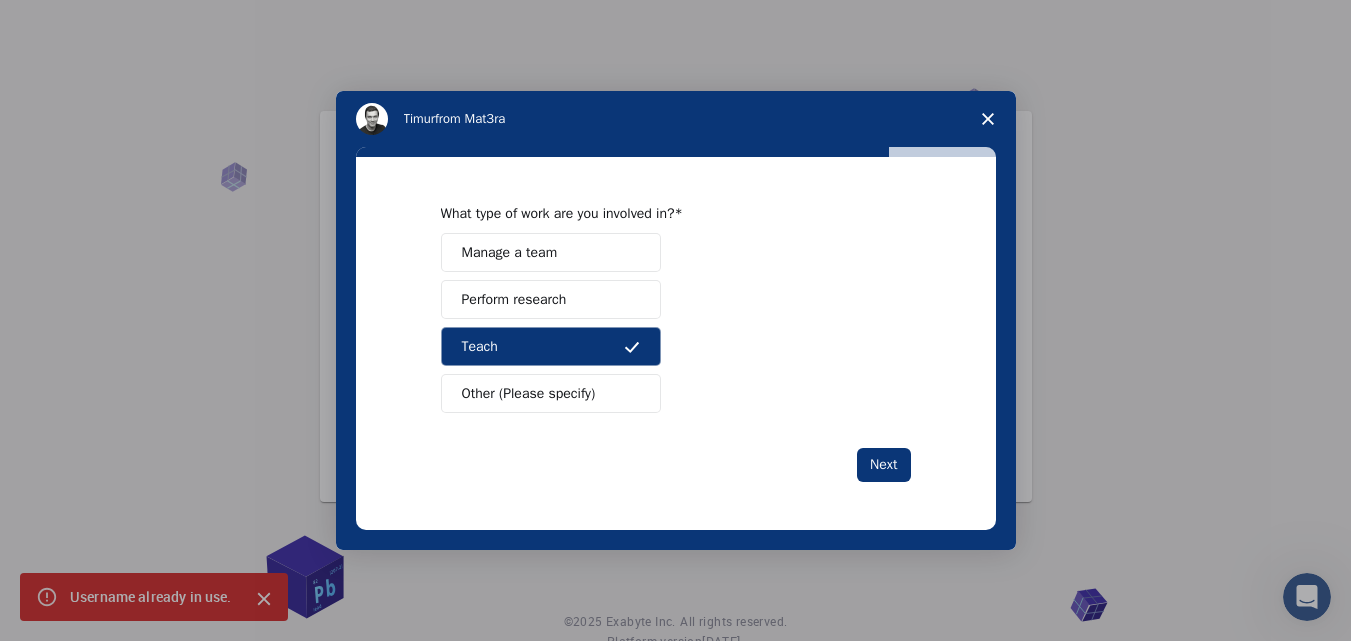 click on "Perform research" at bounding box center (551, 299) 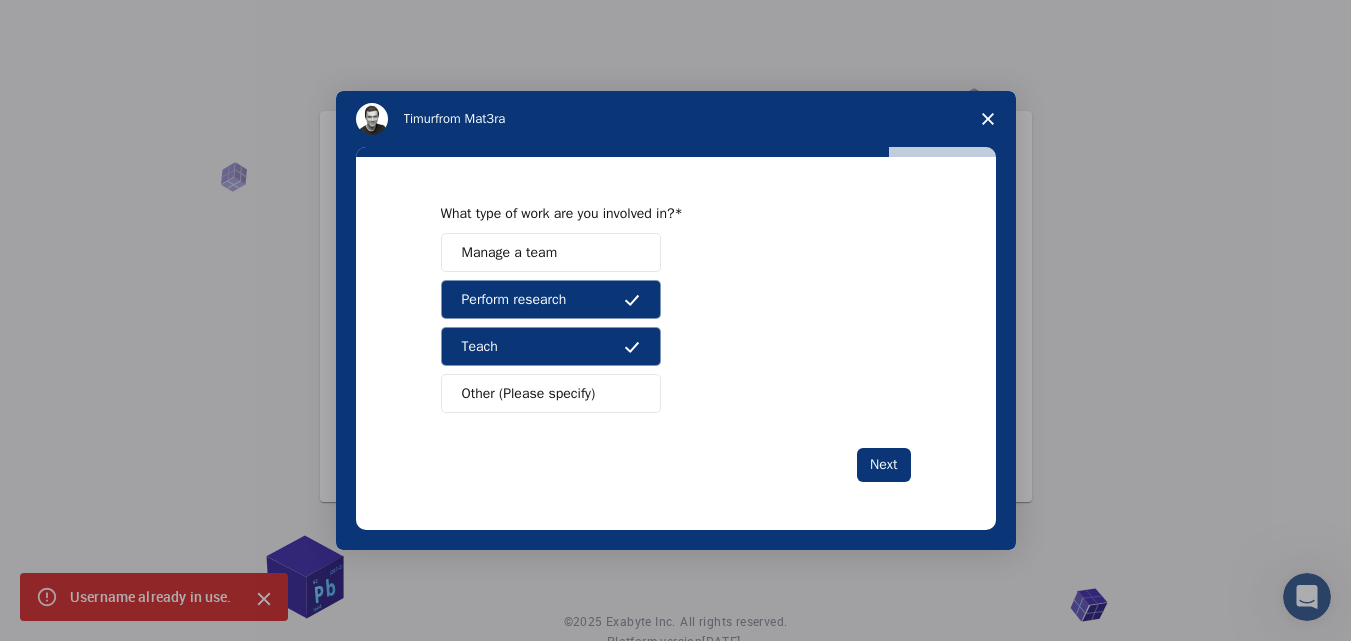 click on "Manage a team" at bounding box center [551, 252] 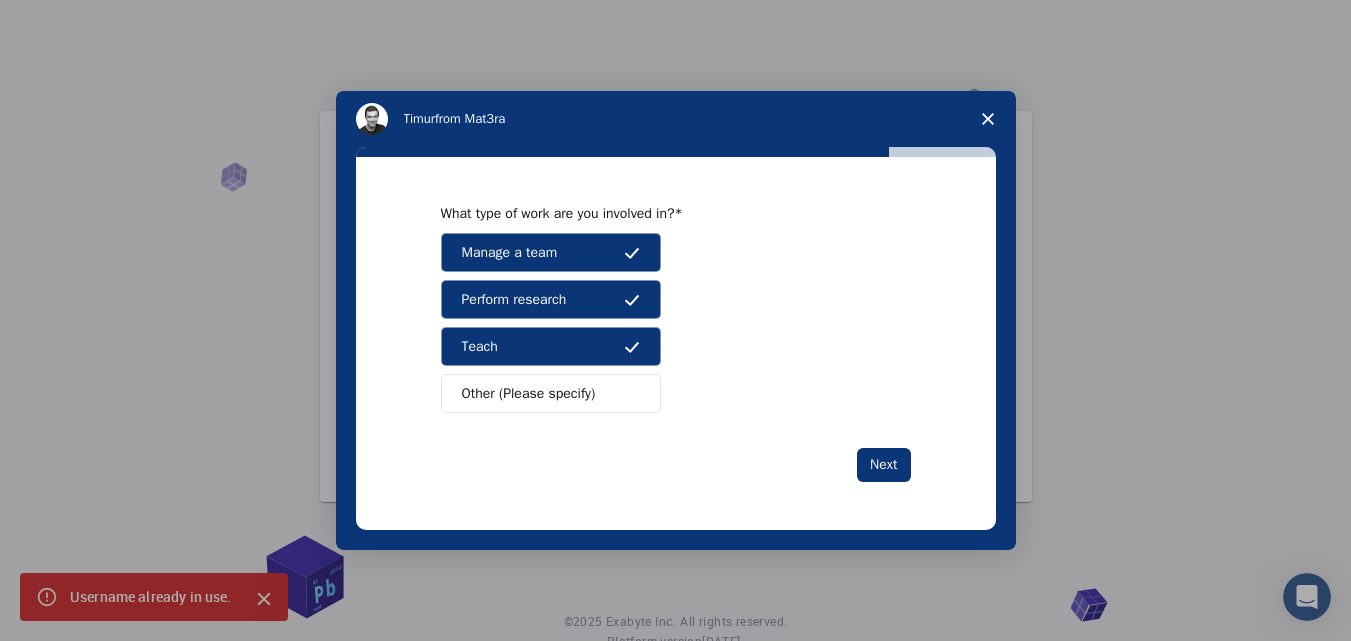 click on "Teach" at bounding box center (551, 346) 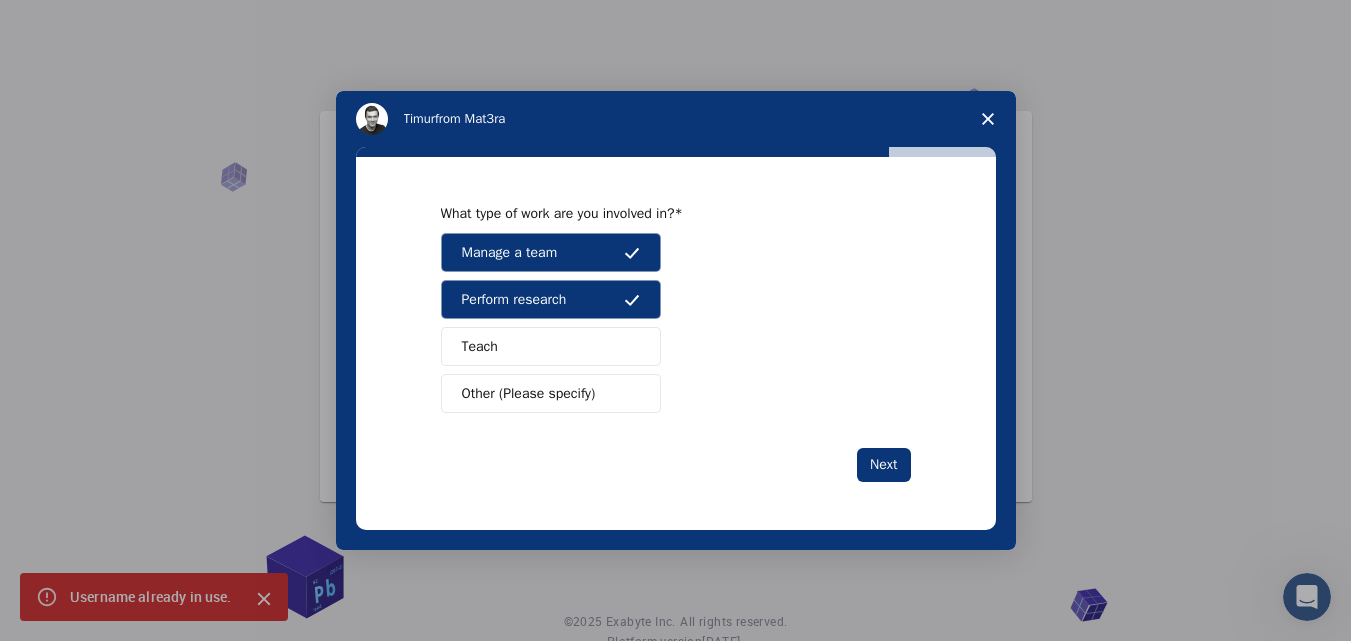 drag, startPoint x: 624, startPoint y: 308, endPoint x: 629, endPoint y: 281, distance: 27.45906 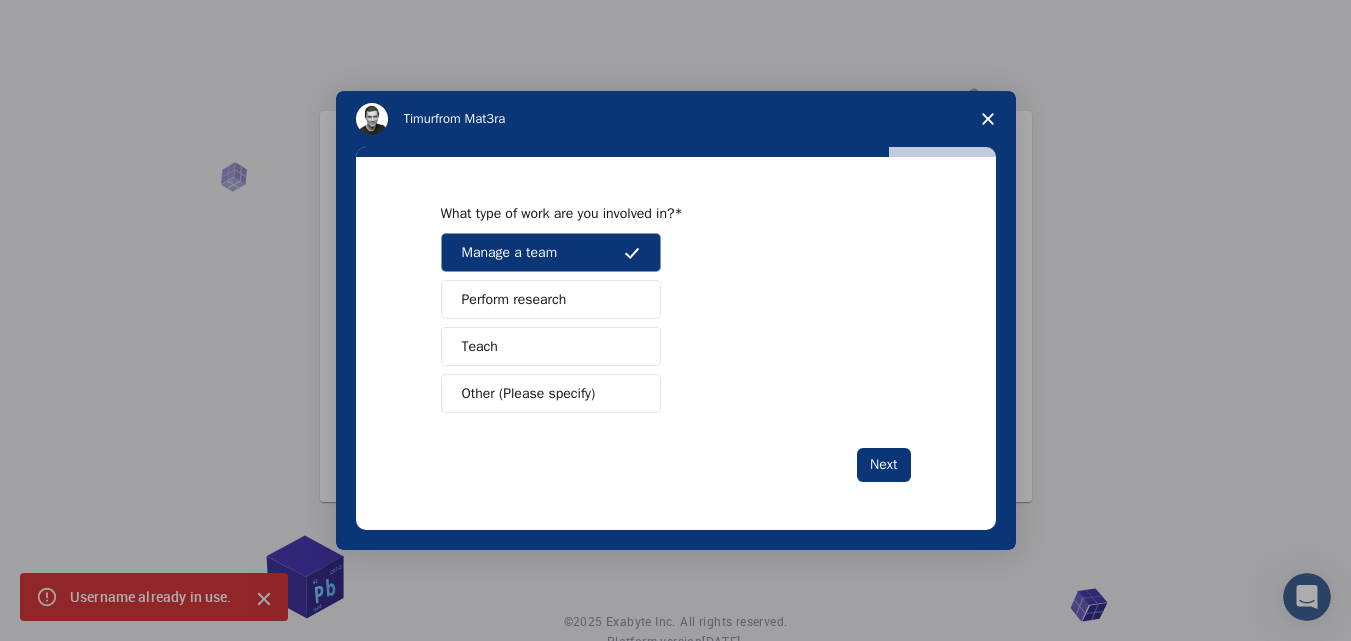 click 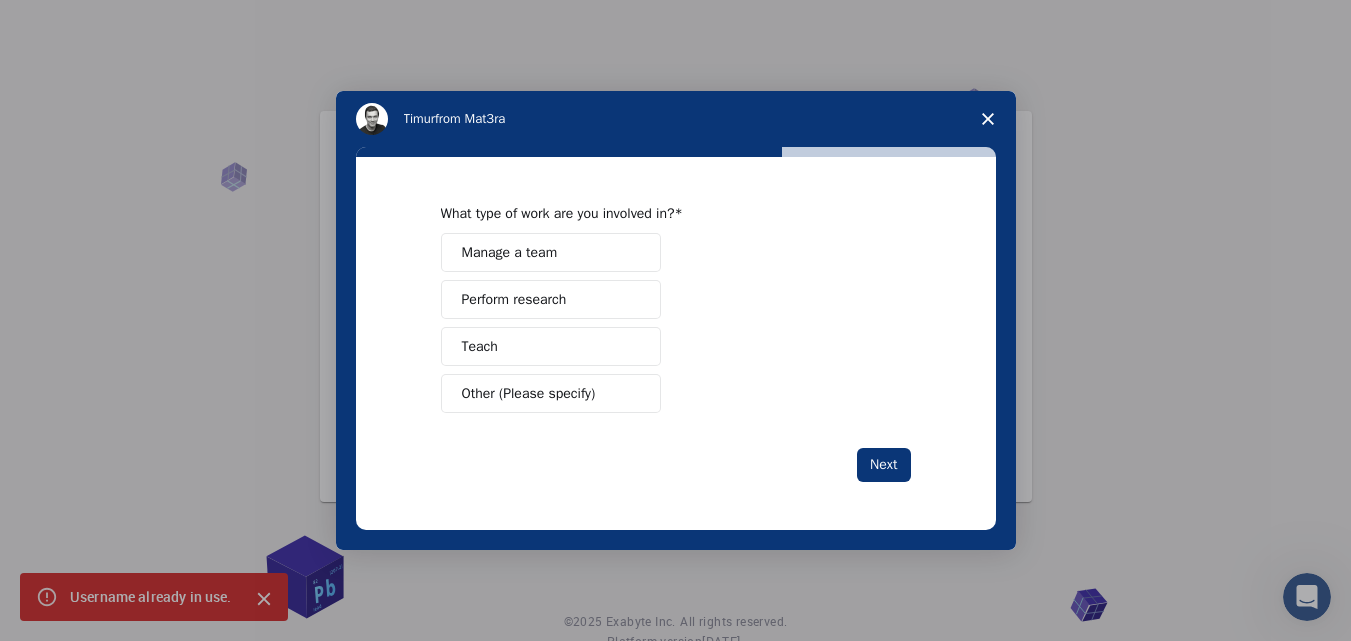 click on "Other (Please specify)" at bounding box center [551, 393] 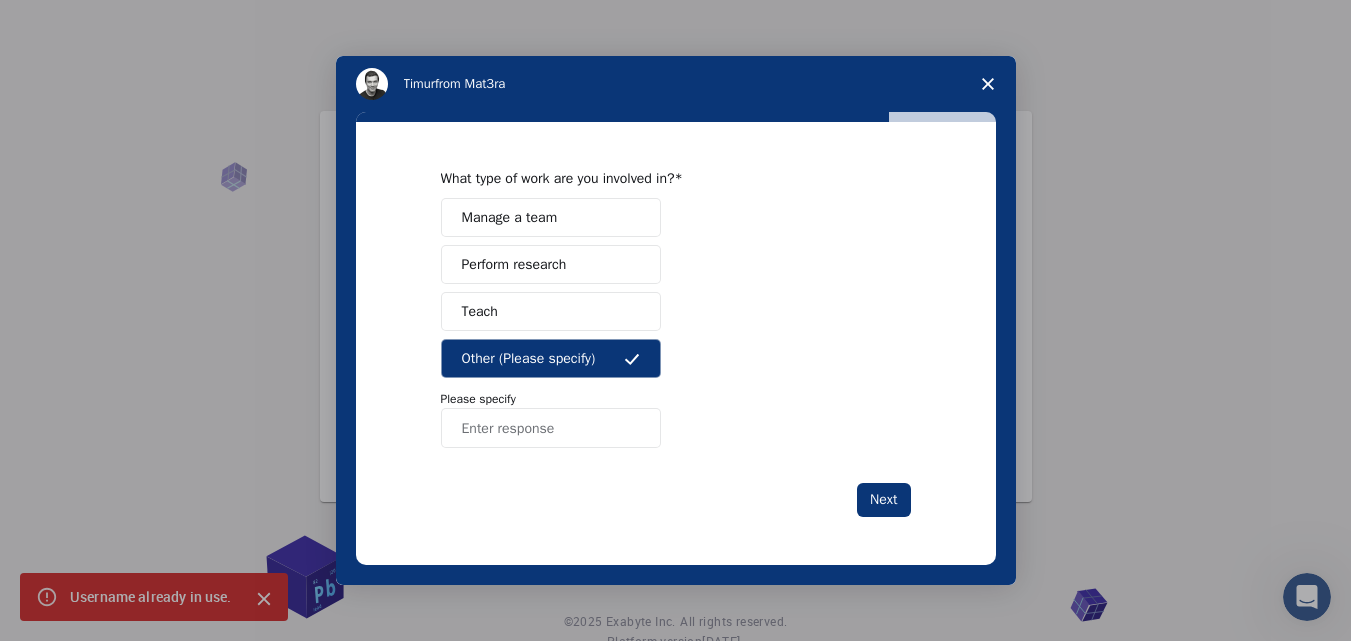 type 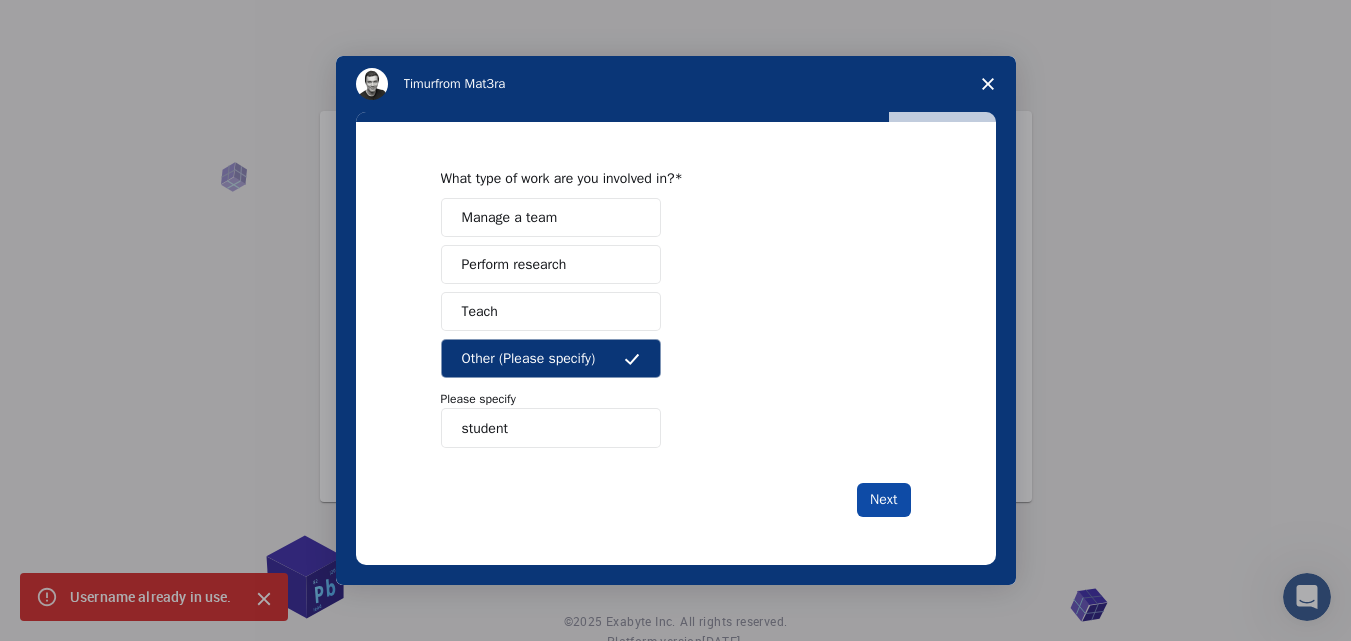type on "student" 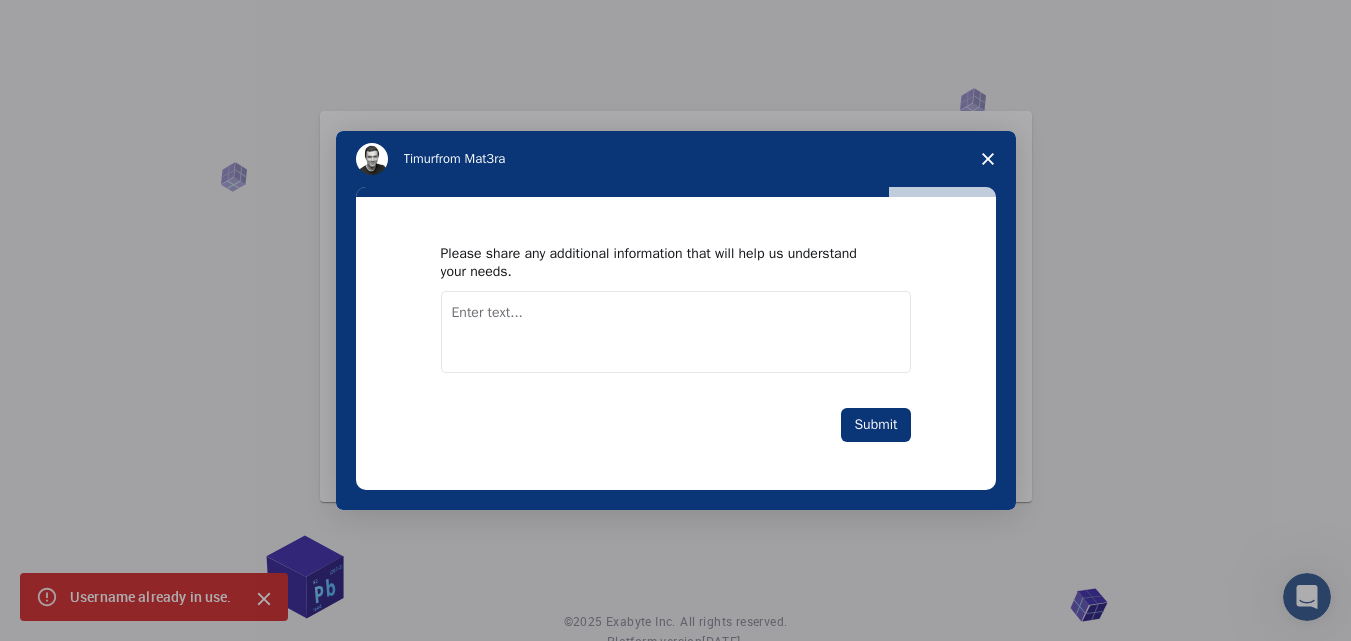 click at bounding box center [676, 332] 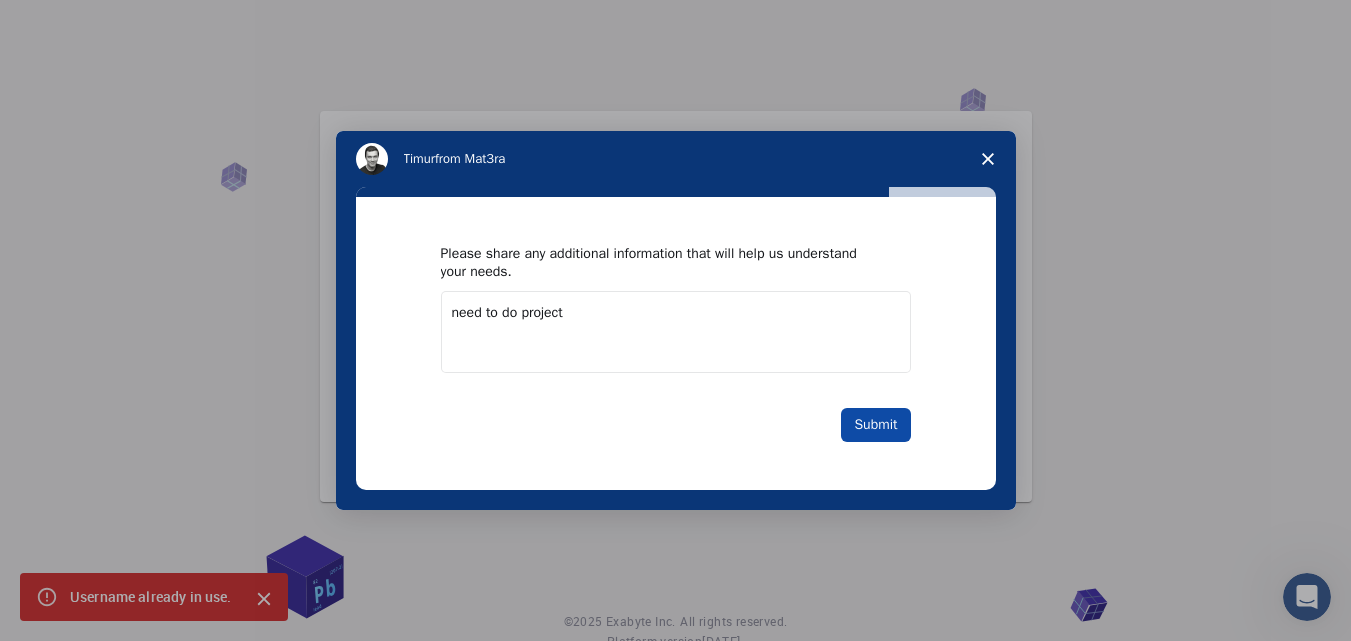 type on "need to do project" 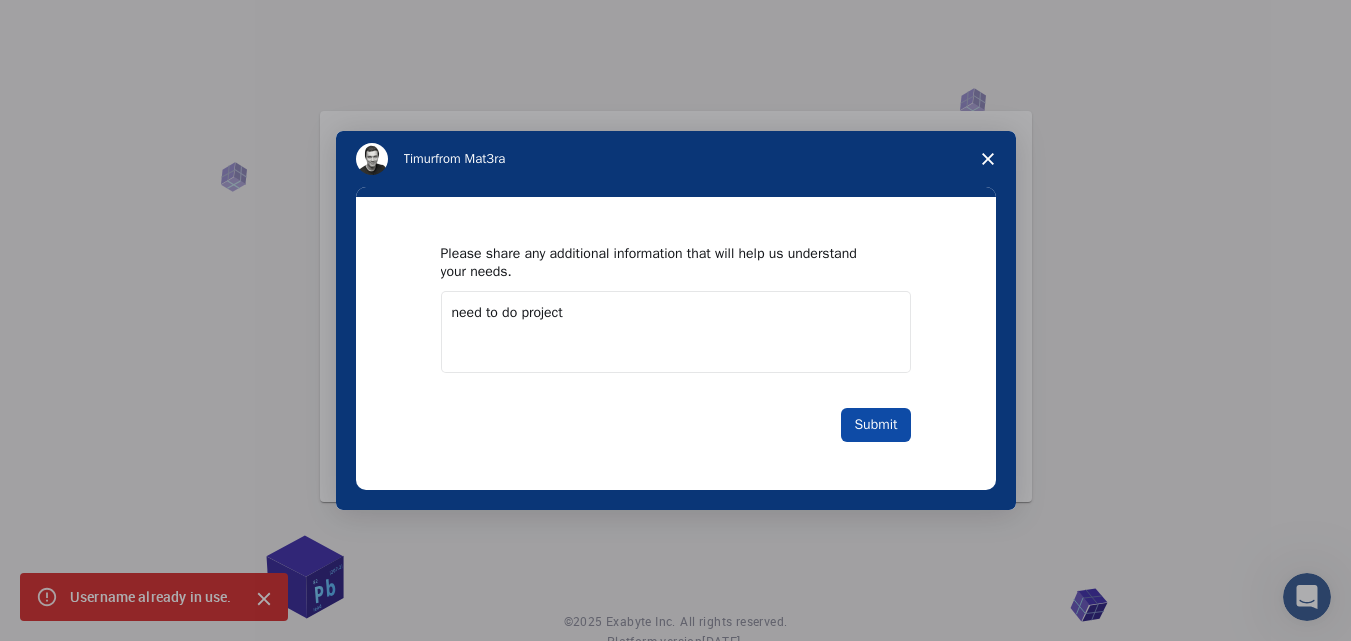 click on "Submit" at bounding box center [875, 425] 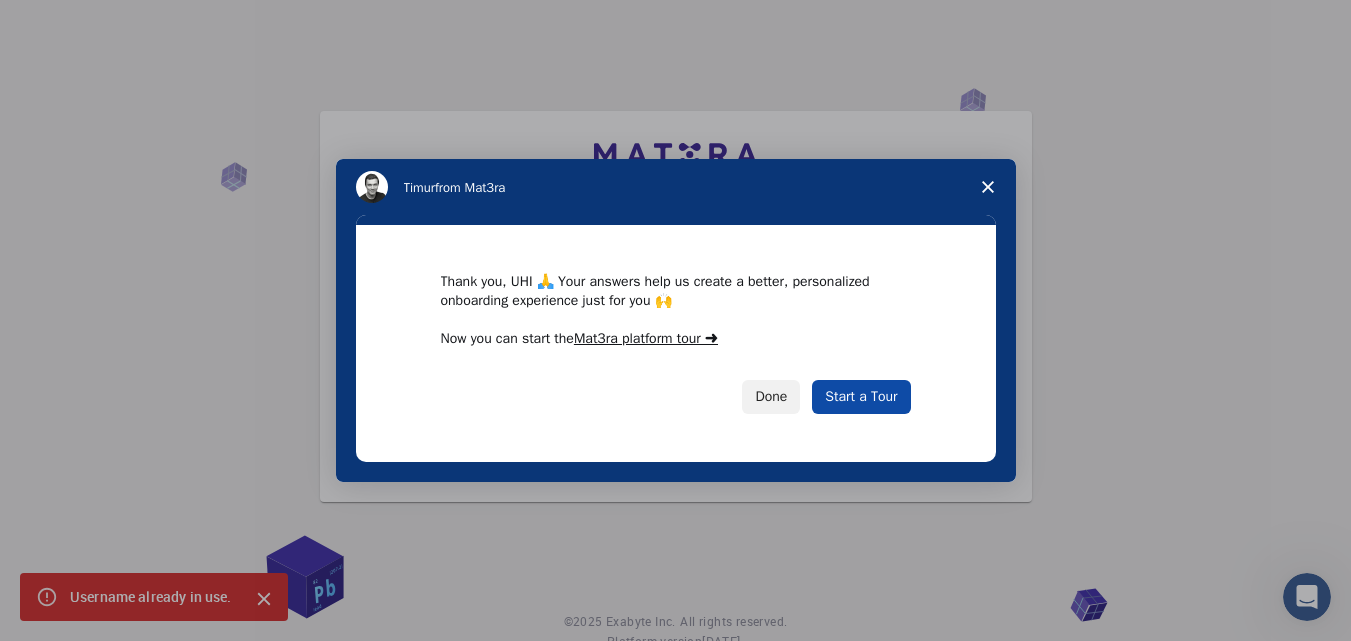 click on "Start a Tour" at bounding box center [861, 397] 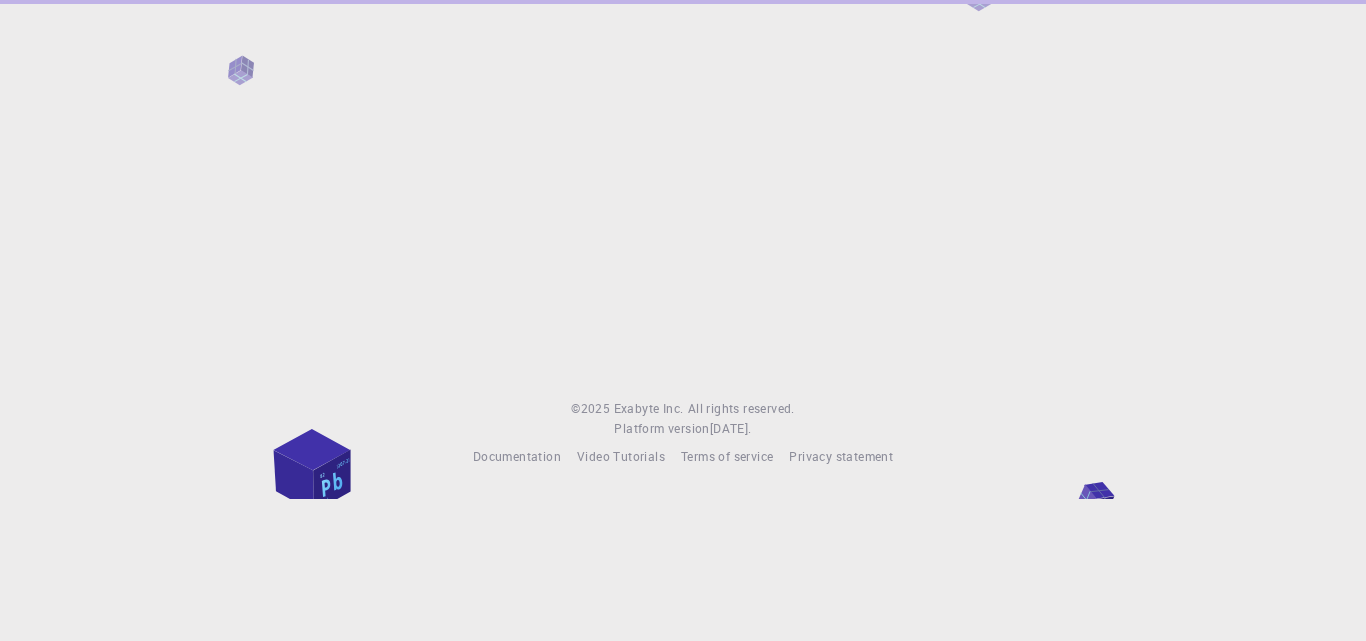 scroll, scrollTop: 0, scrollLeft: 0, axis: both 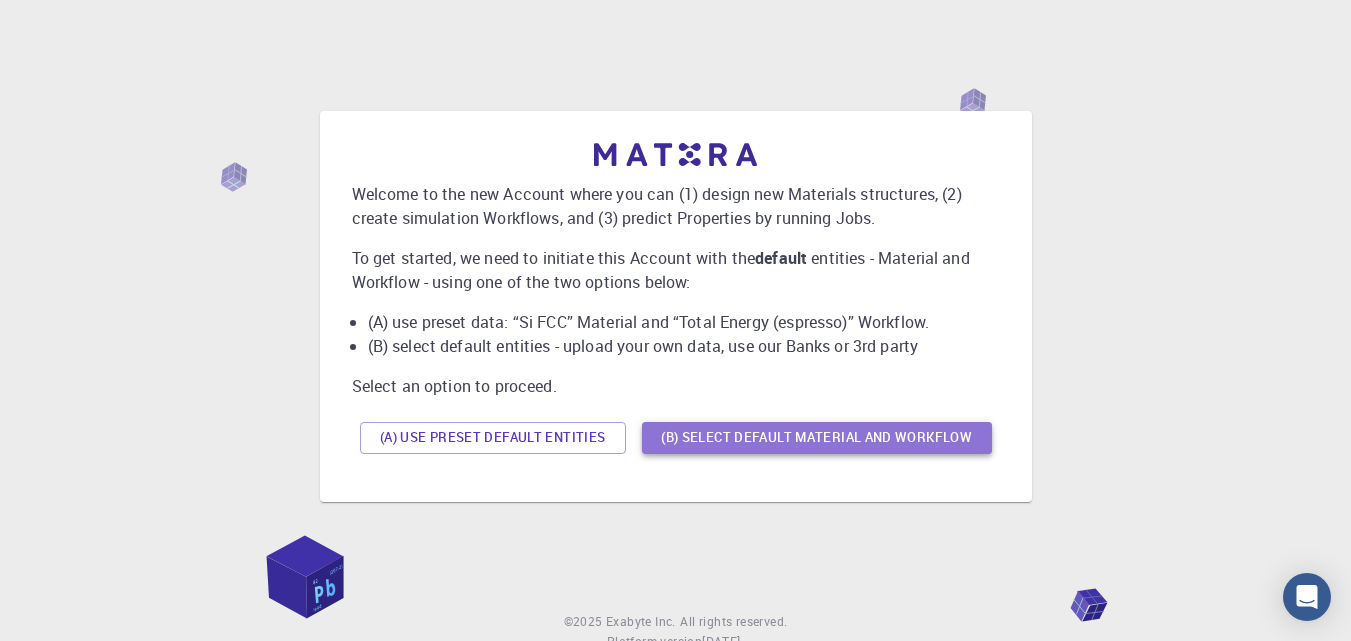 click on "(B) Select default material and workflow" at bounding box center [817, 438] 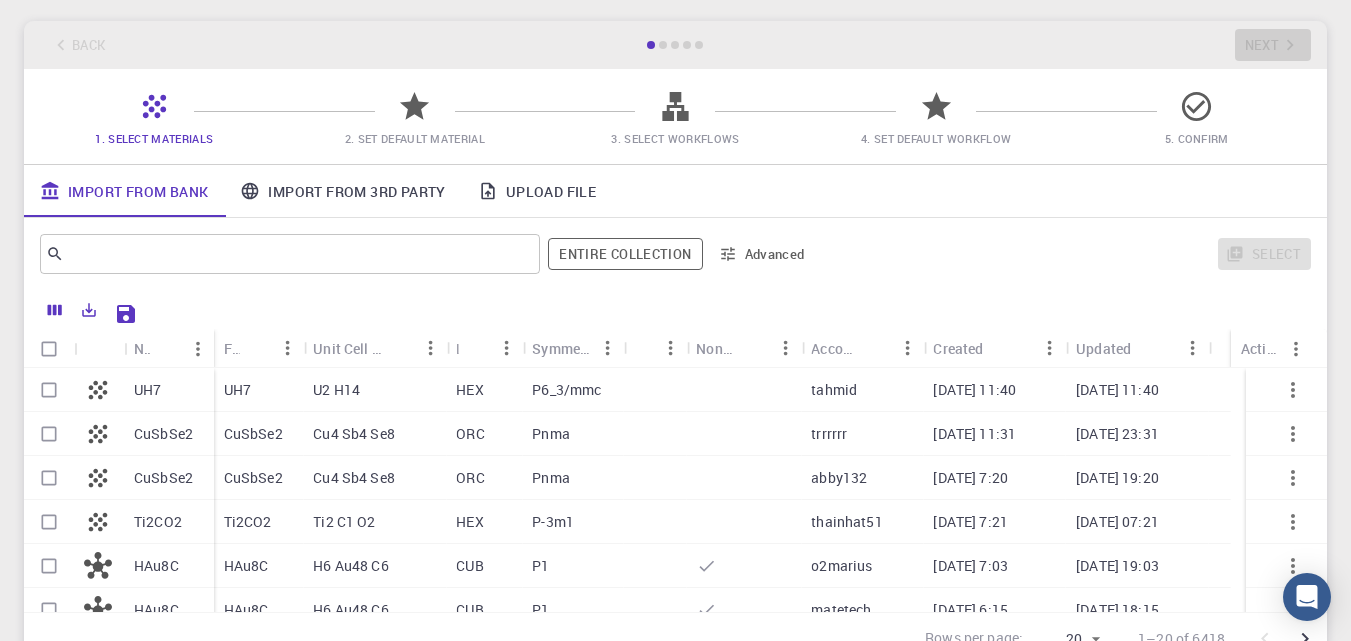 scroll, scrollTop: 67, scrollLeft: 0, axis: vertical 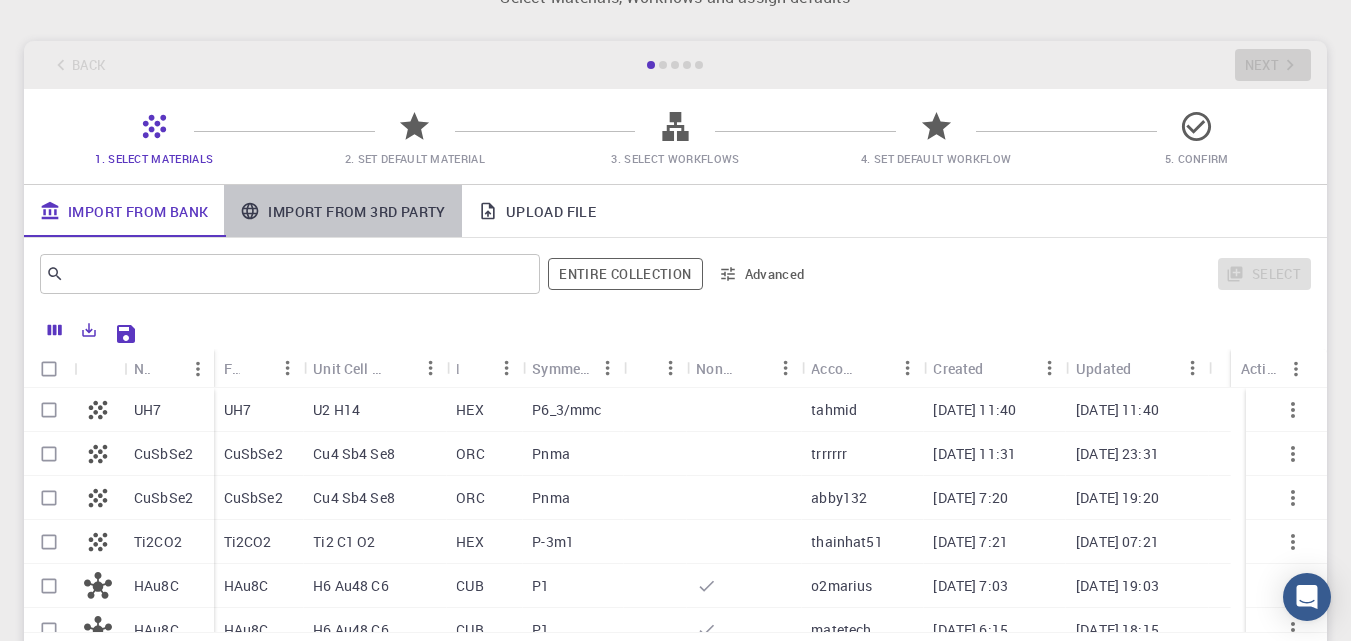 click on "Import From 3rd Party" at bounding box center (342, 211) 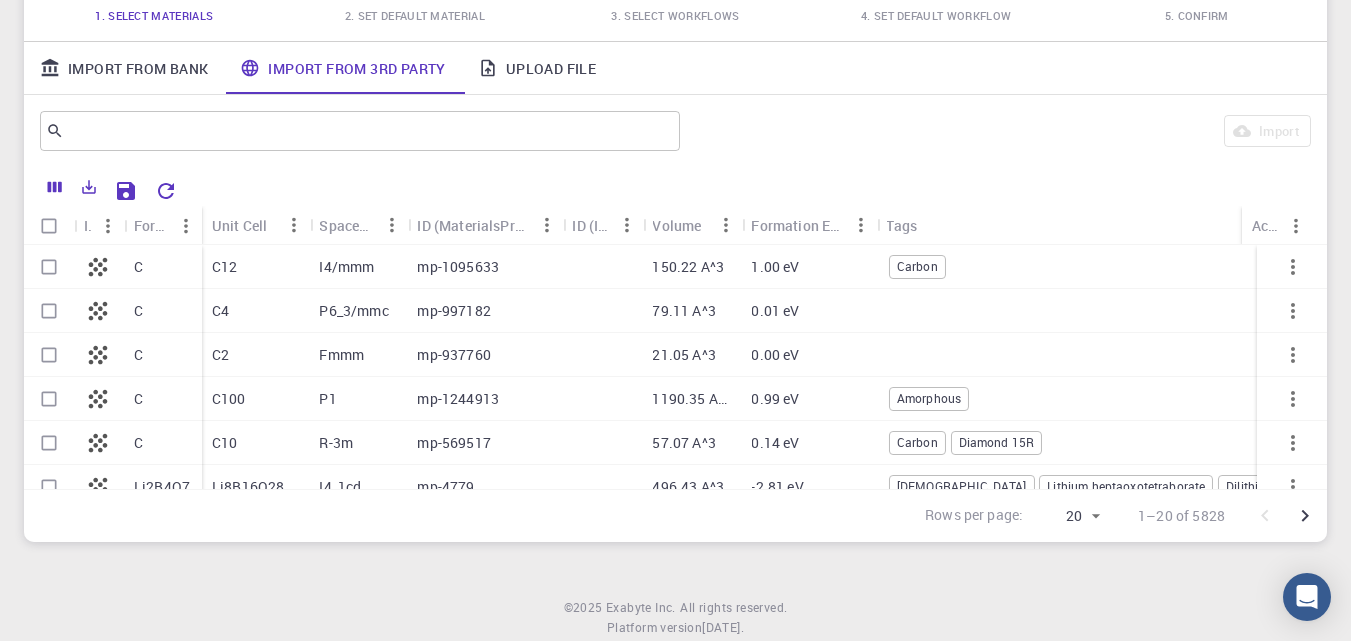 scroll, scrollTop: 167, scrollLeft: 0, axis: vertical 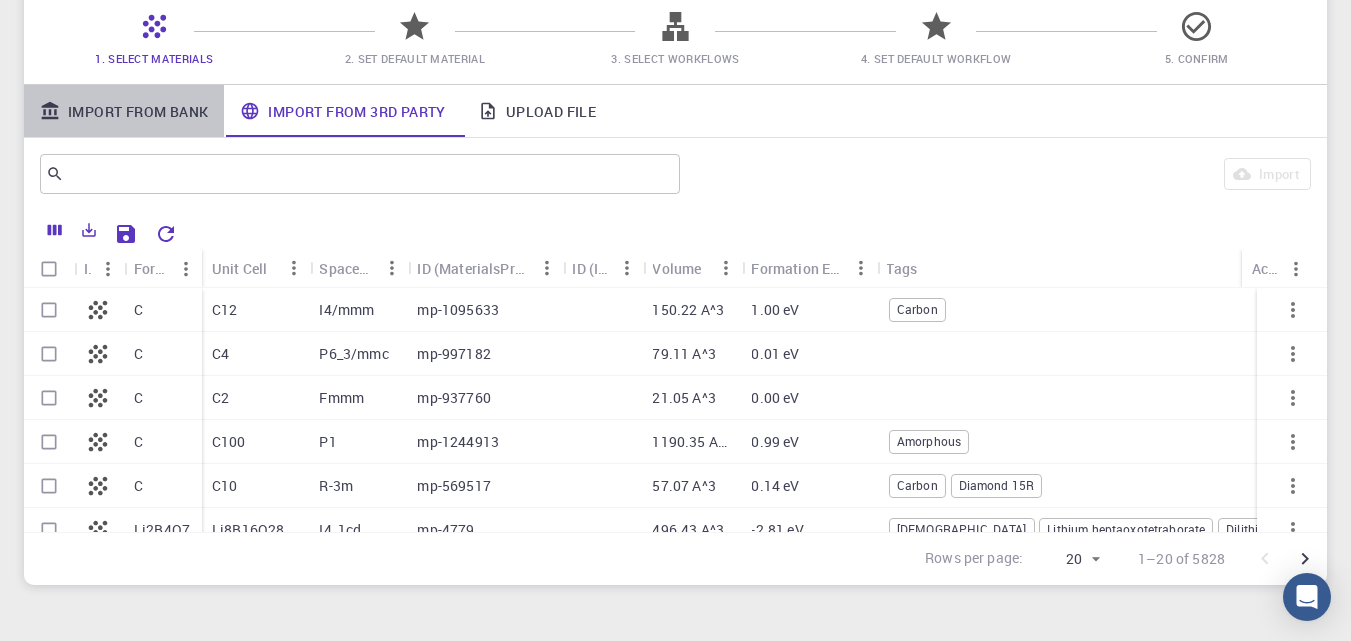 click on "Import From Bank" at bounding box center [124, 111] 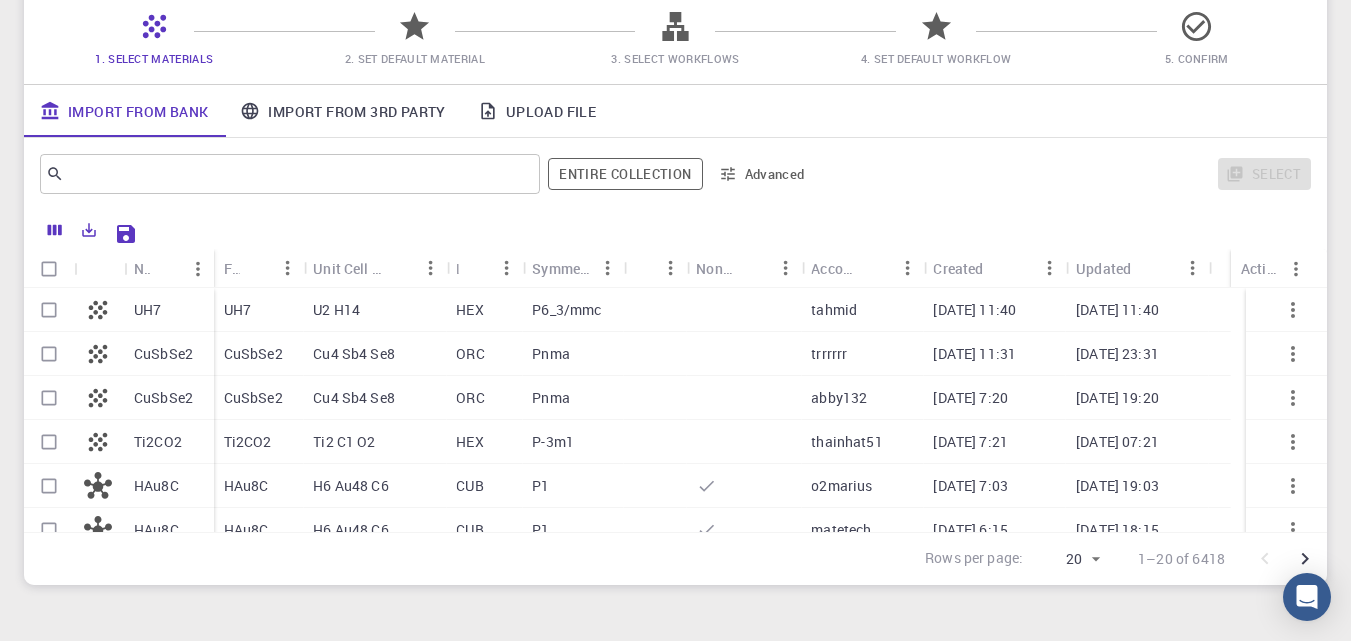click on "Ti2 C1 O2" at bounding box center (374, 442) 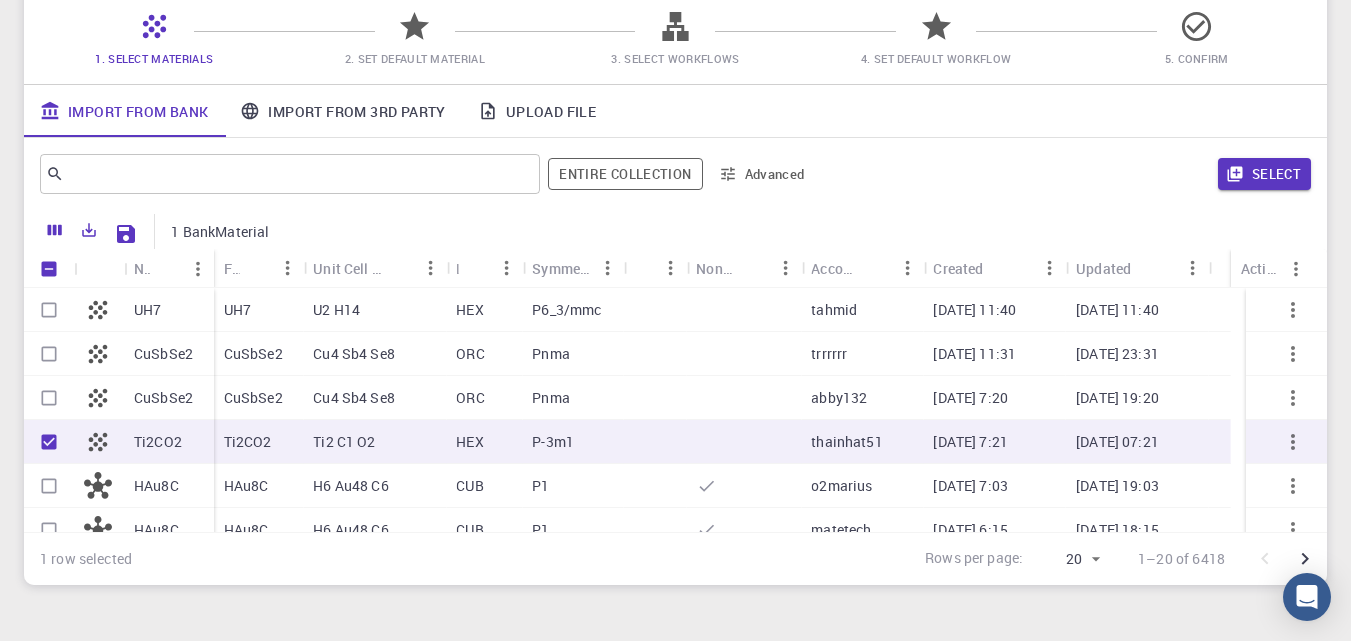 click on "Ti2 C1 O2" at bounding box center (374, 442) 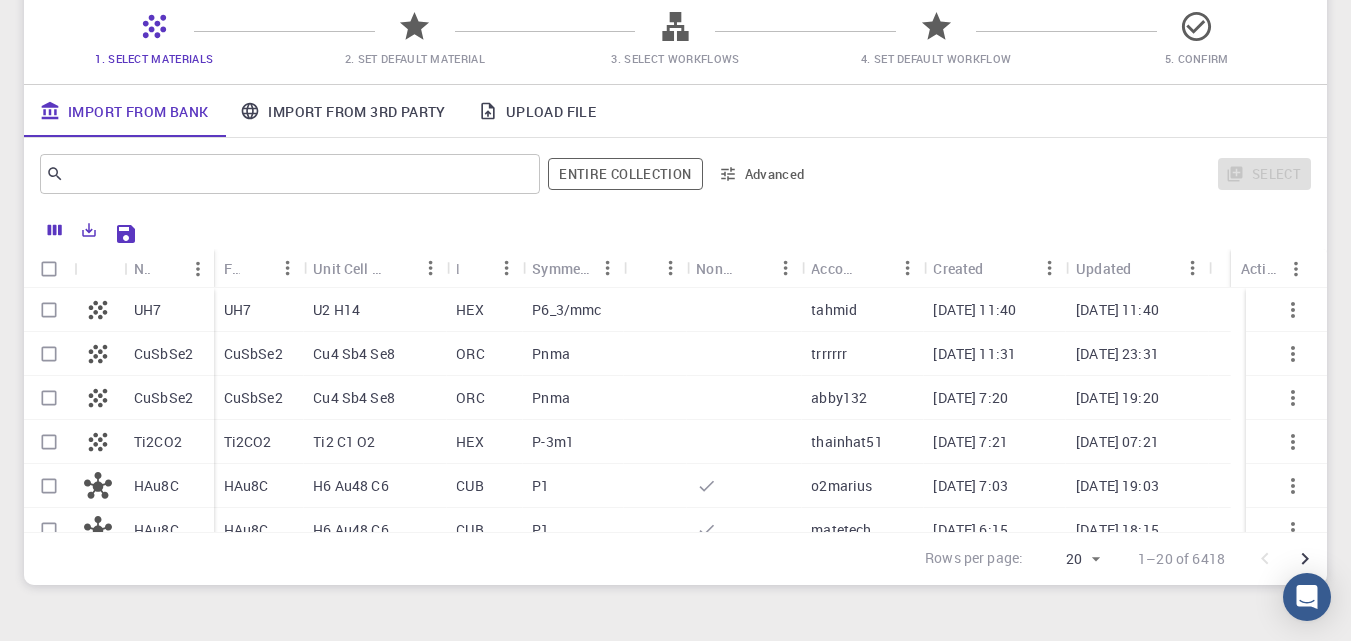 click on "Ti2 C1 O2" at bounding box center (374, 442) 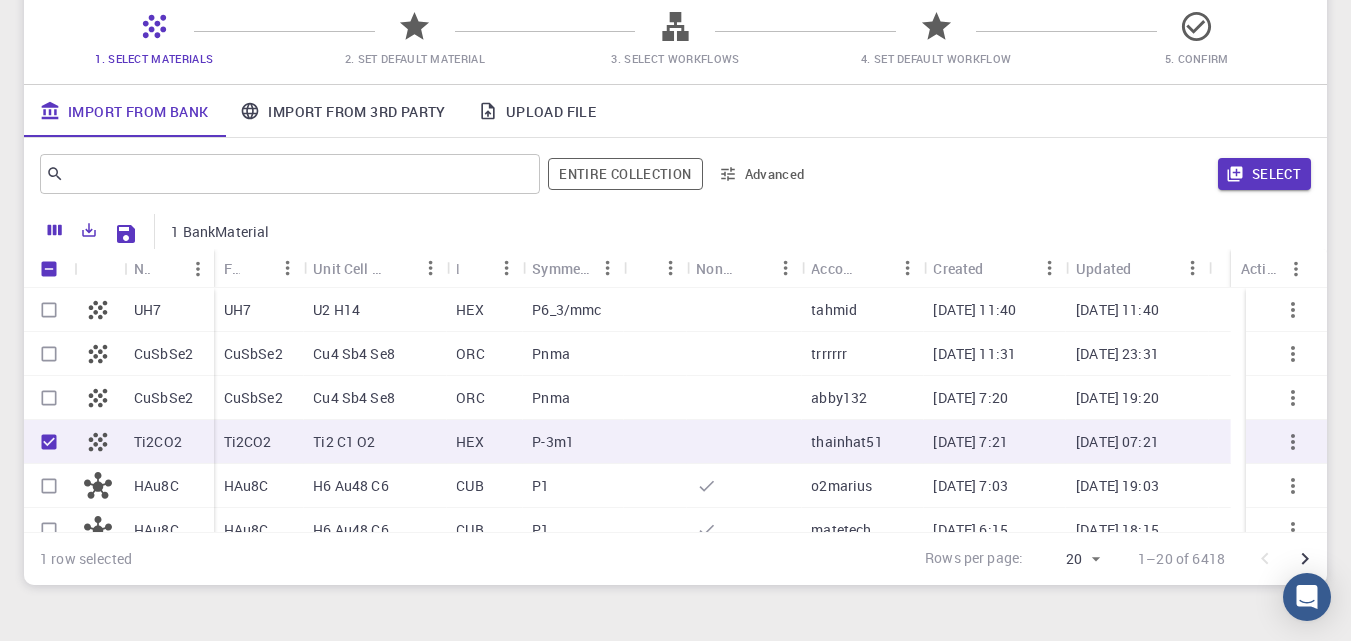 click on "Ti2 C1 O2" at bounding box center [374, 442] 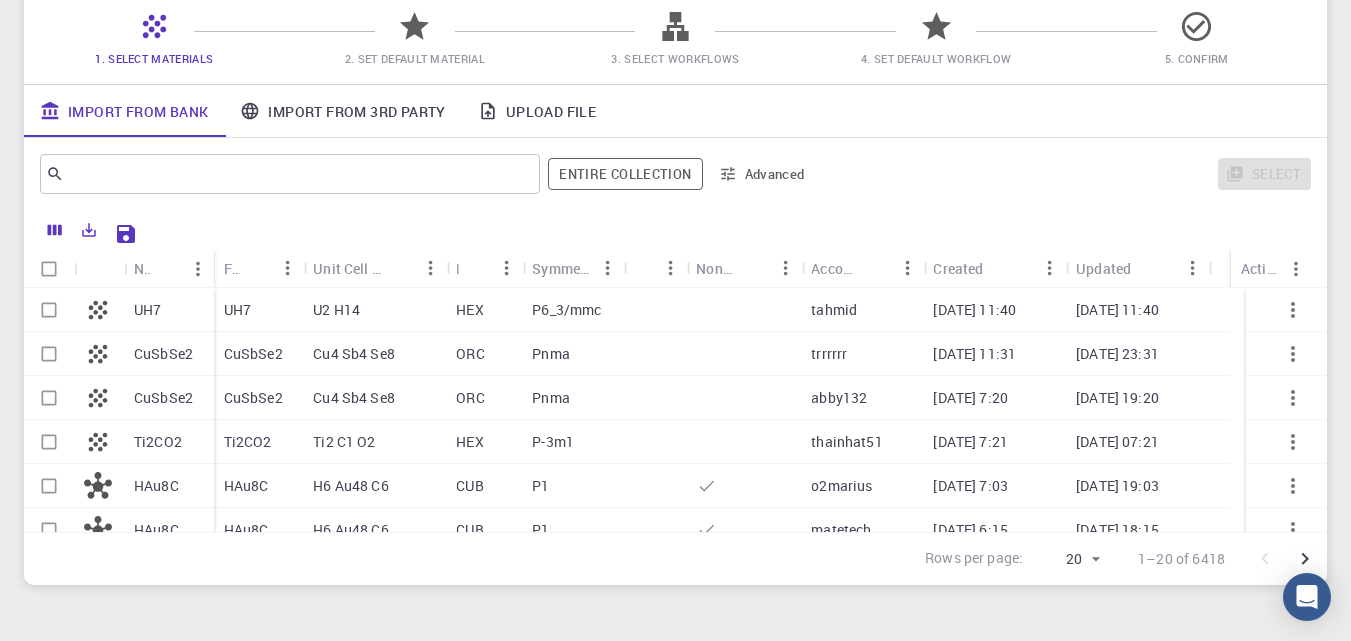 click on "Ti2 C1 O2" at bounding box center [374, 442] 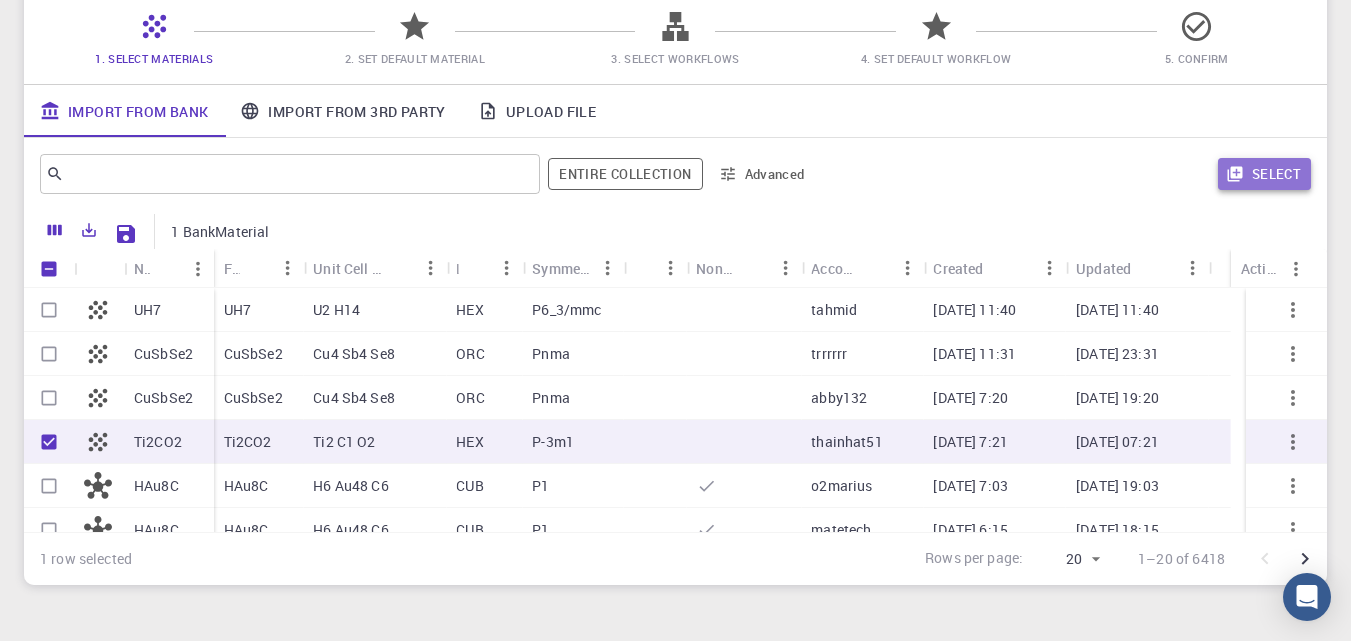 click on "Select" at bounding box center (1264, 174) 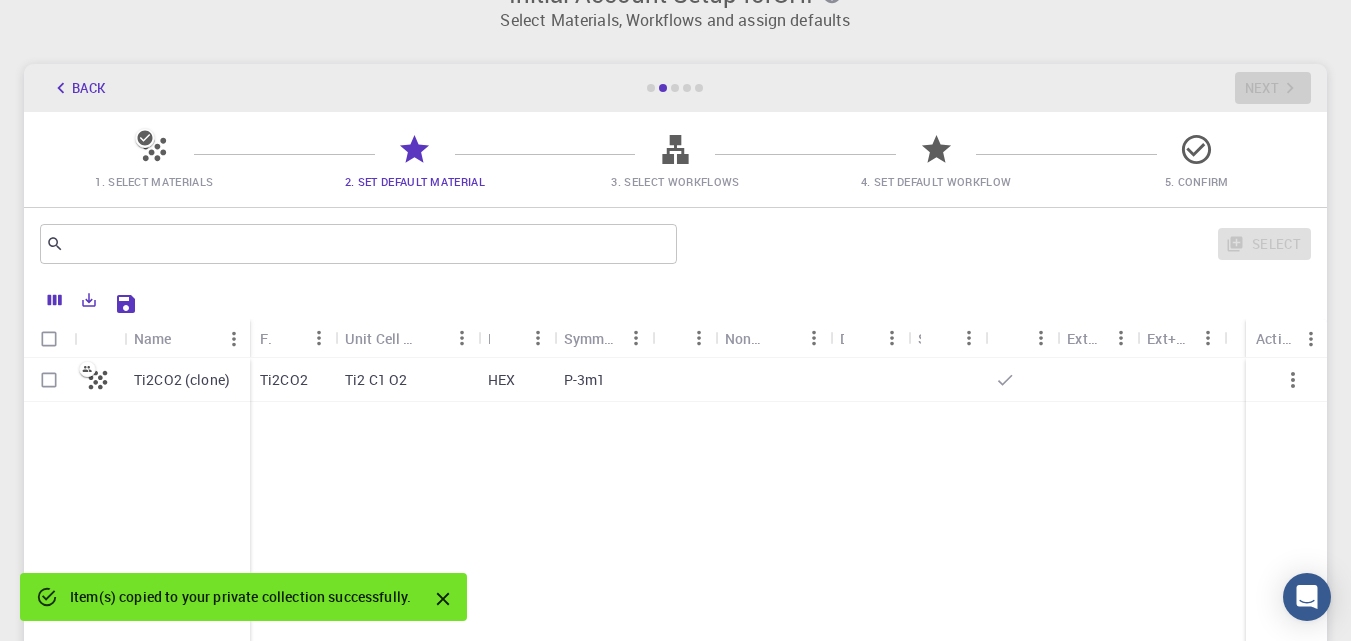 scroll, scrollTop: 0, scrollLeft: 0, axis: both 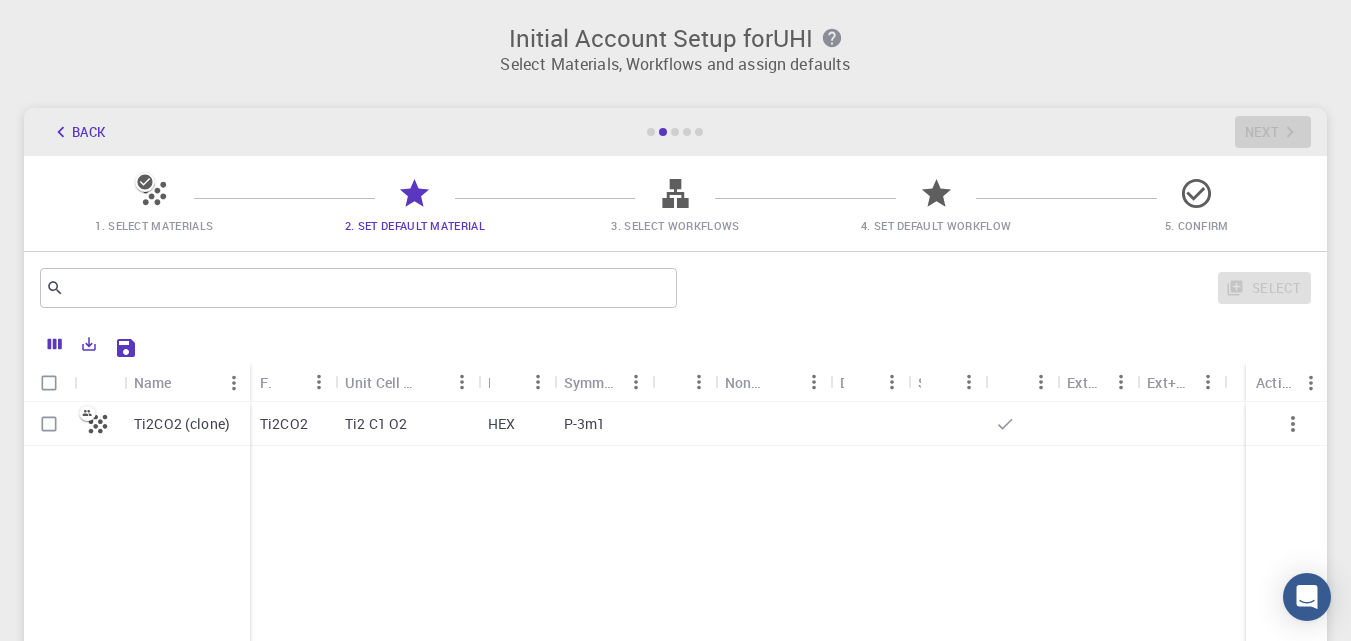 click 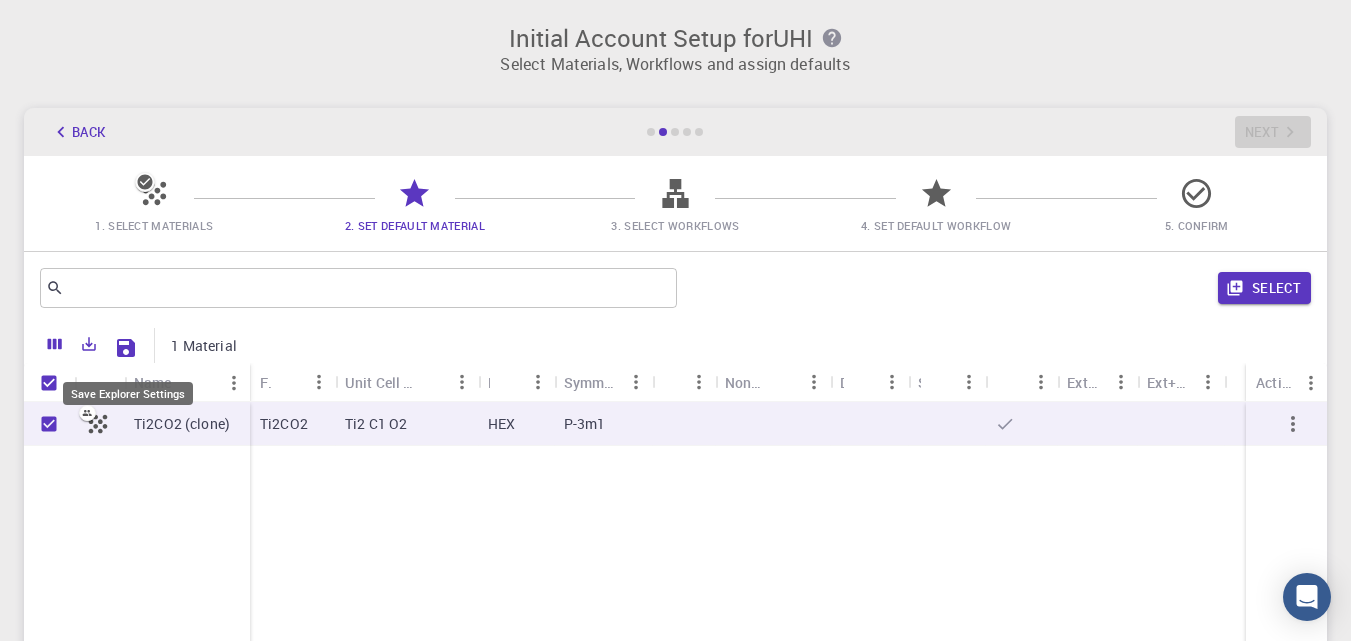 click 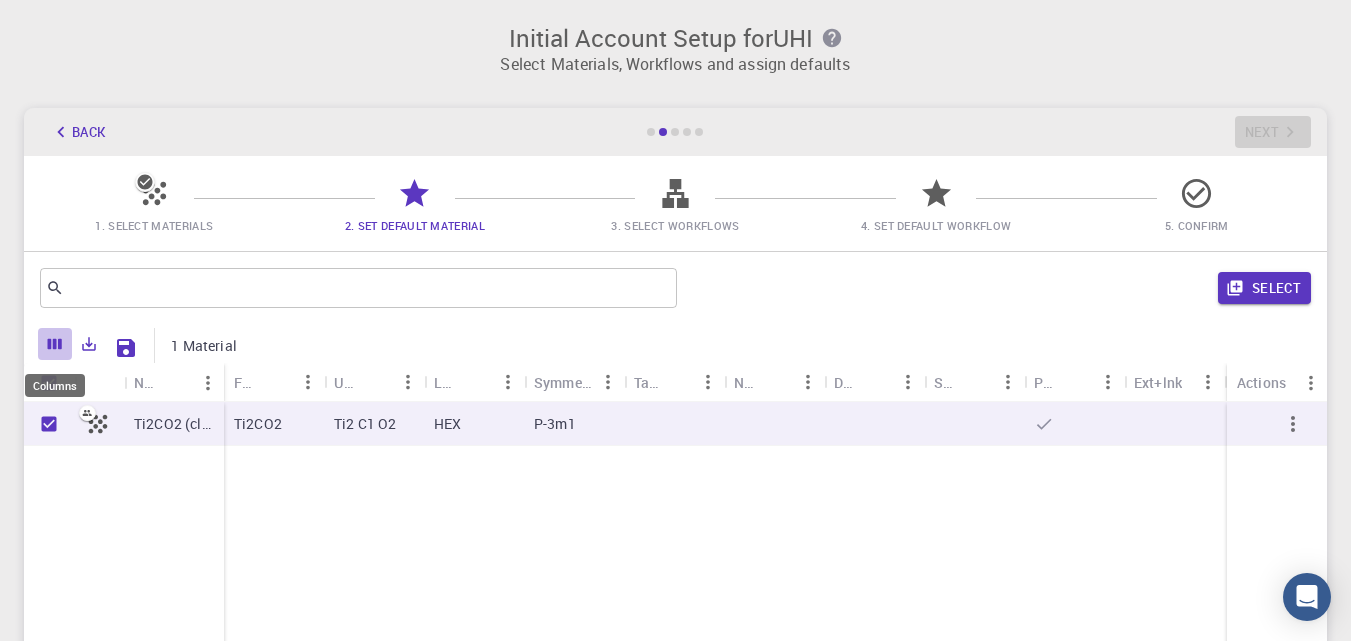 click 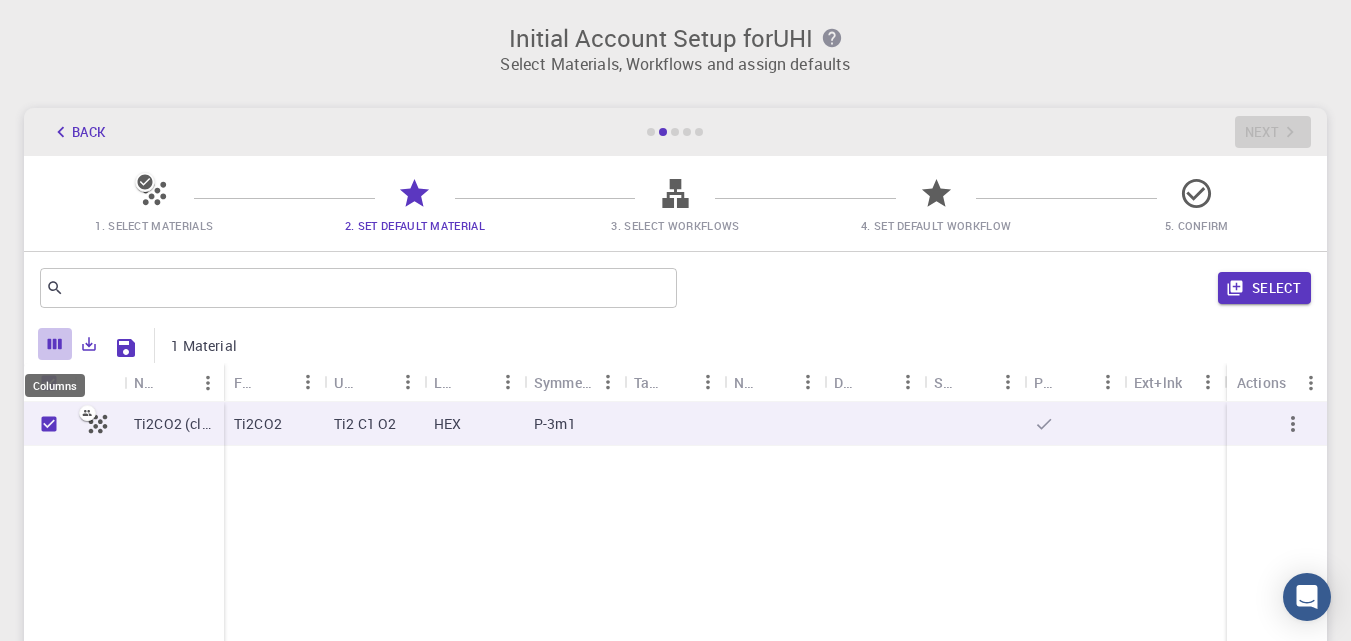 scroll, scrollTop: 211, scrollLeft: 0, axis: vertical 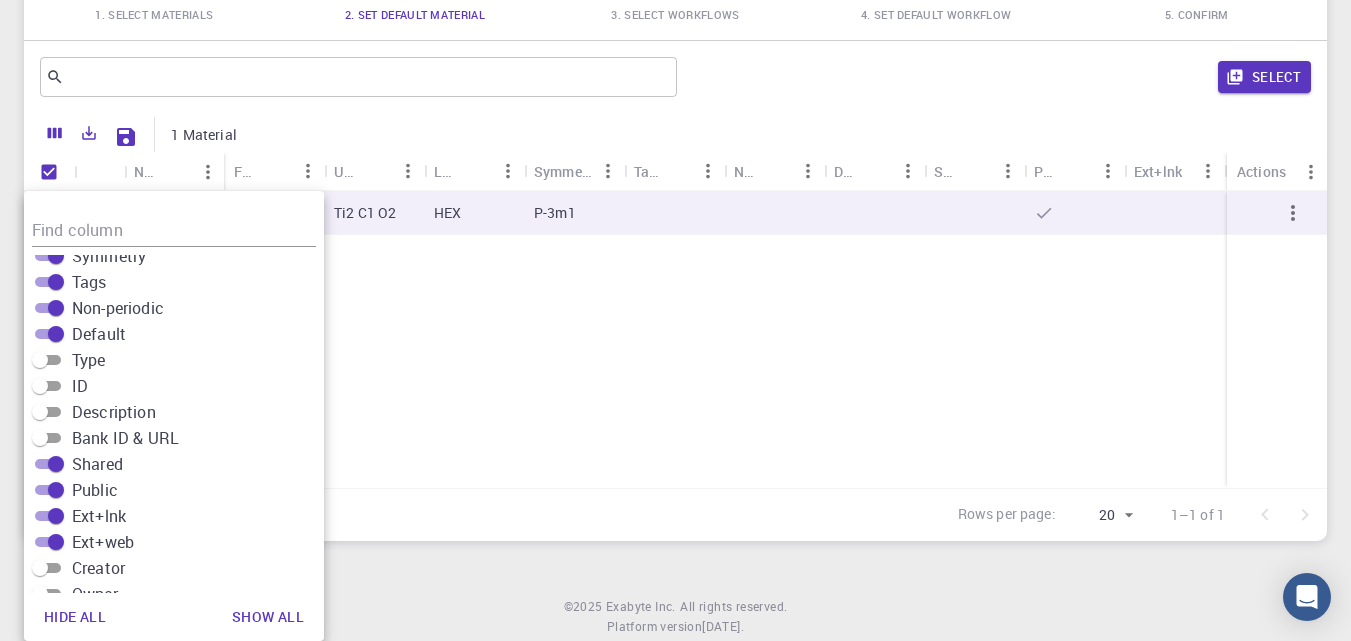 click on "Ti2CO2 (clone) Ti2CO2 Ti2 C1 O2 HEX P-3m1" at bounding box center (724, 339) 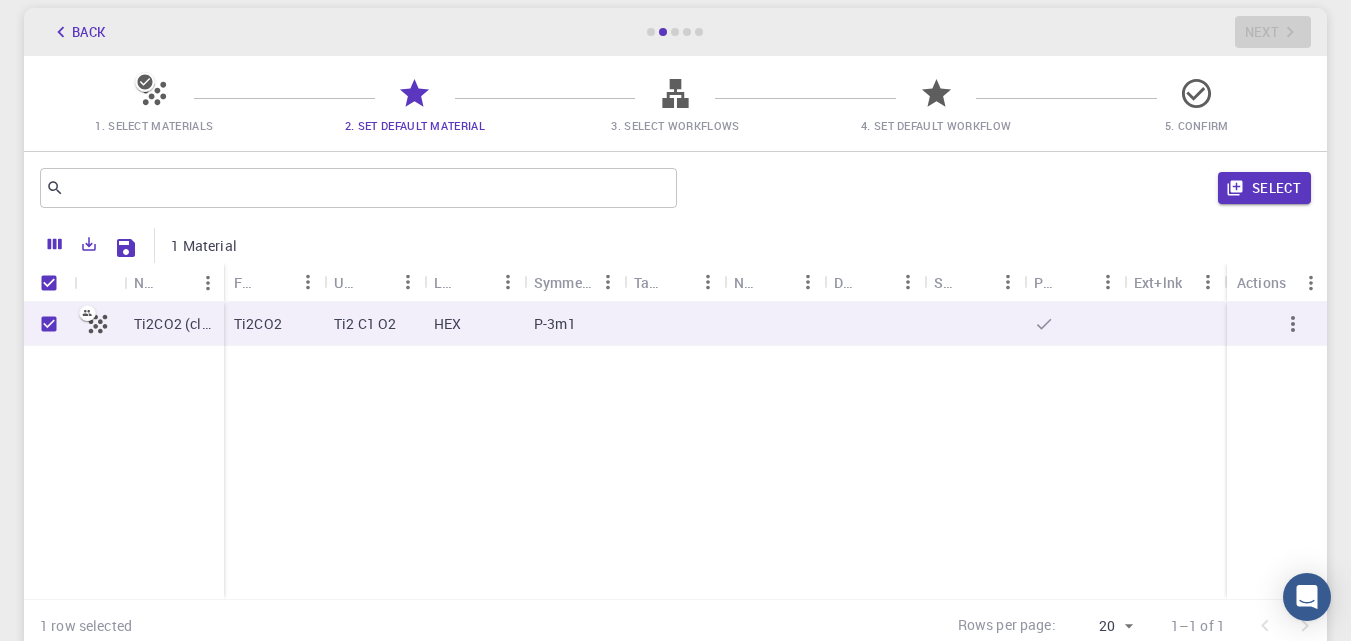 scroll, scrollTop: 0, scrollLeft: 0, axis: both 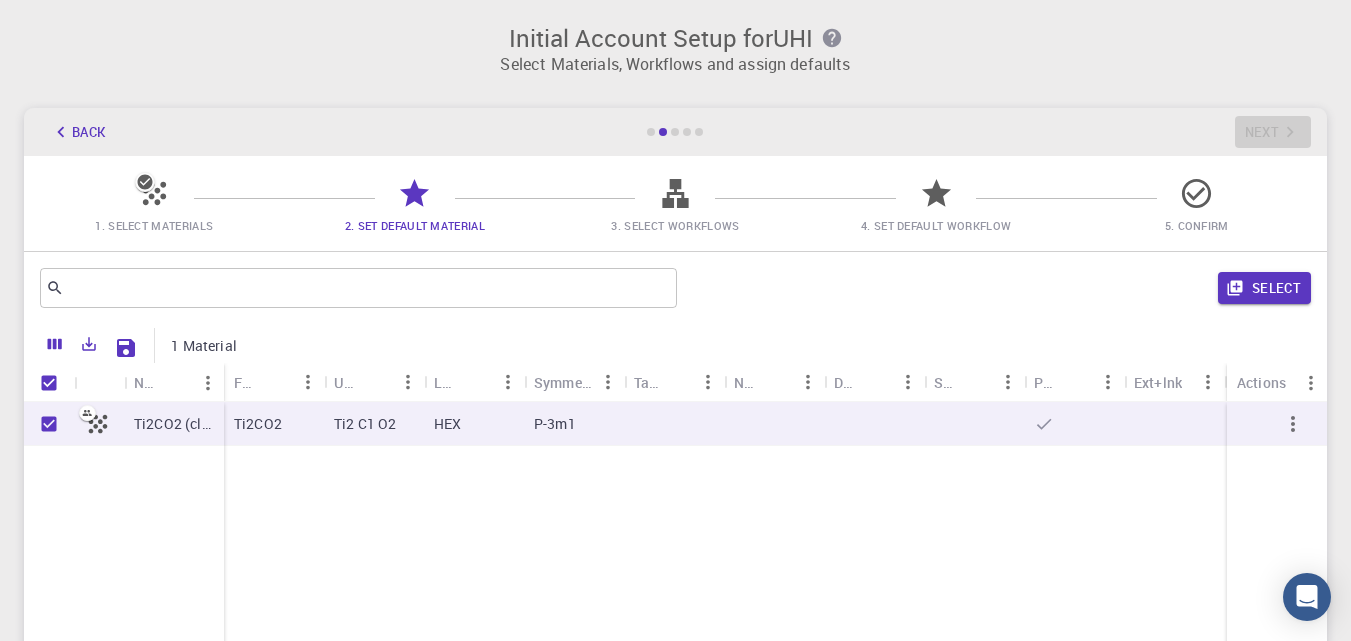 click on "HEX" at bounding box center [474, 424] 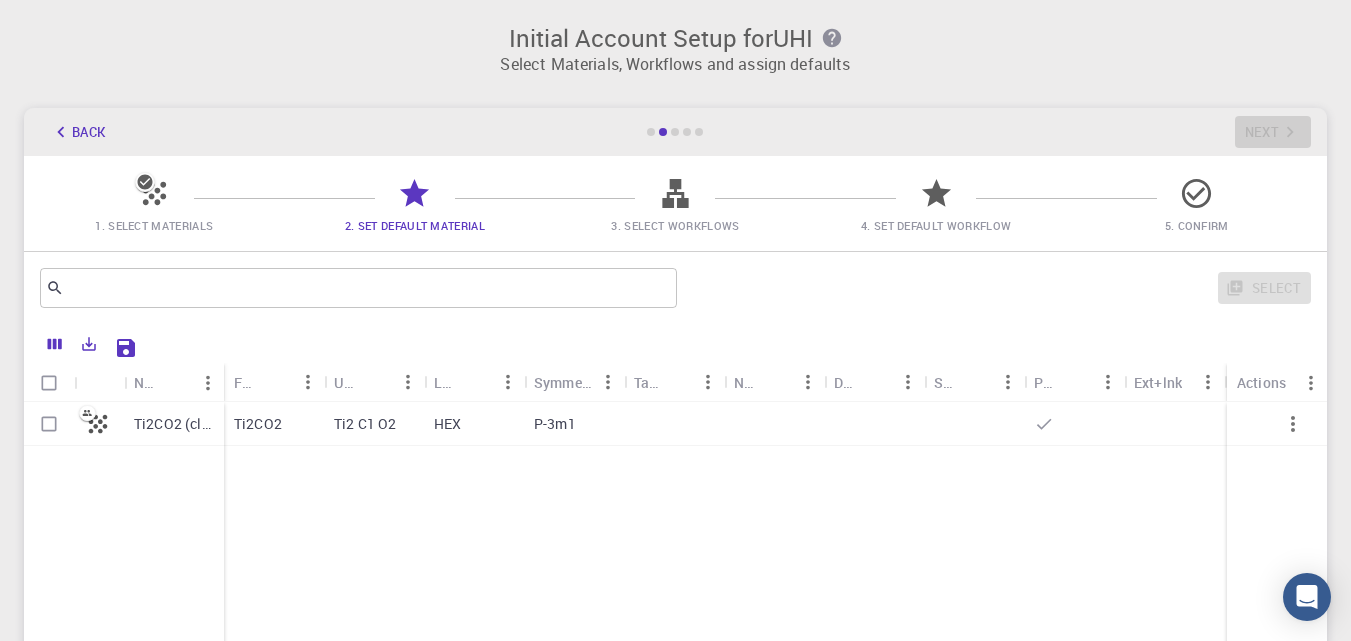 drag, startPoint x: 1247, startPoint y: 308, endPoint x: 1178, endPoint y: 320, distance: 70.035706 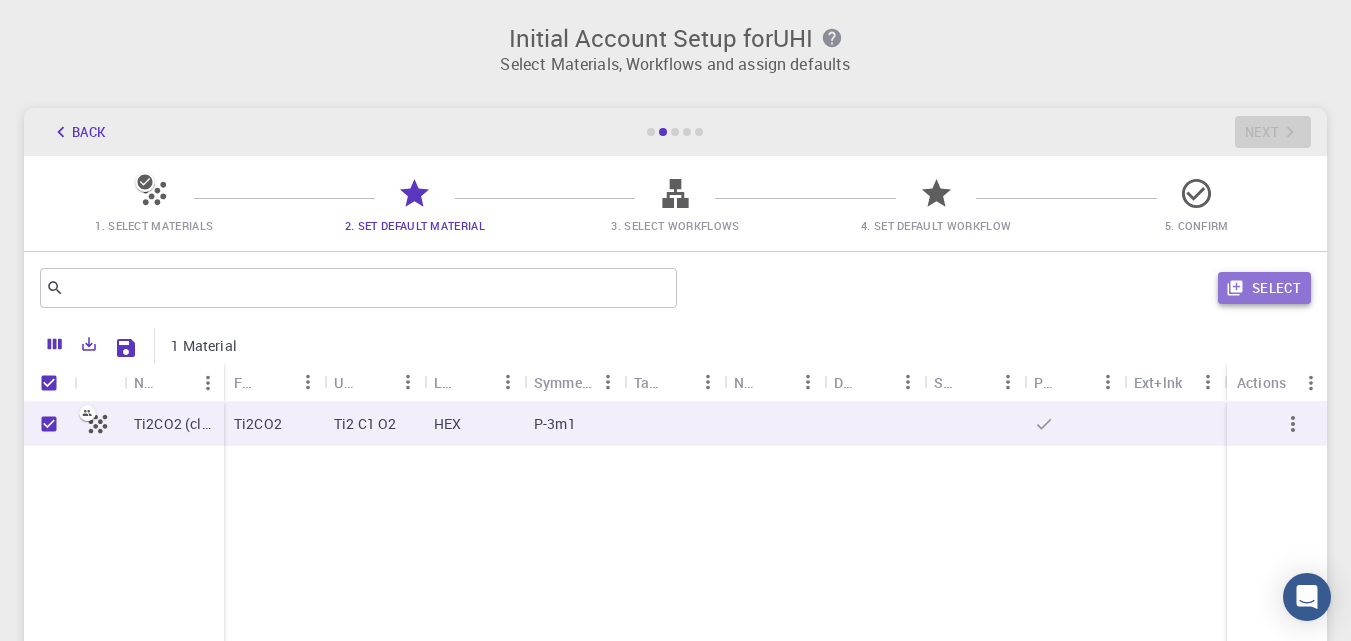 click on "Select" at bounding box center (1264, 288) 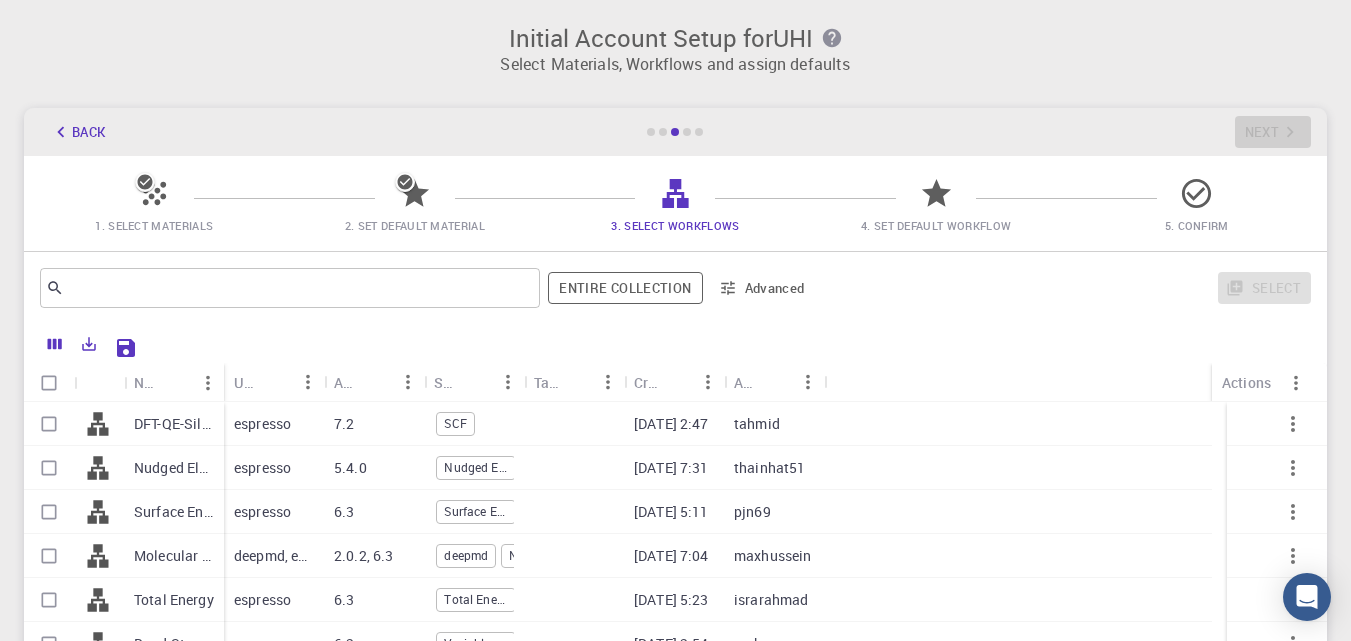 click on "thainhat51" at bounding box center [774, 468] 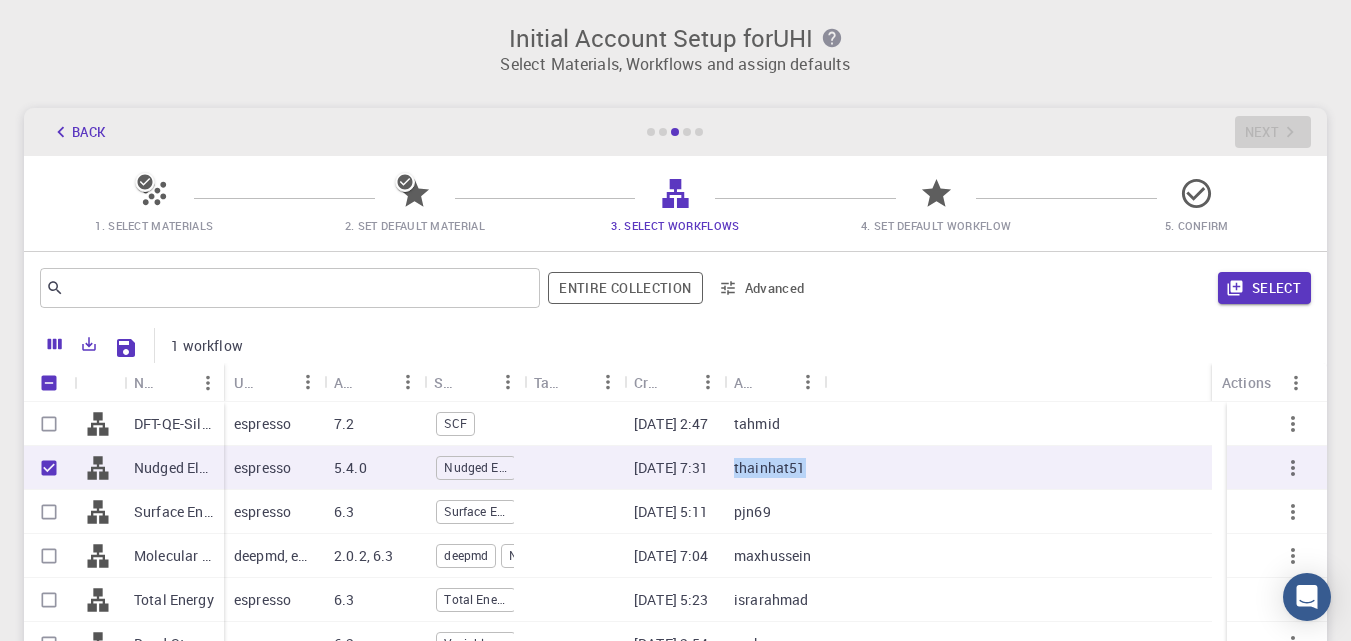 click on "thainhat51" at bounding box center (774, 468) 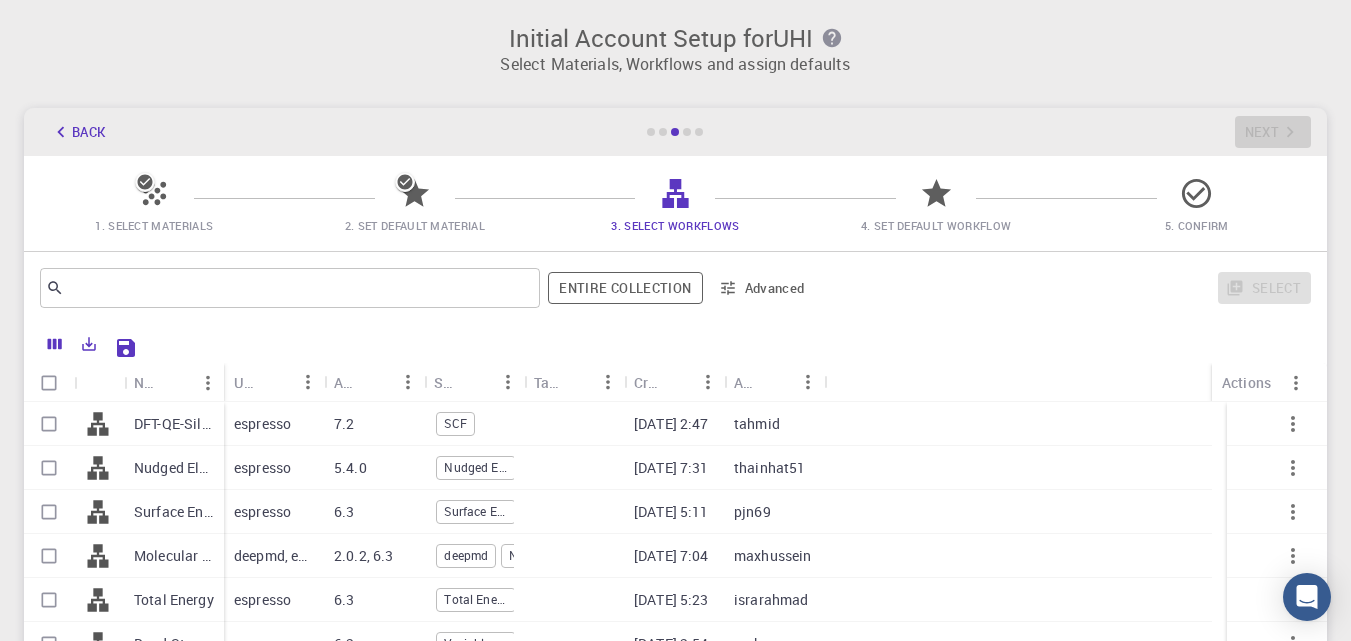 click at bounding box center [1018, 468] 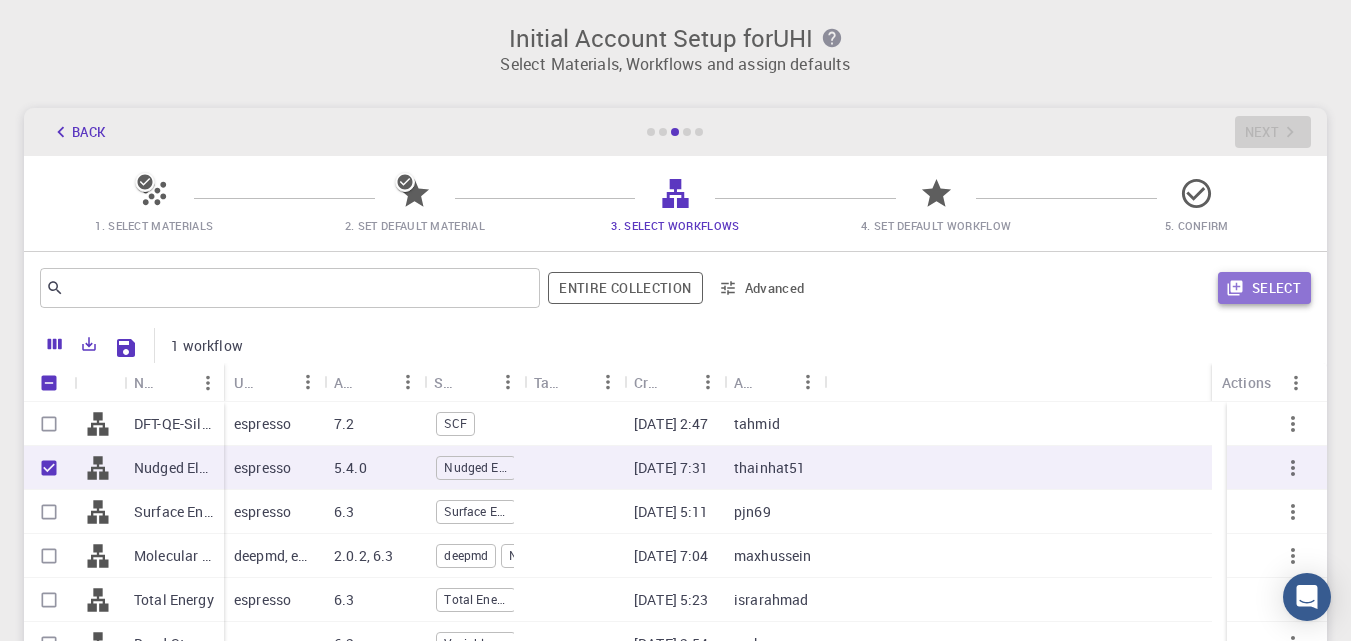 click on "Select" at bounding box center (1264, 288) 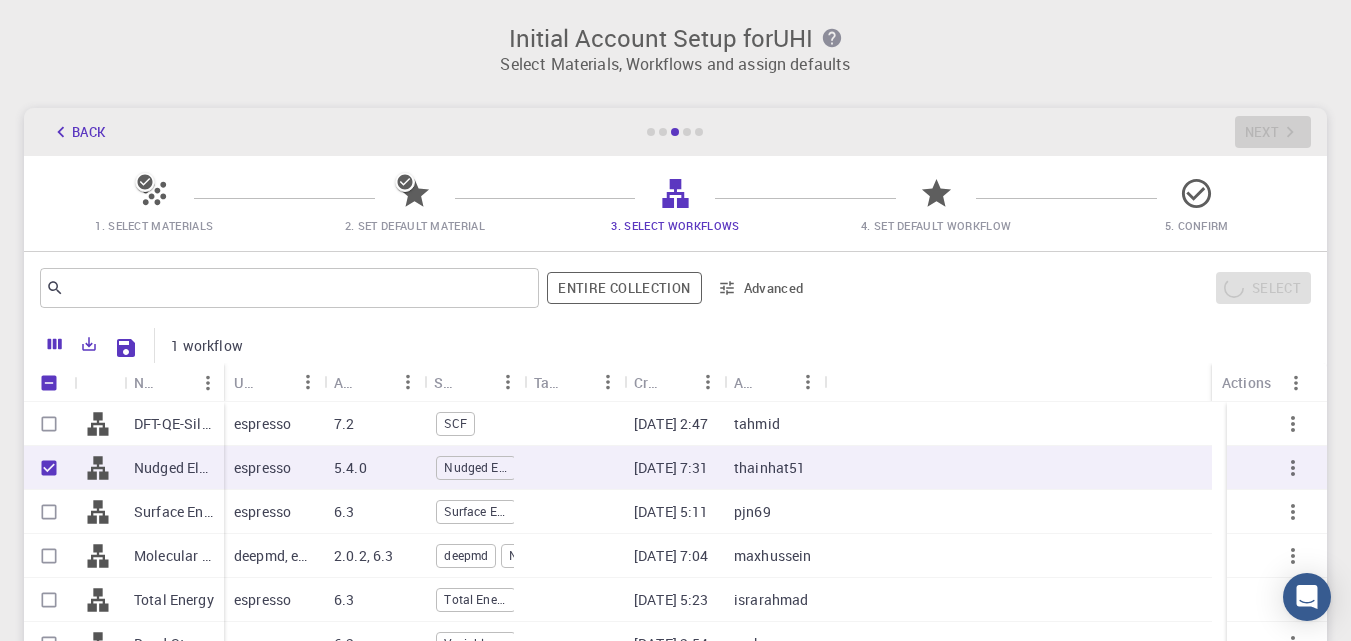 click at bounding box center [1018, 424] 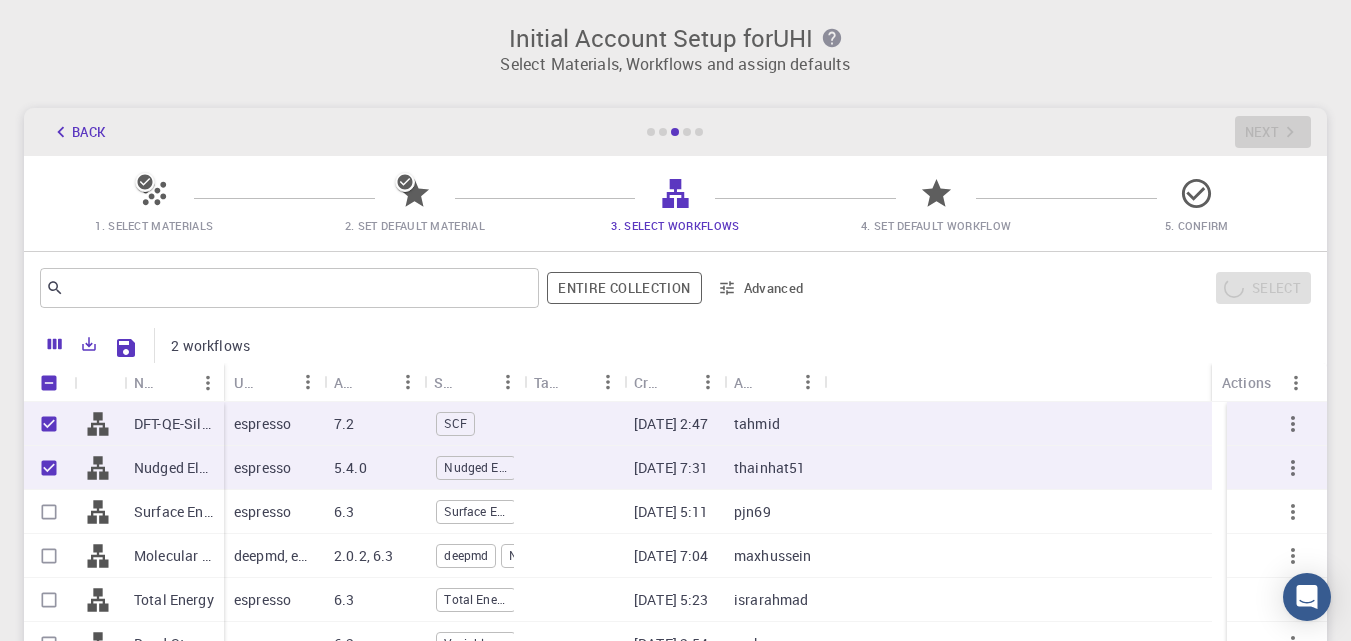 click at bounding box center [1018, 424] 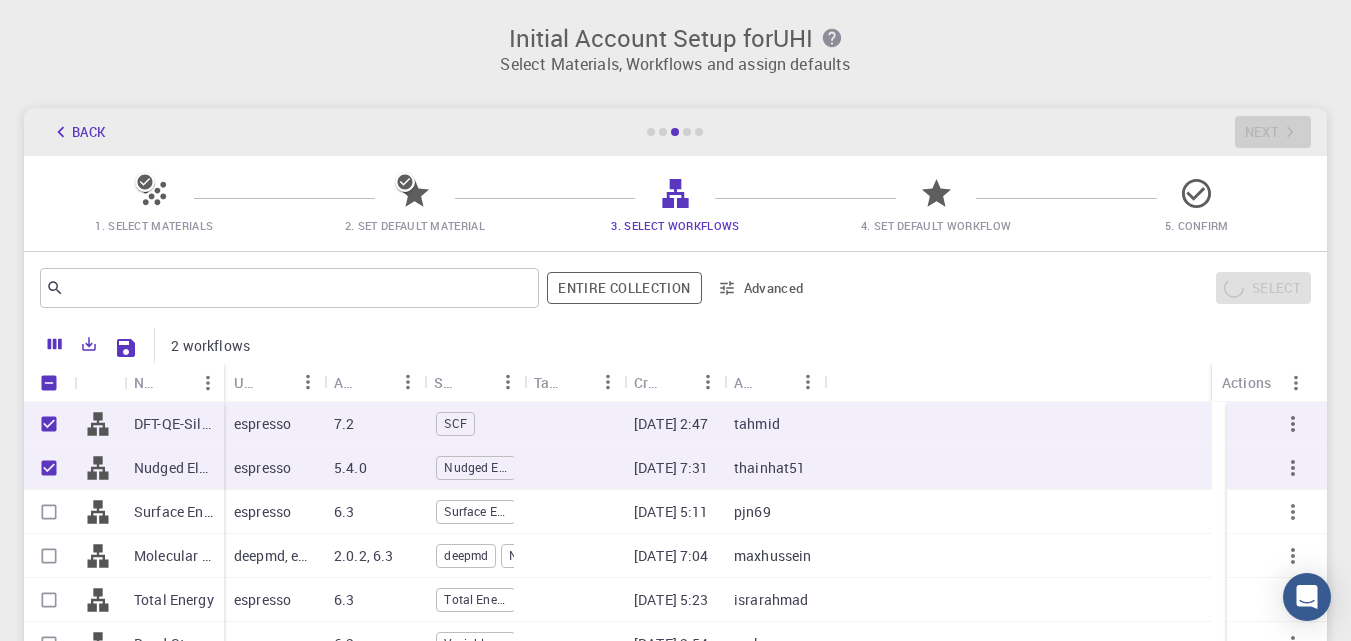 checkbox on "false" 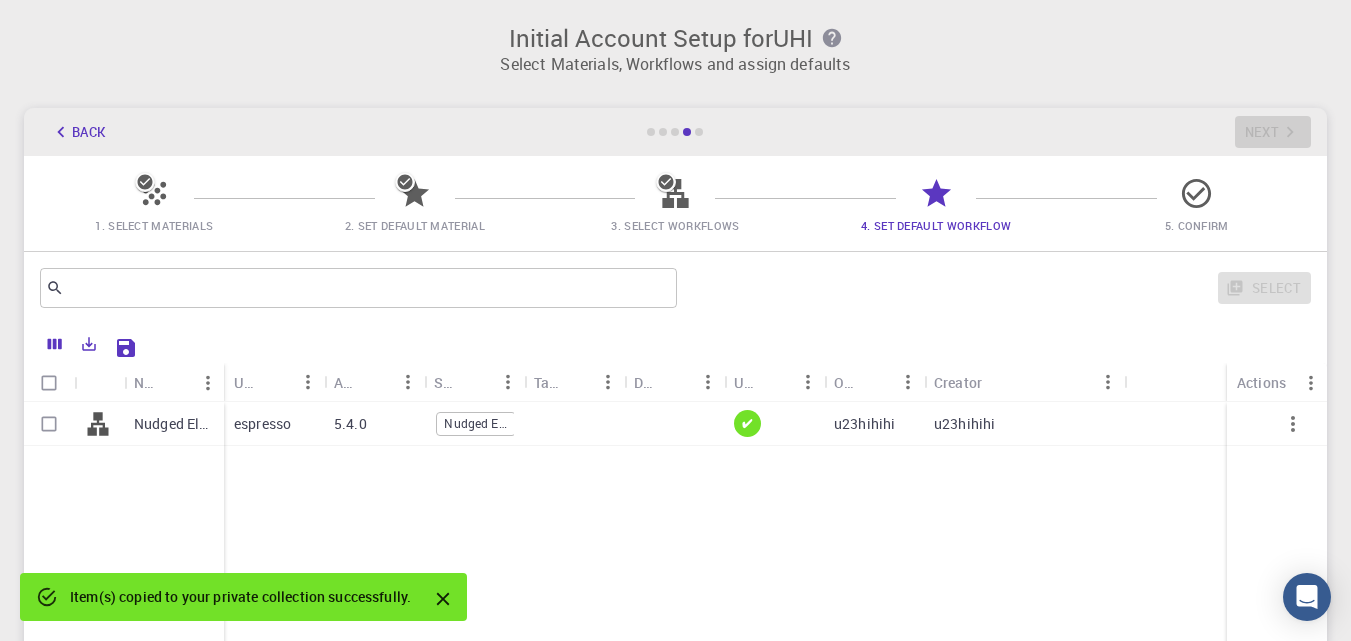 click on "u23hihihi" at bounding box center (1024, 424) 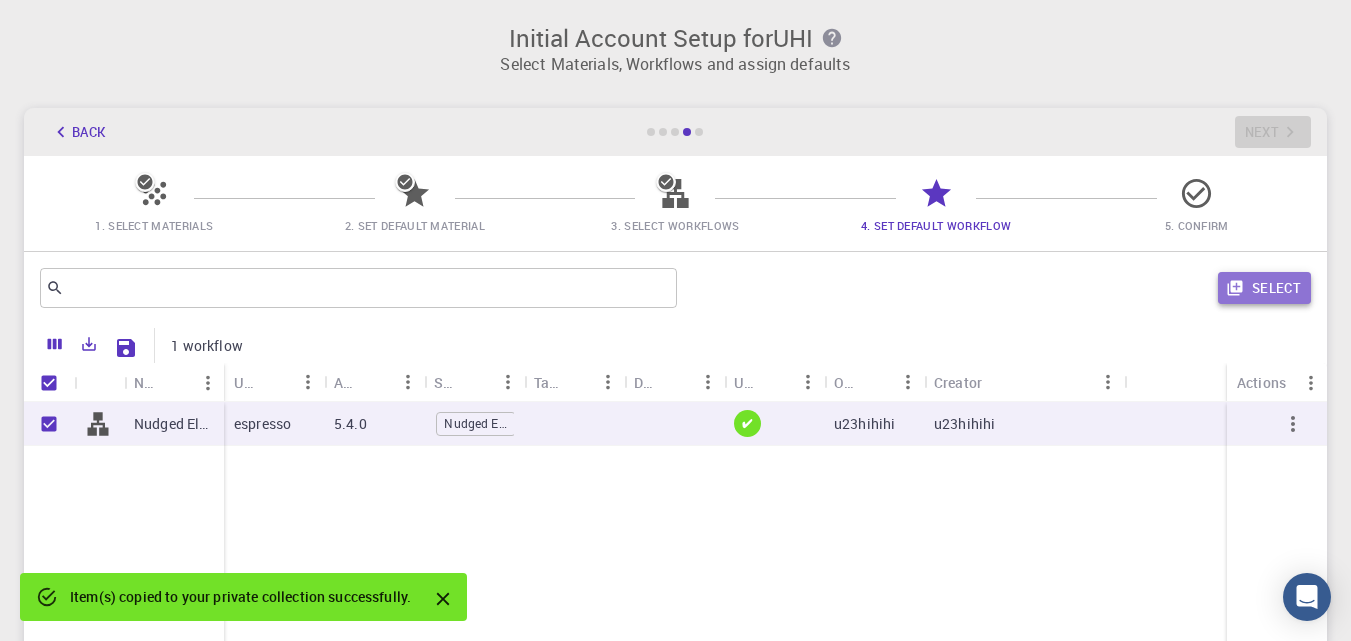 click on "Select" at bounding box center [1264, 288] 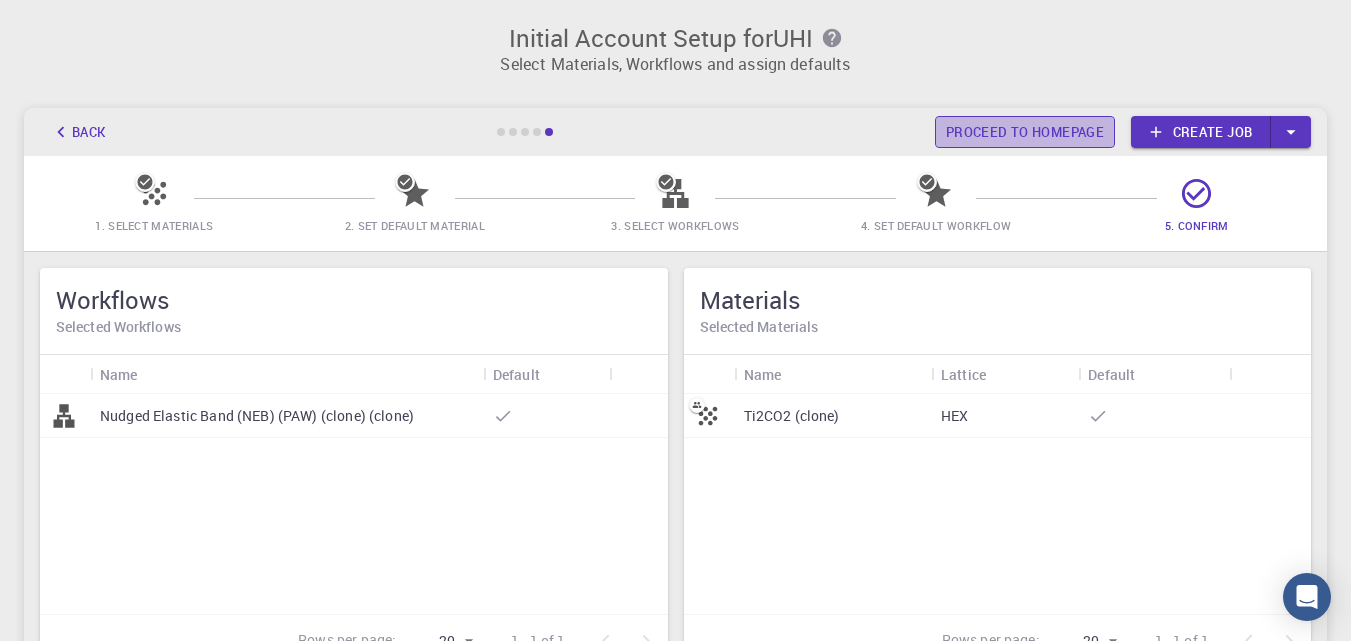 click on "Proceed to homepage" at bounding box center (1025, 132) 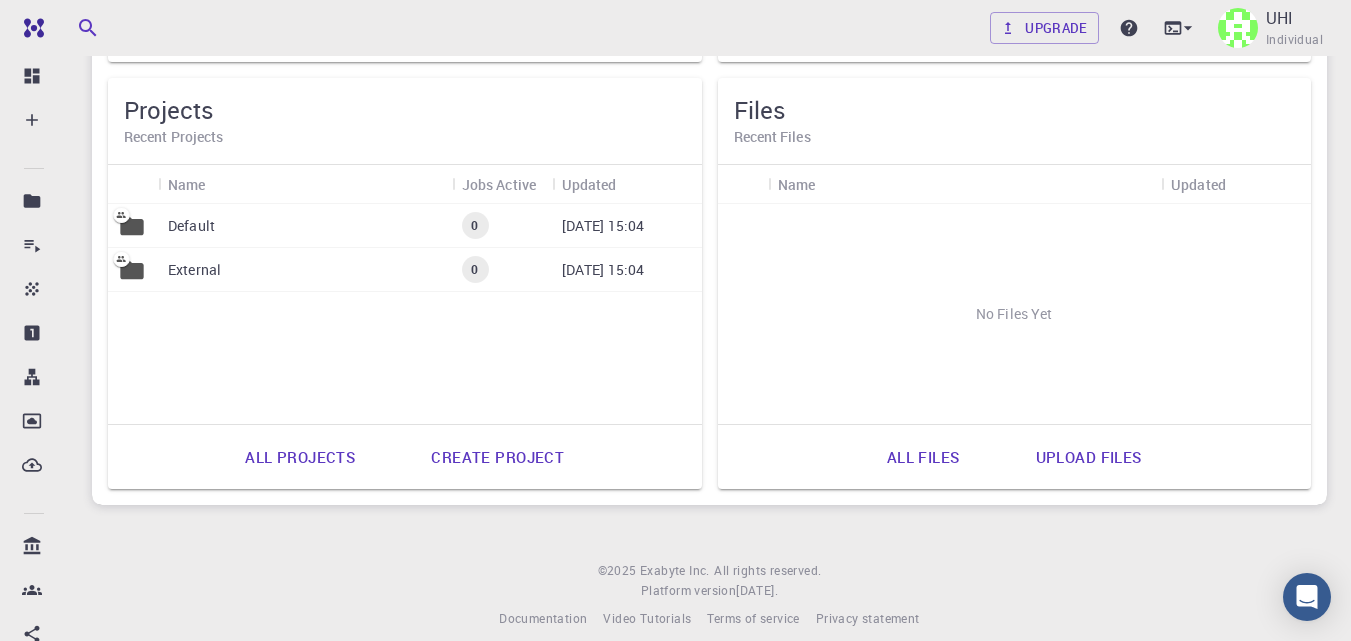 scroll, scrollTop: 1020, scrollLeft: 0, axis: vertical 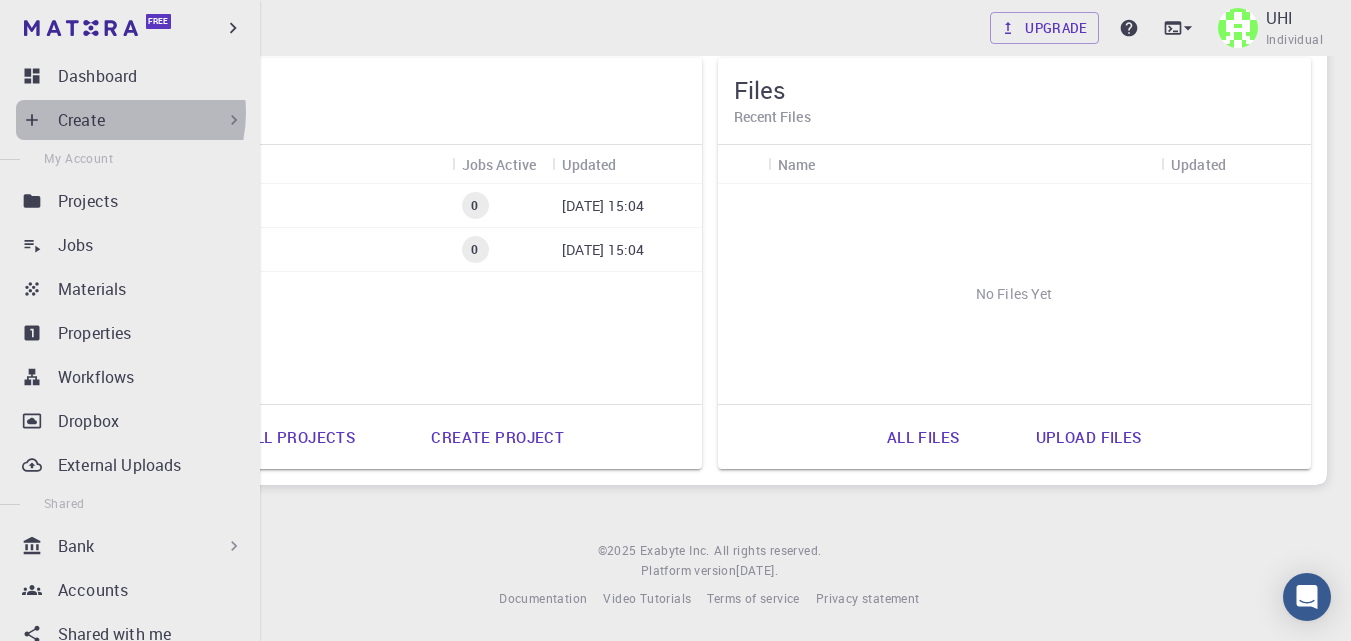 click on "Create" at bounding box center (151, 120) 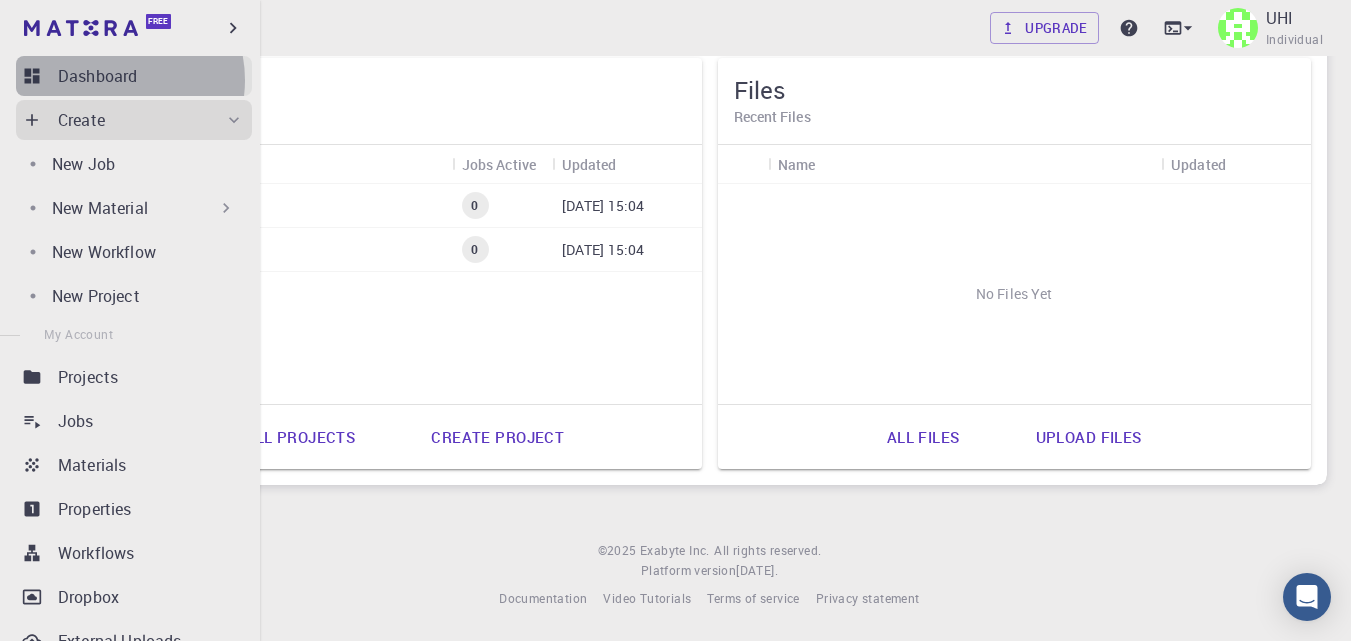 click on "Dashboard" at bounding box center [97, 76] 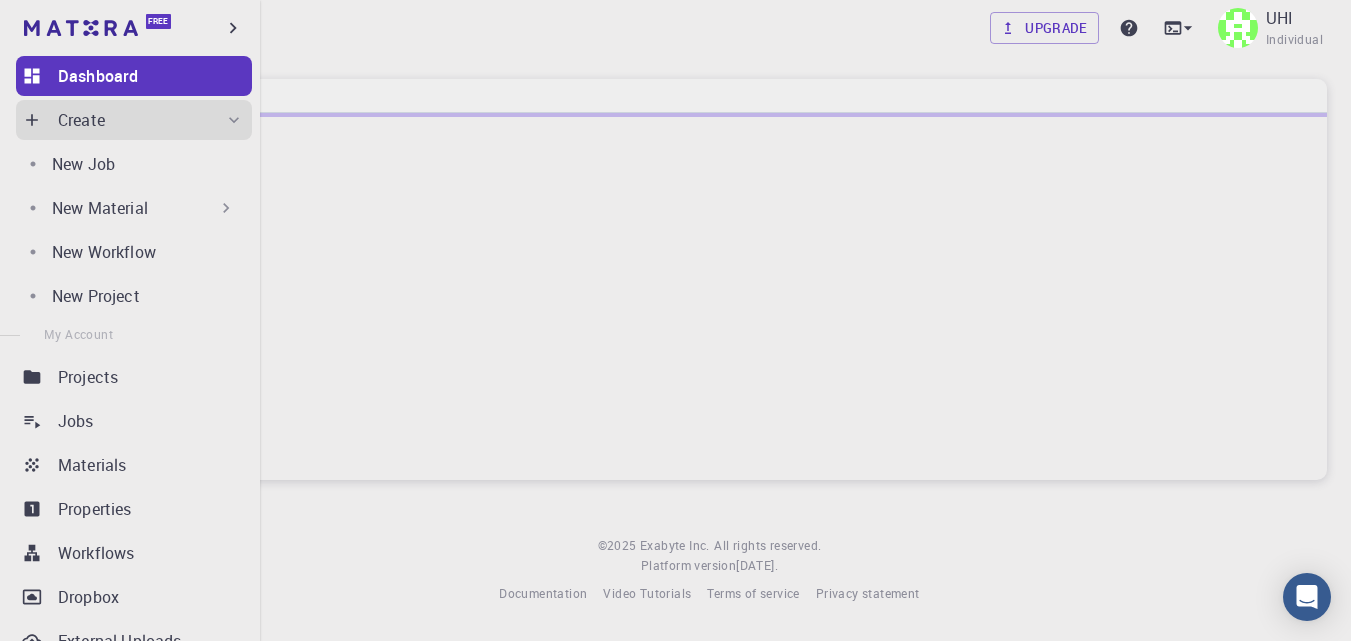 scroll, scrollTop: 0, scrollLeft: 0, axis: both 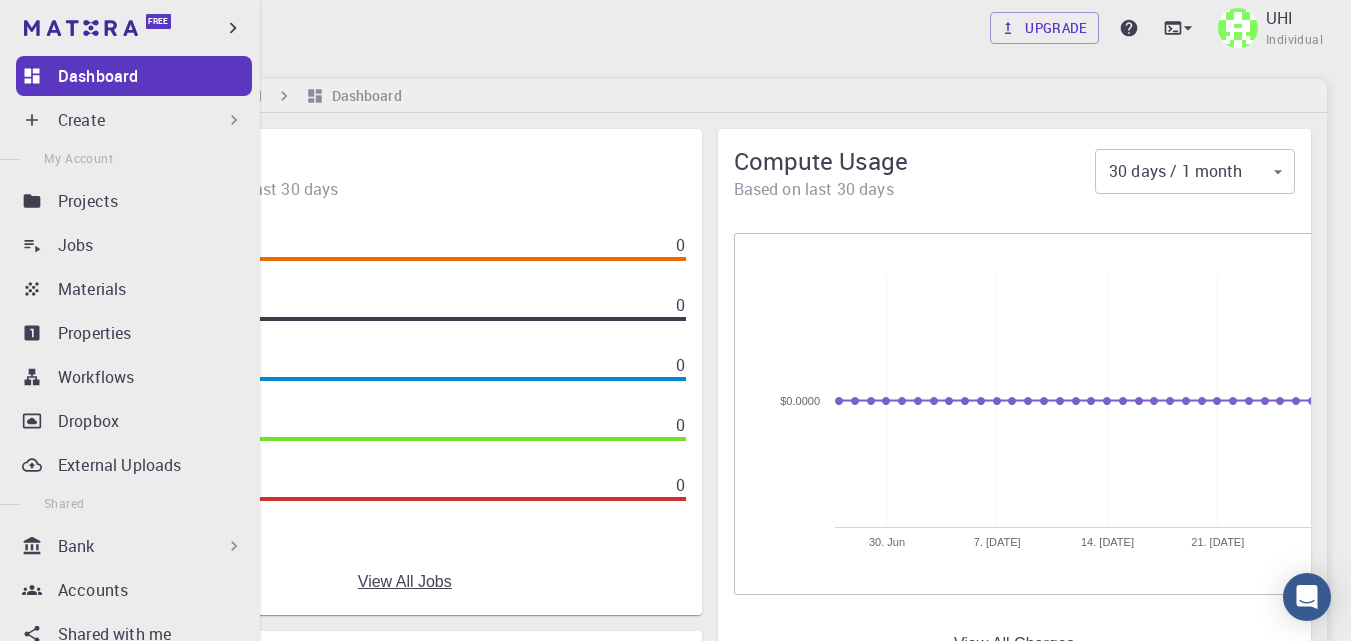 click on "Create" at bounding box center [151, 120] 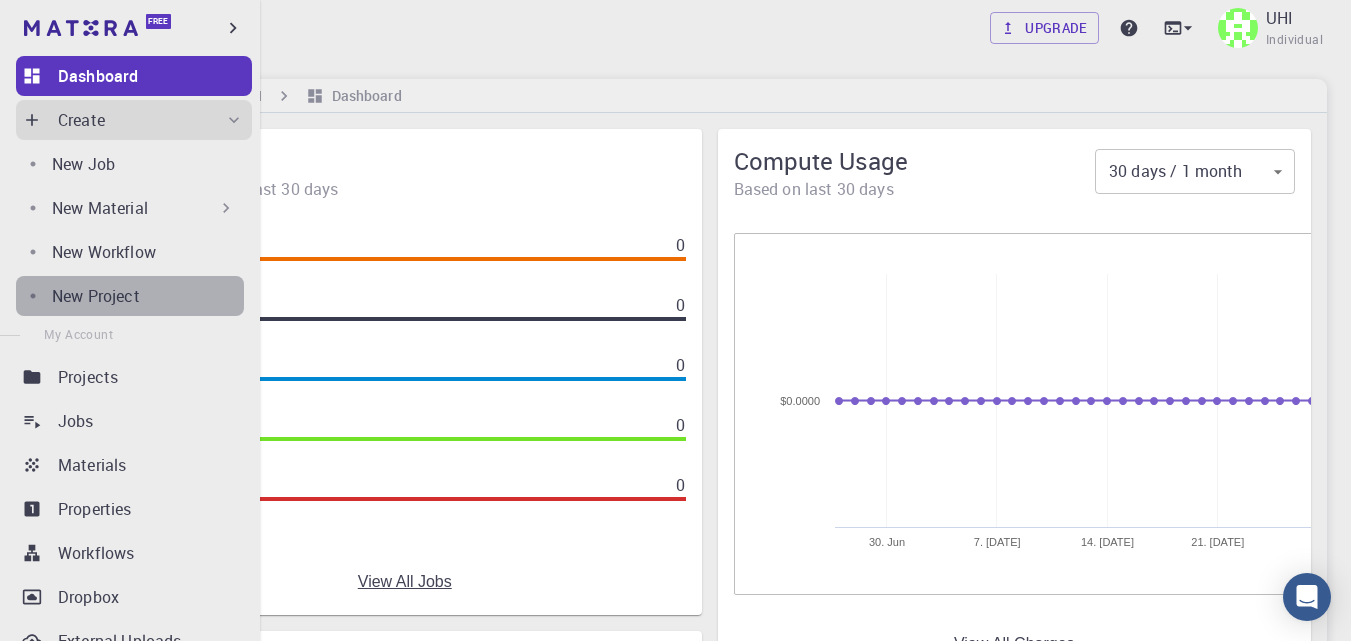 click on "New Project" at bounding box center (96, 296) 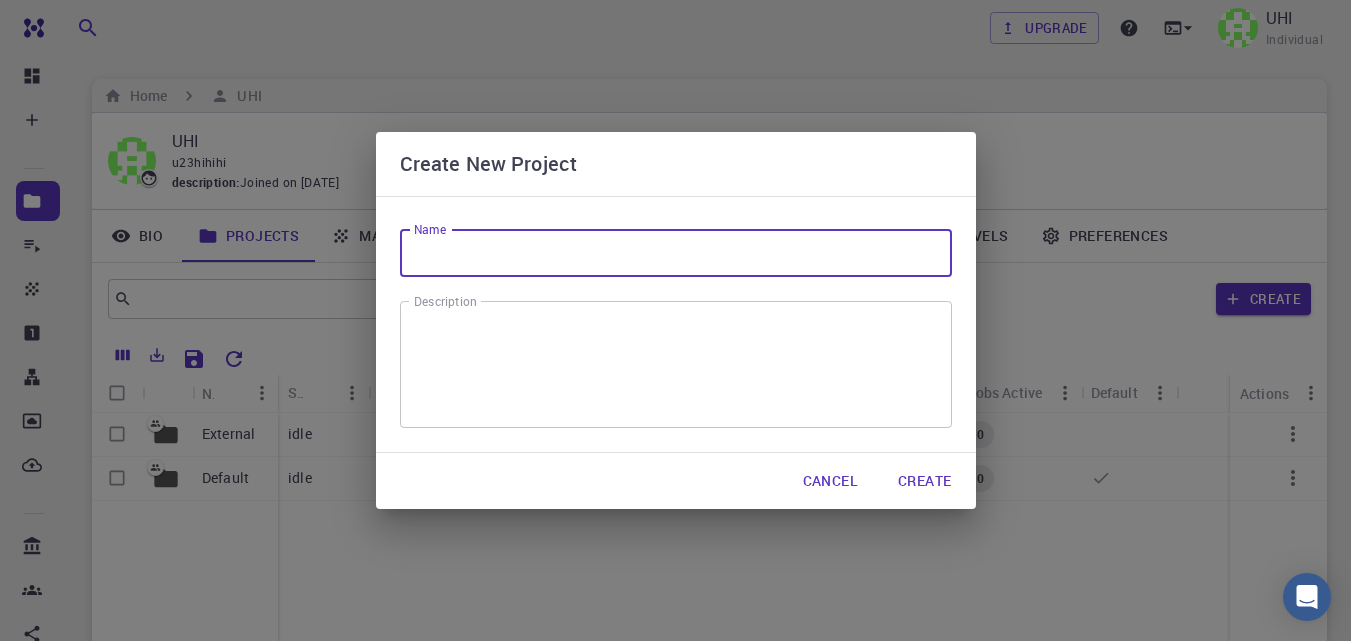 click on "Name" at bounding box center (676, 253) 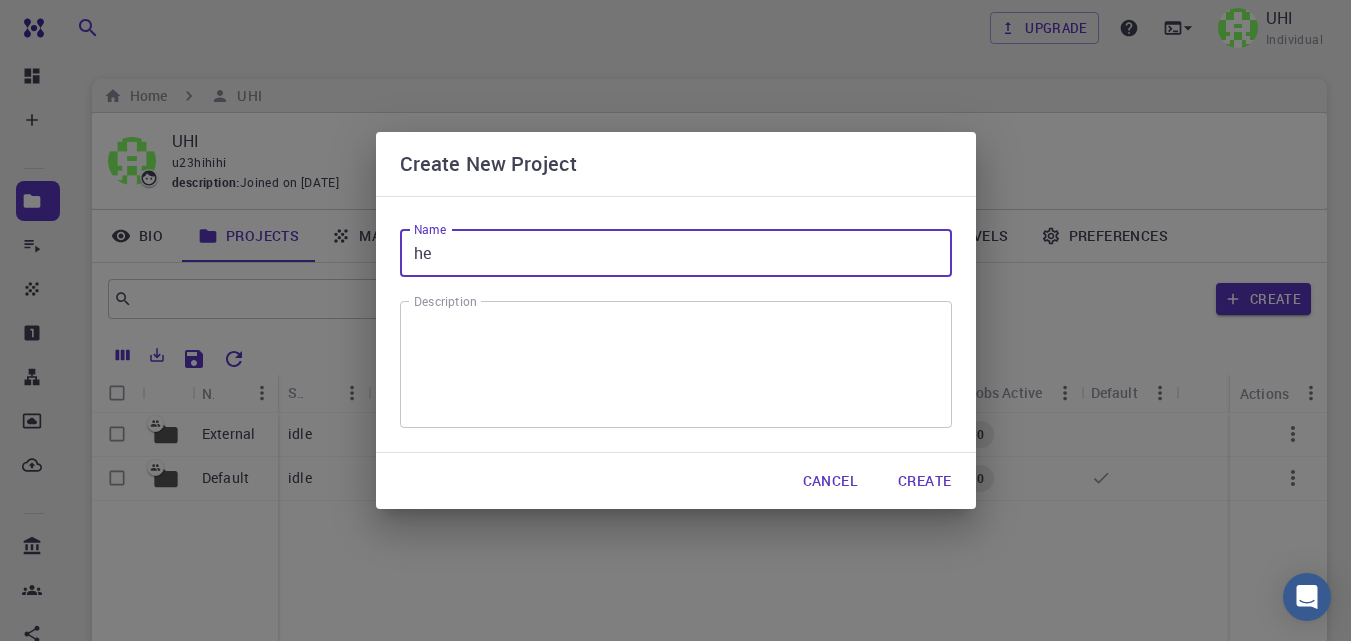 type on "he" 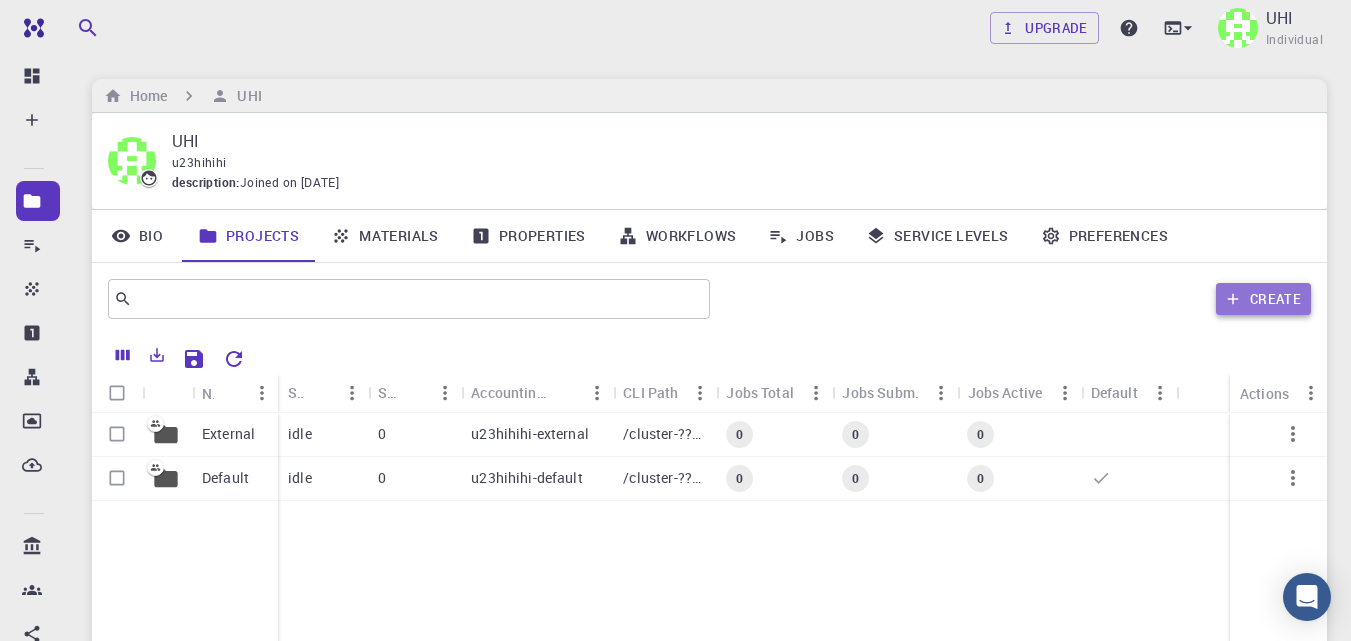 click on "Create" at bounding box center [1263, 299] 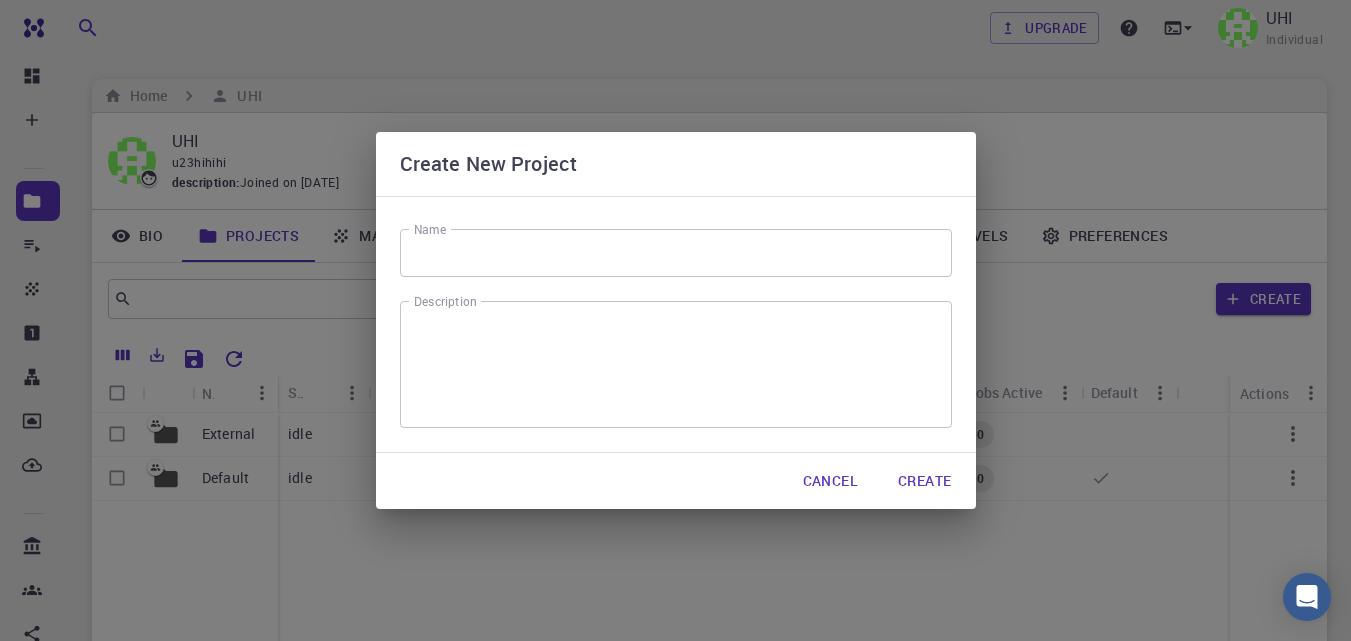 click on "Name" at bounding box center [676, 253] 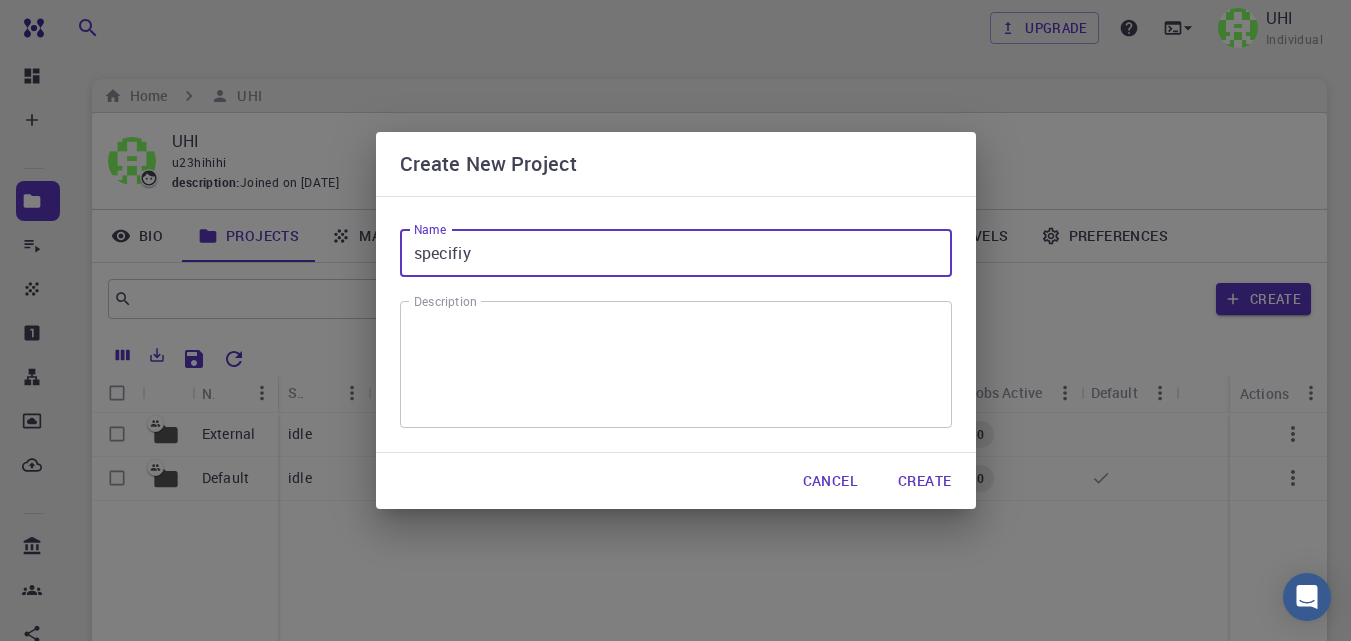 type on "specifiy" 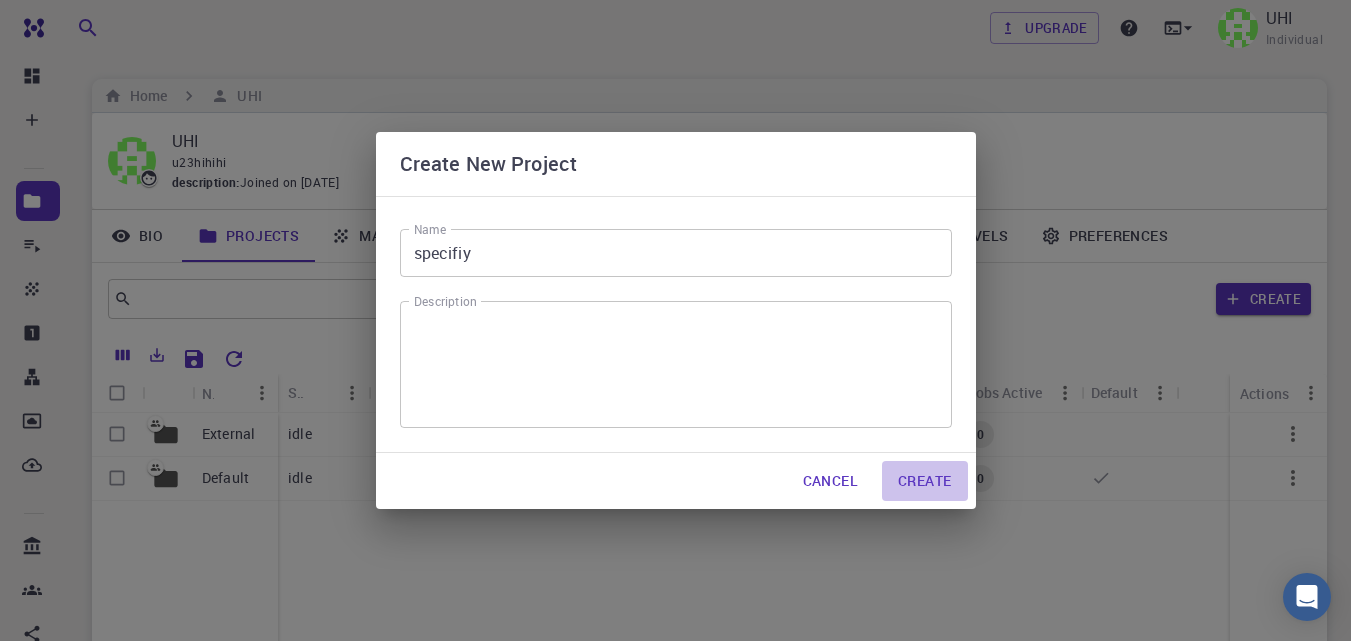 click on "Create" at bounding box center (924, 481) 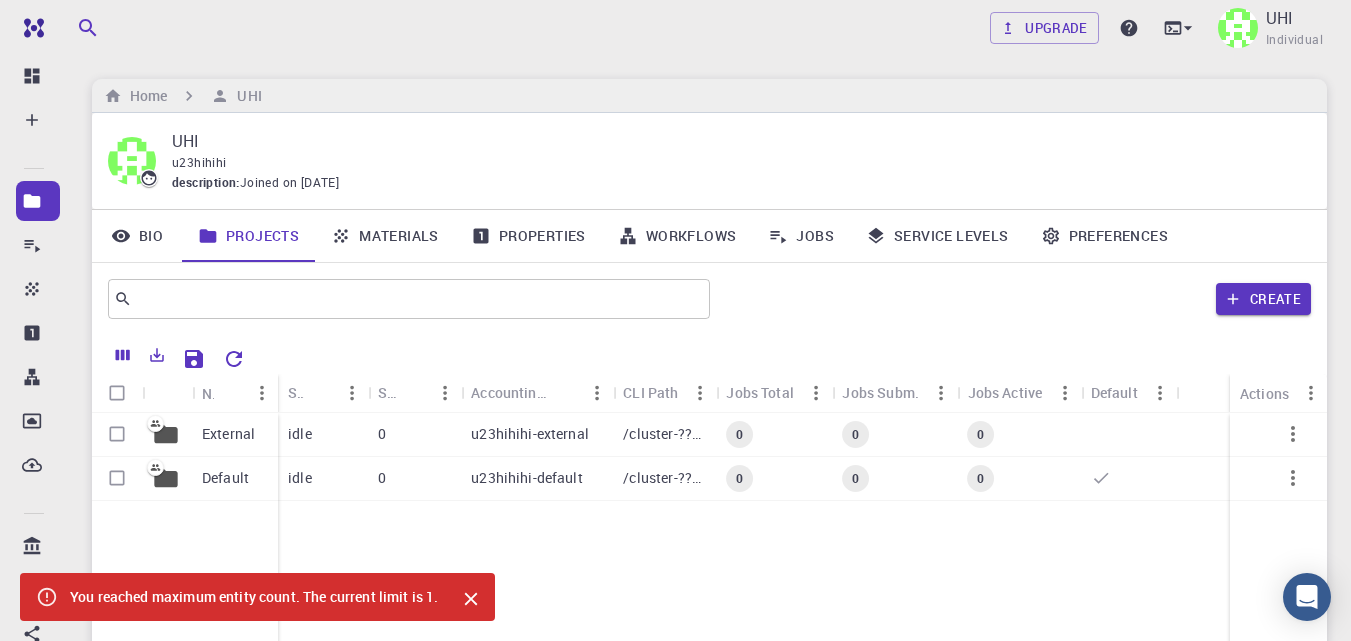 click on "You reached maximum entity count. The current limit is 1." at bounding box center (254, 597) 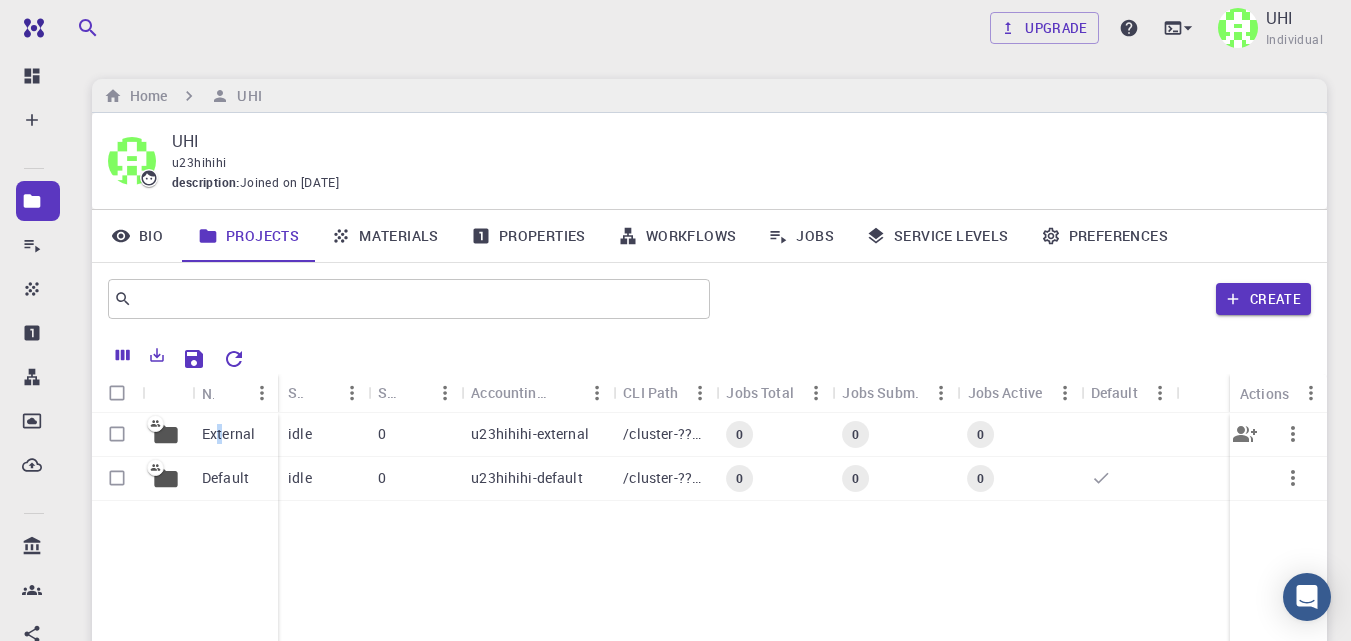 click on "External" at bounding box center [235, 435] 